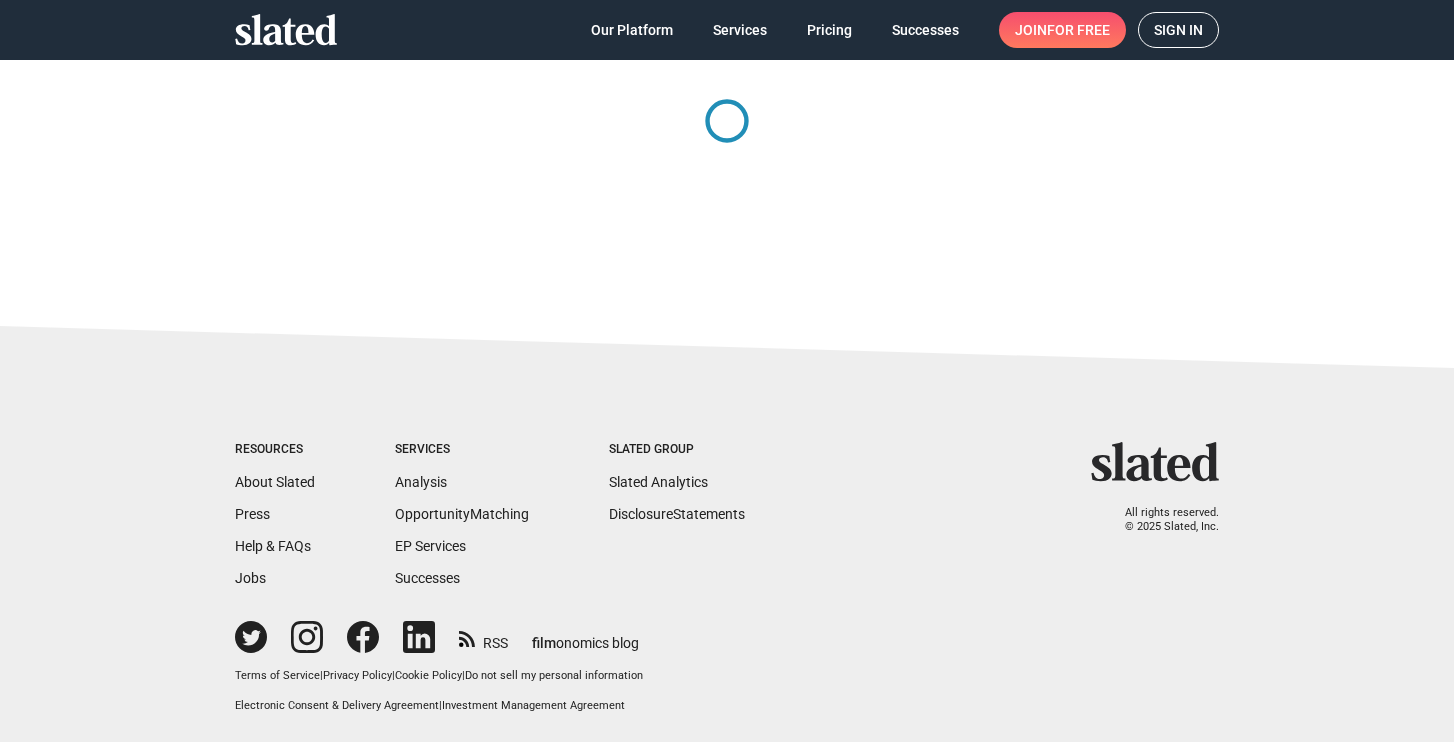 scroll, scrollTop: 0, scrollLeft: 0, axis: both 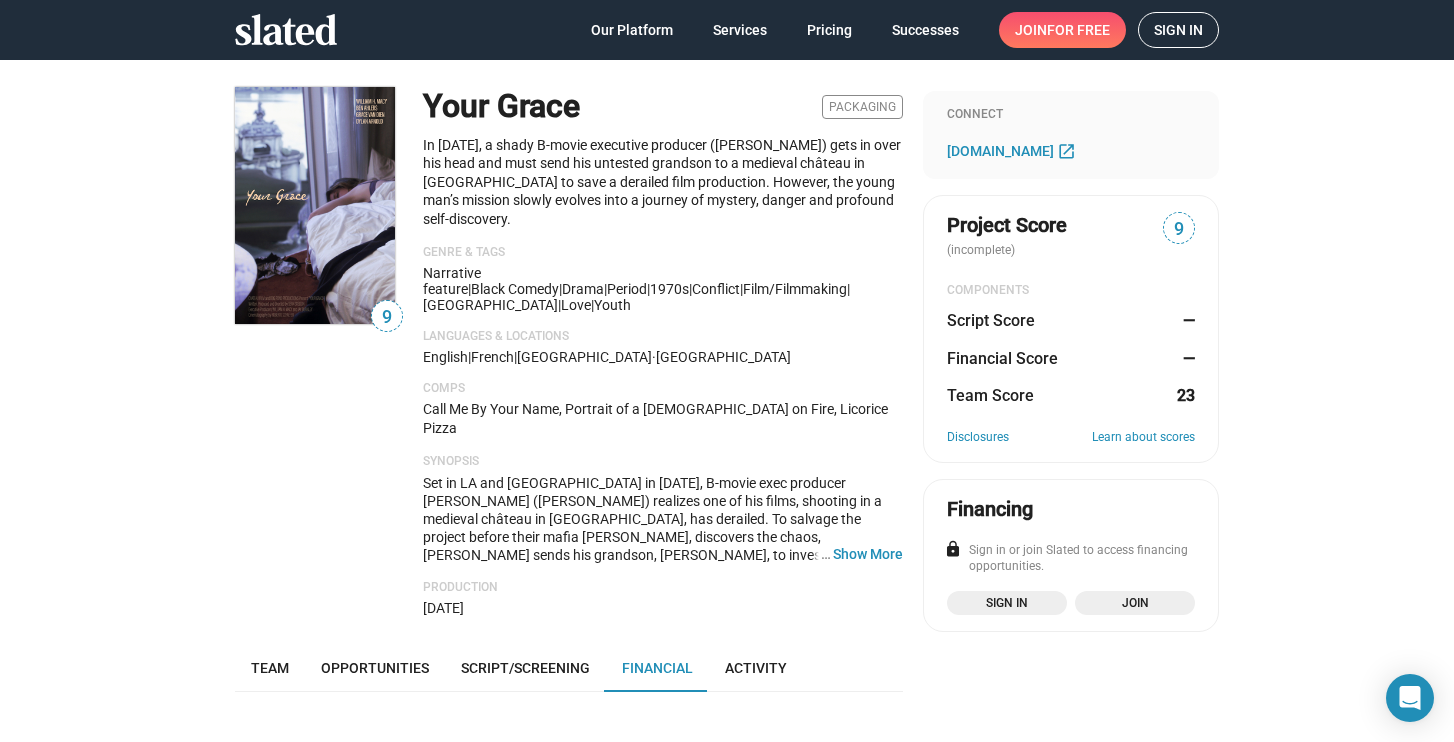 click on "Sign in" at bounding box center [1178, 30] 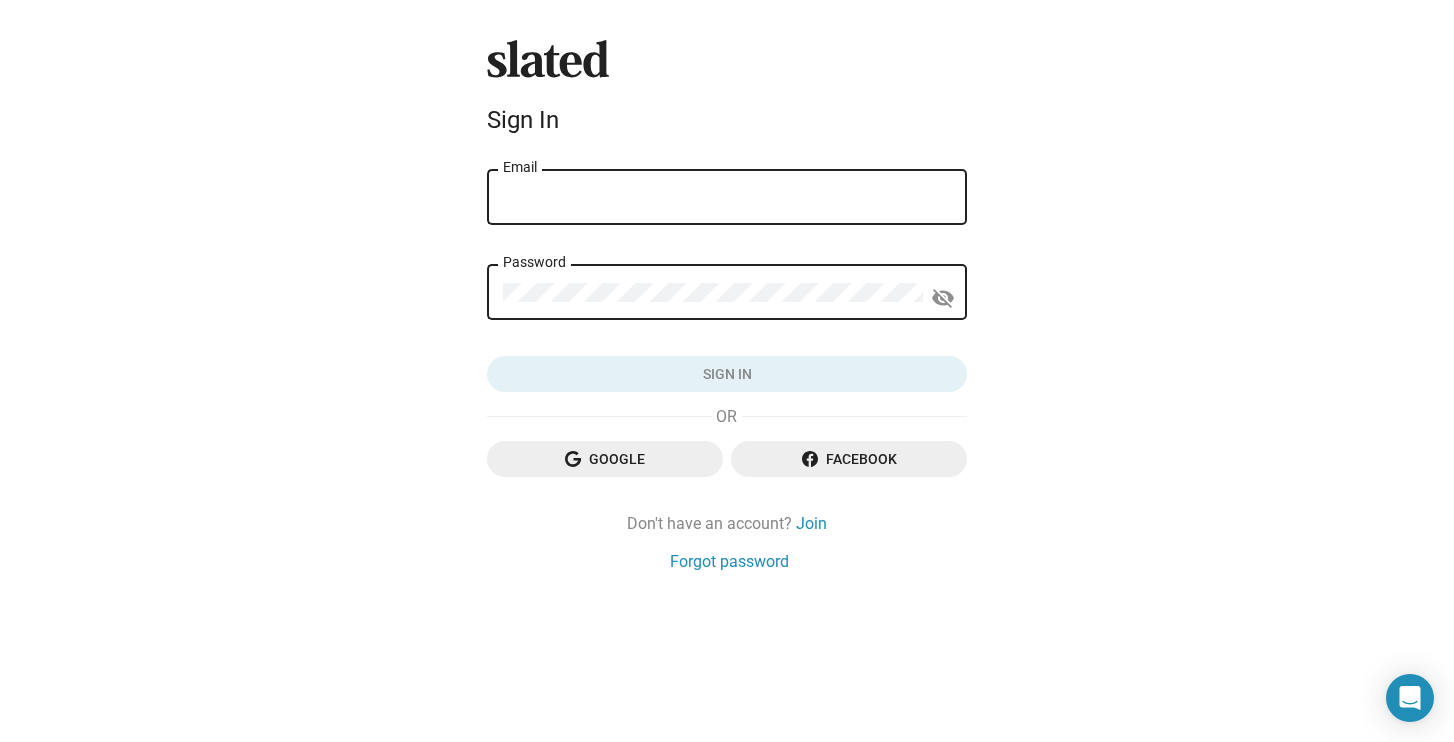type on "franck@priot.com" 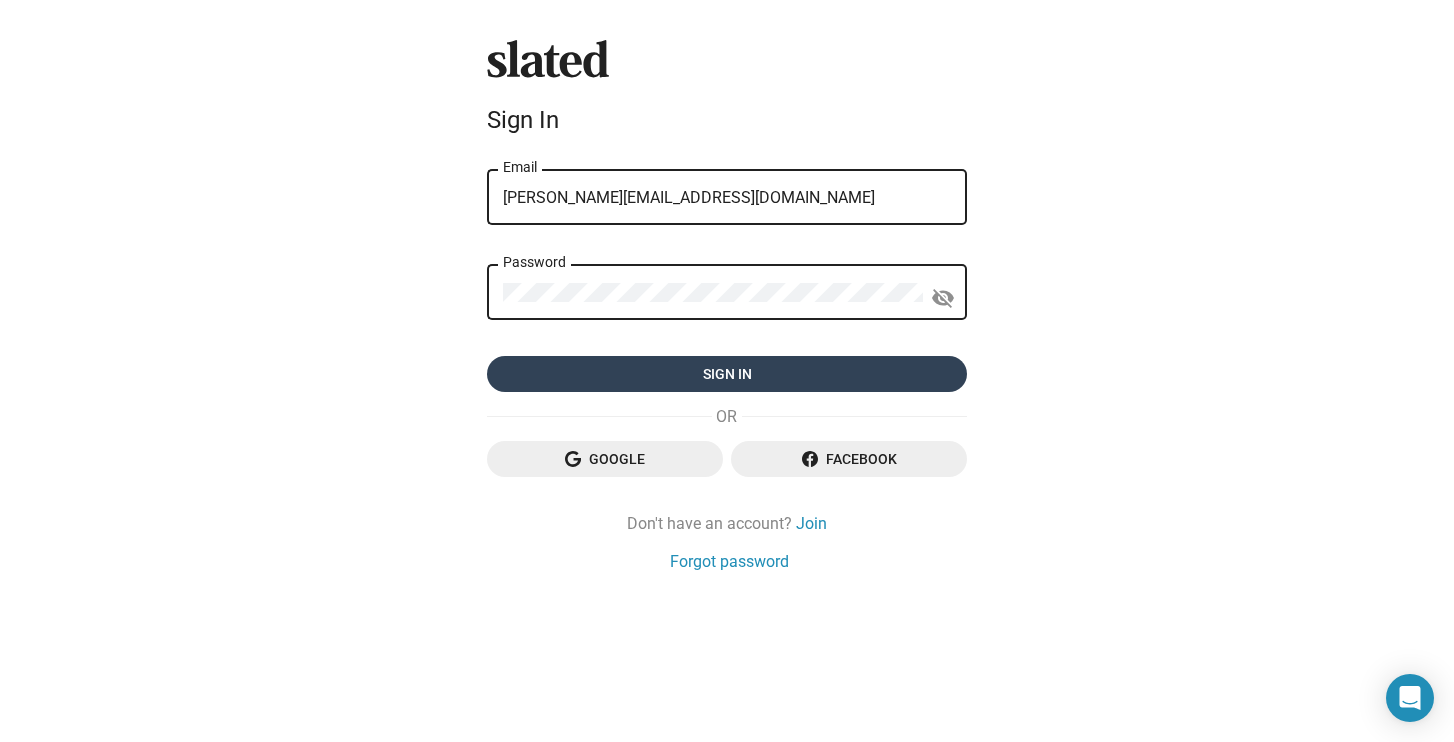 click on "Sign in" 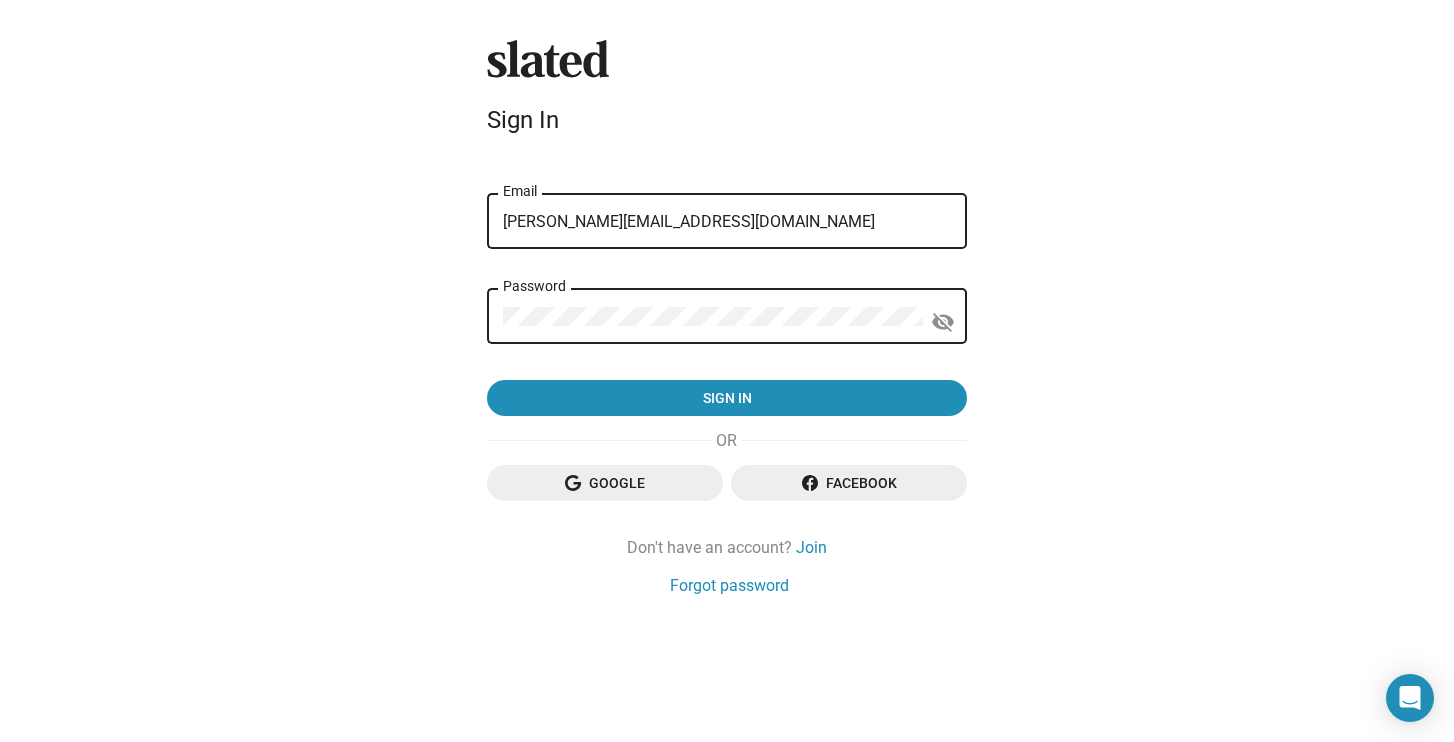 click on "franck@priot.com" at bounding box center [727, 222] 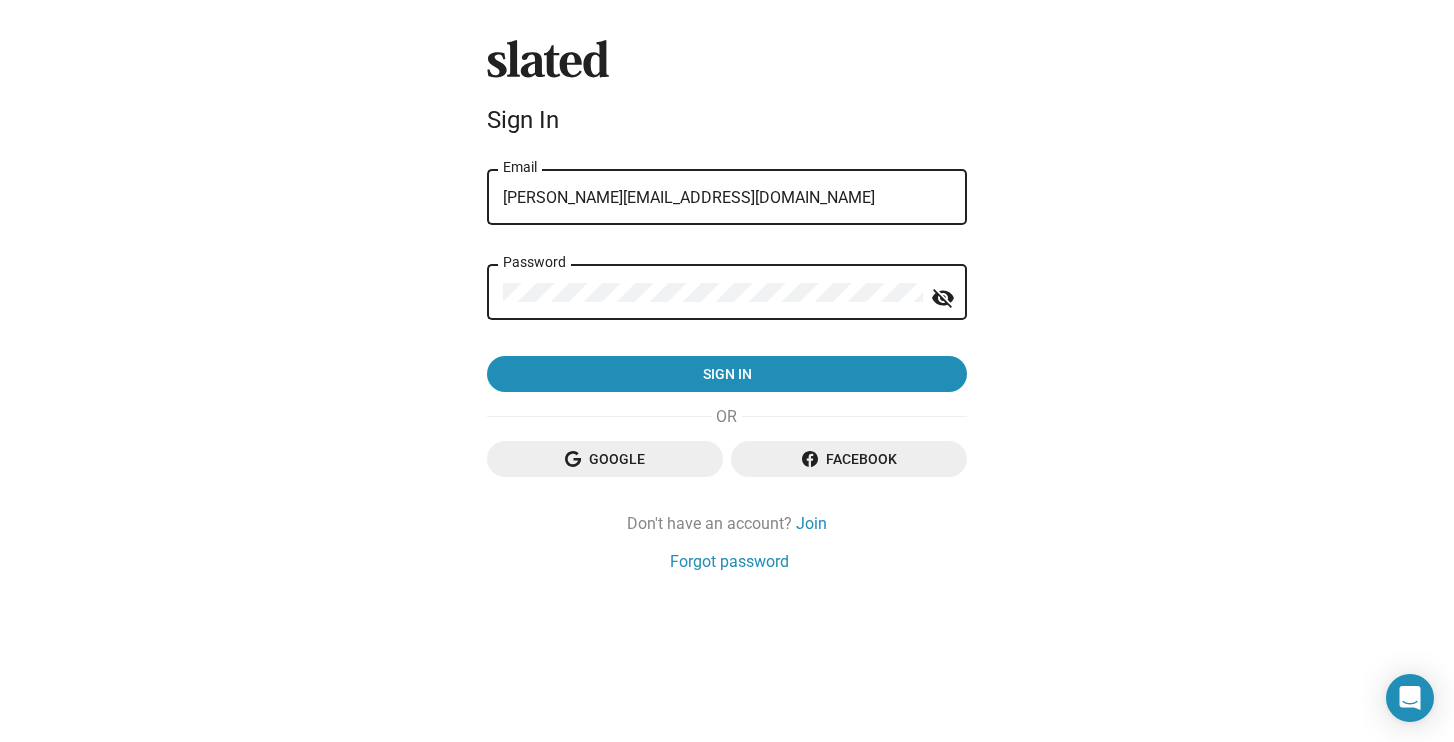 click on "visibility_off" 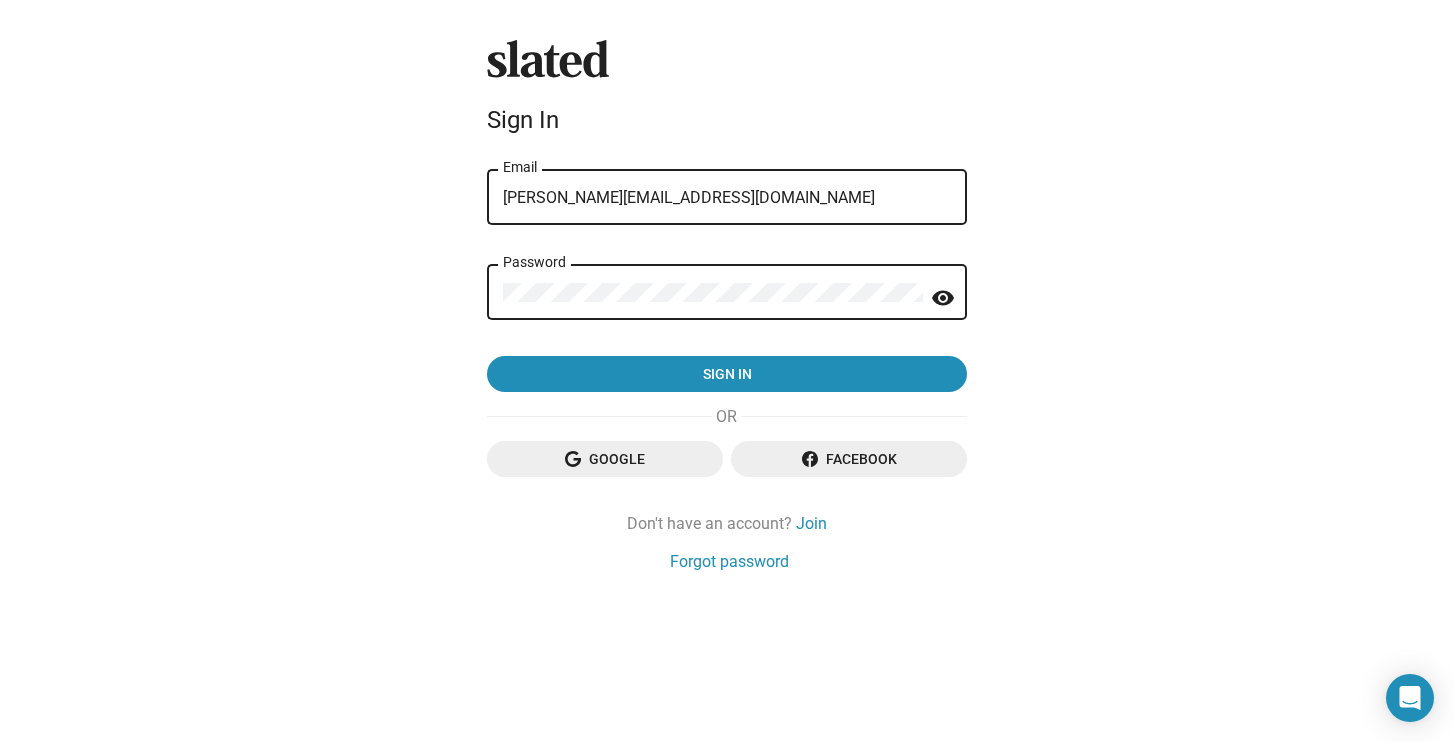 click on "Google" 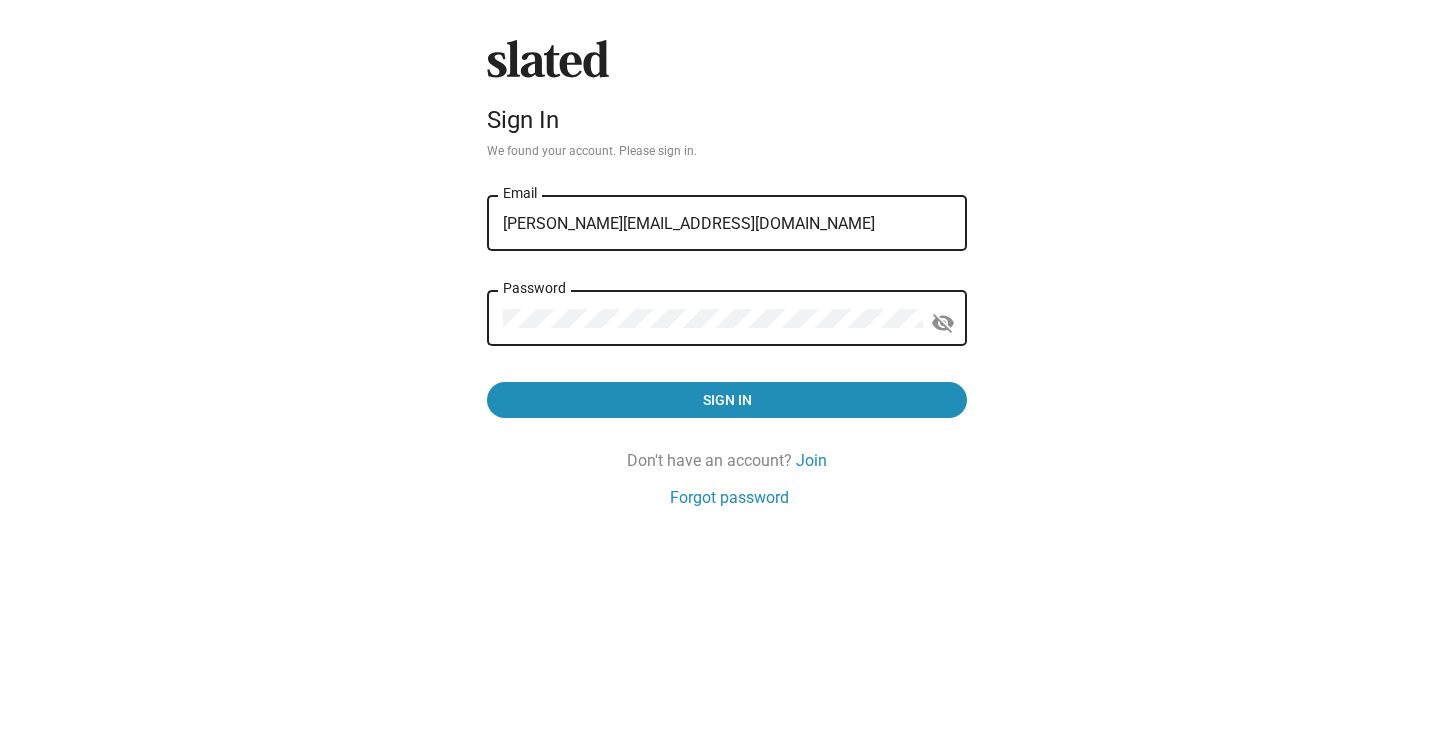 scroll, scrollTop: 0, scrollLeft: 0, axis: both 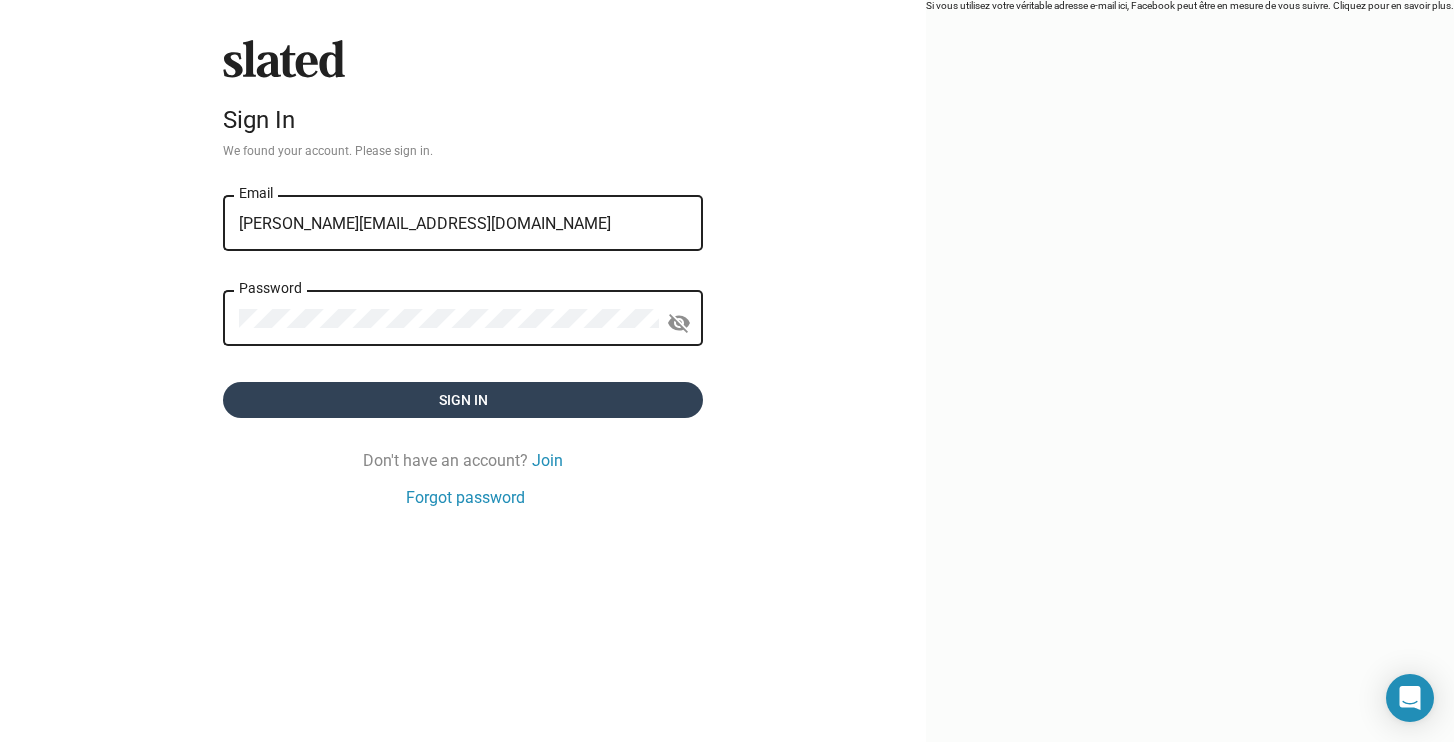 click on "Sign in" 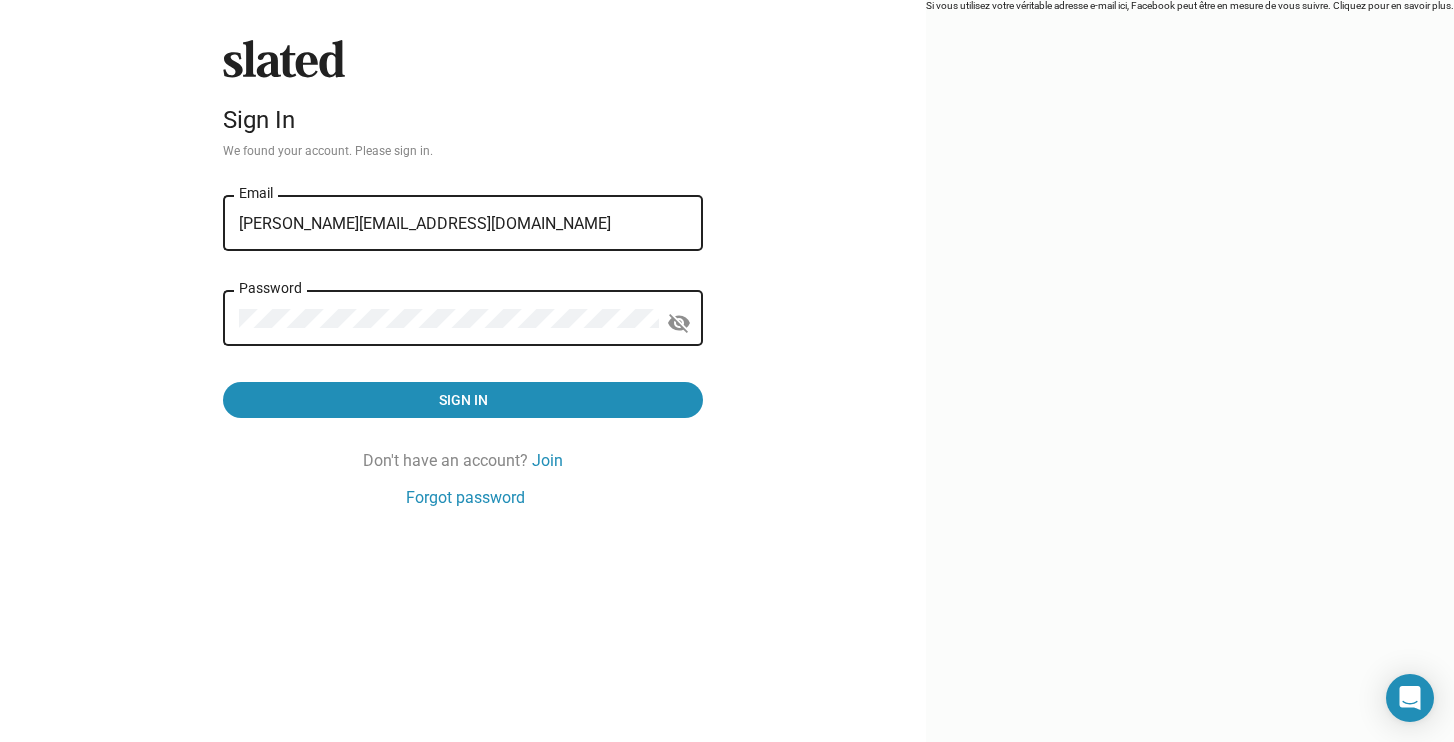 click on "[PERSON_NAME][EMAIL_ADDRESS][DOMAIN_NAME]" at bounding box center [463, 224] 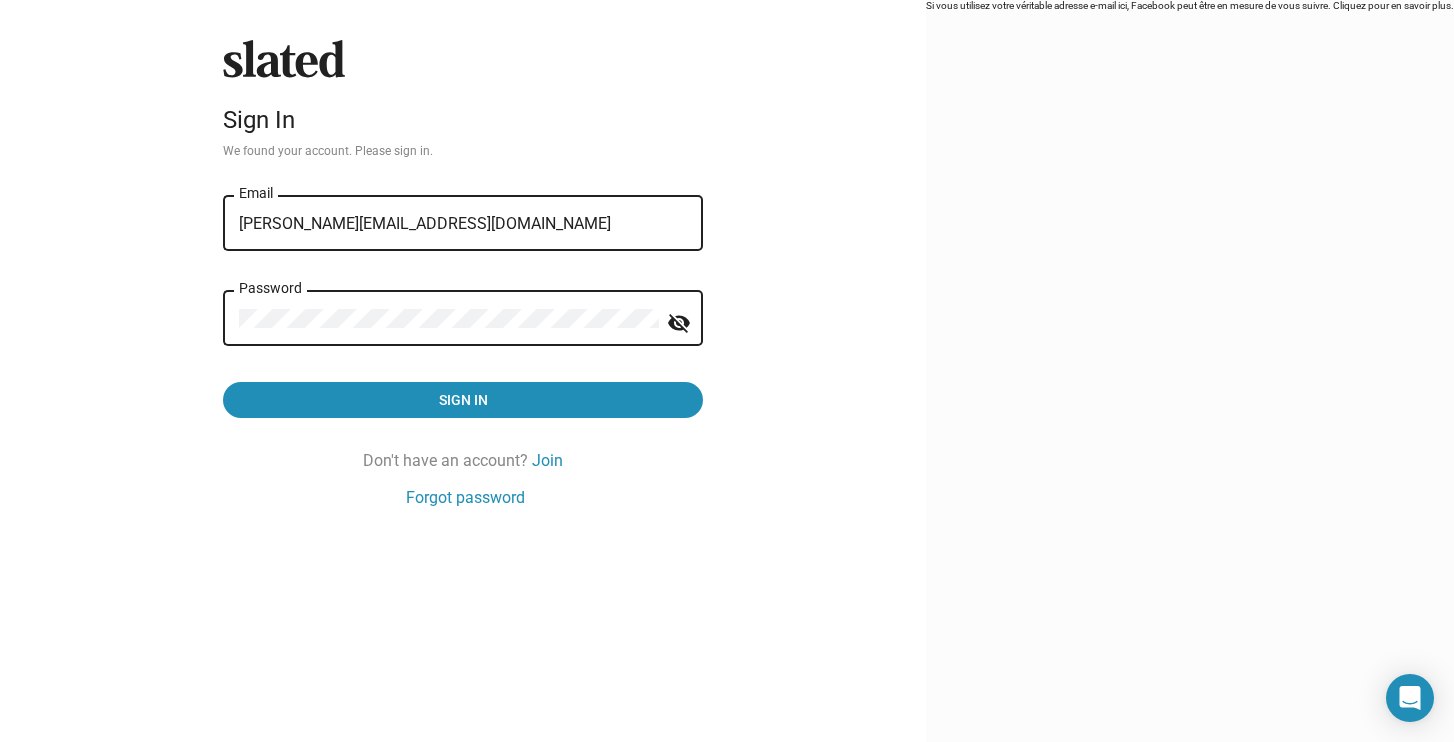 click on "visibility_off" 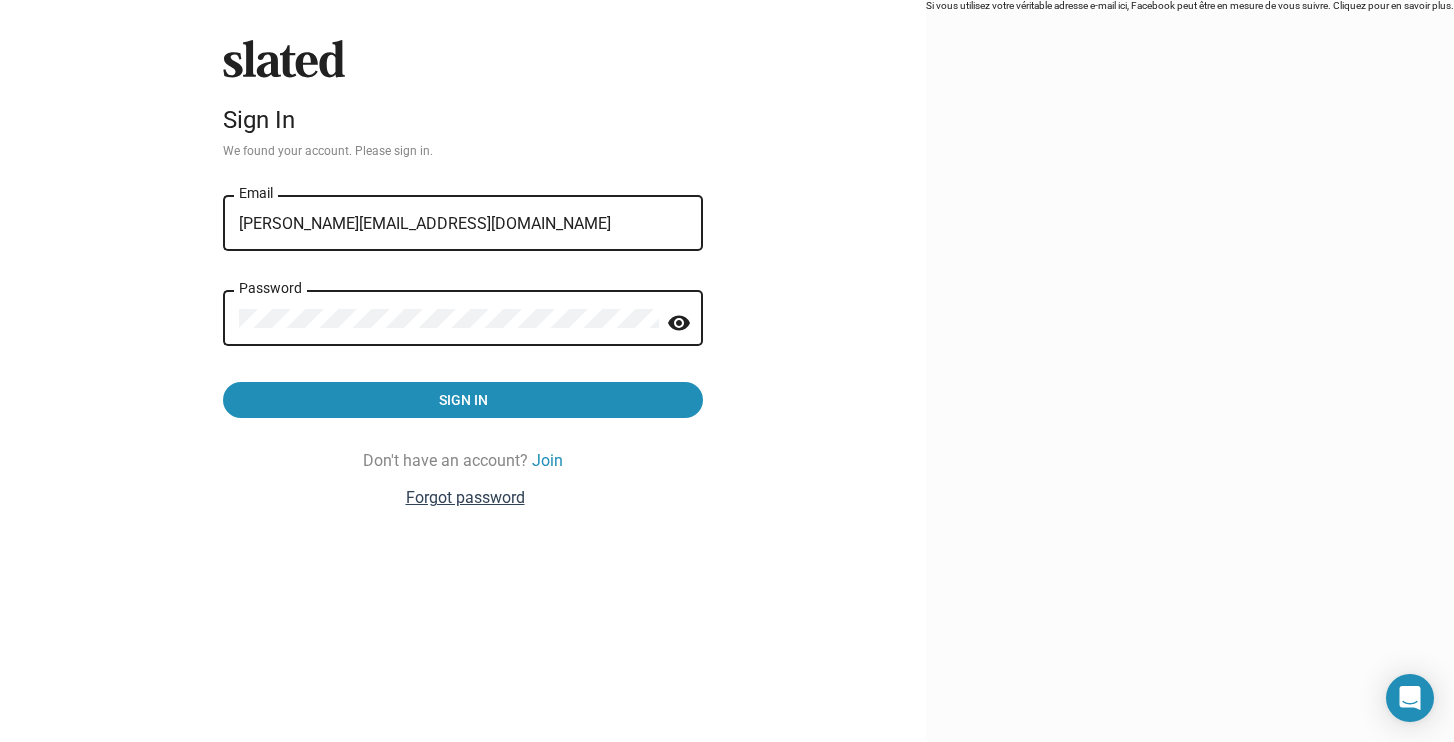 click on "Forgot password" 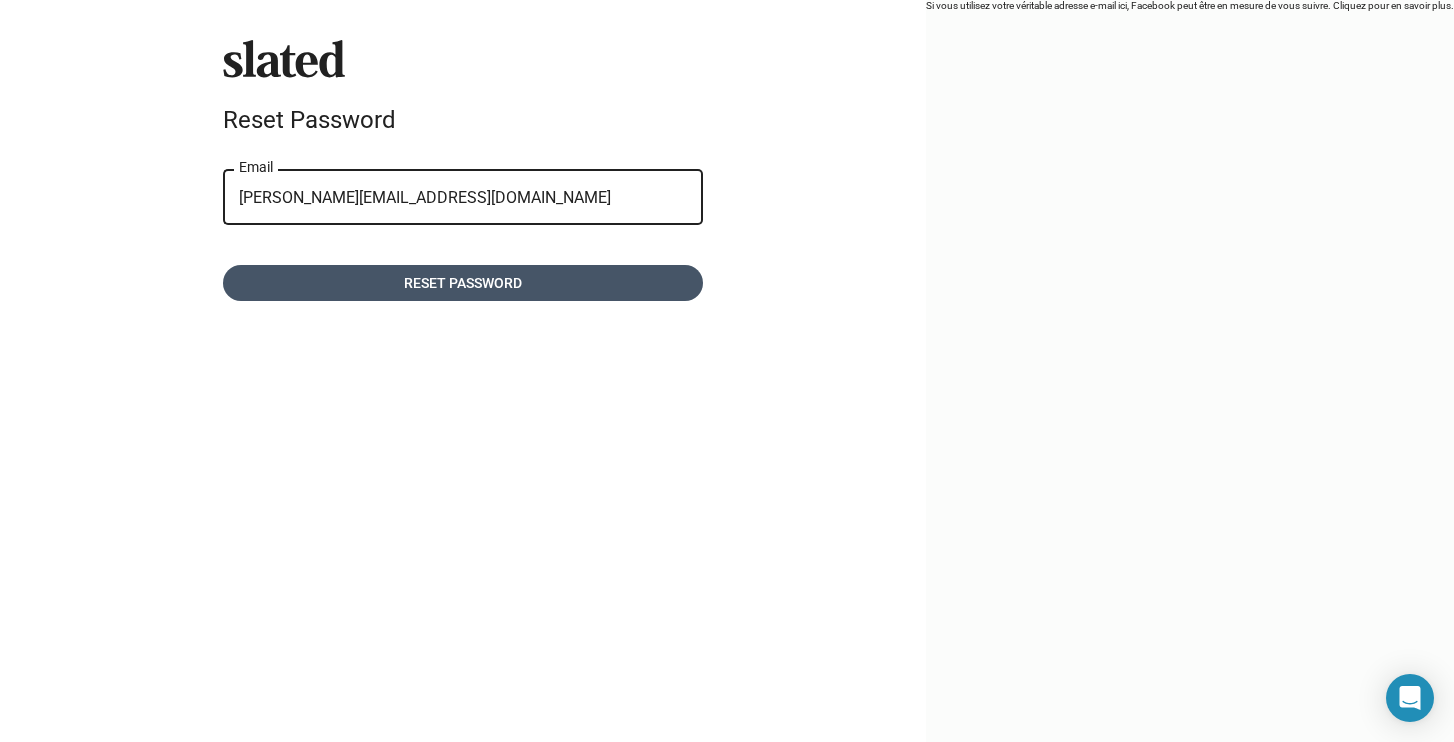click on "Reset password" 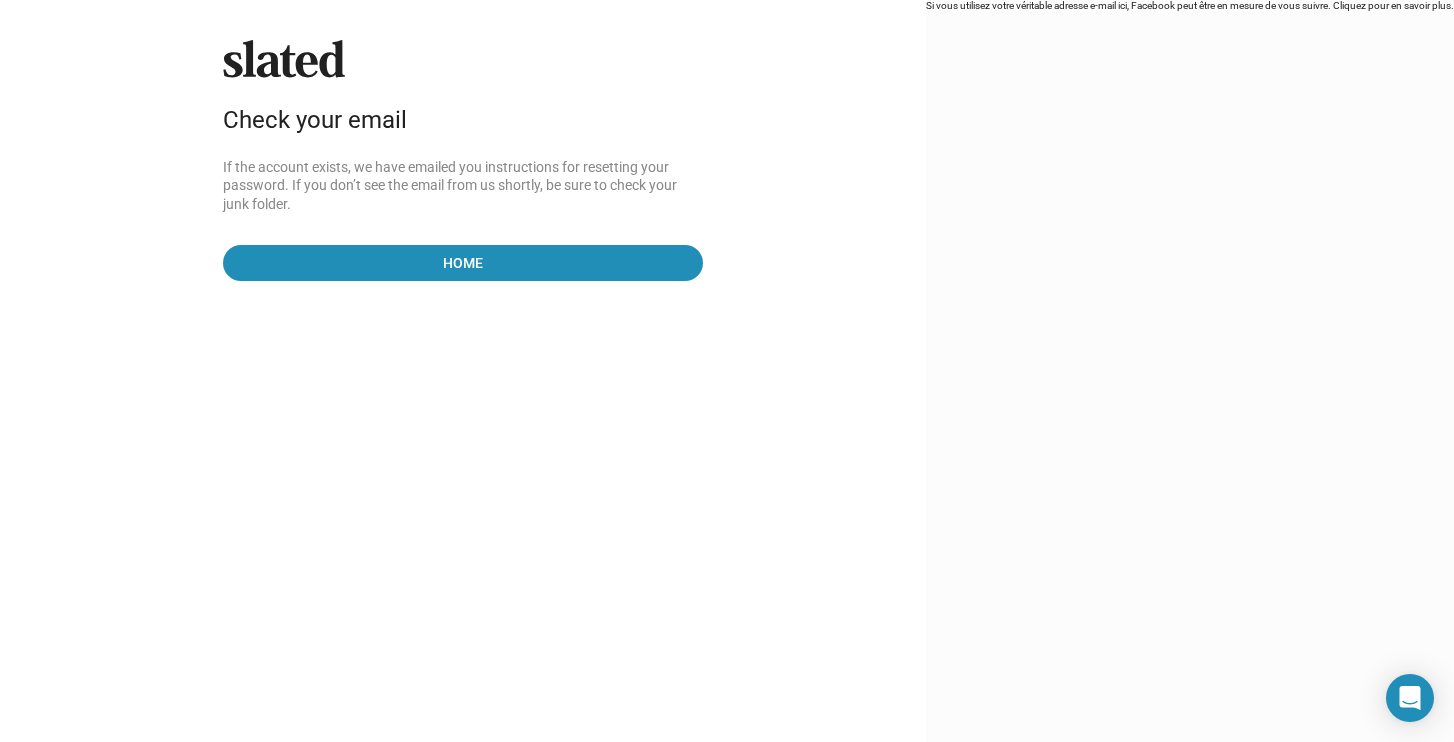 click 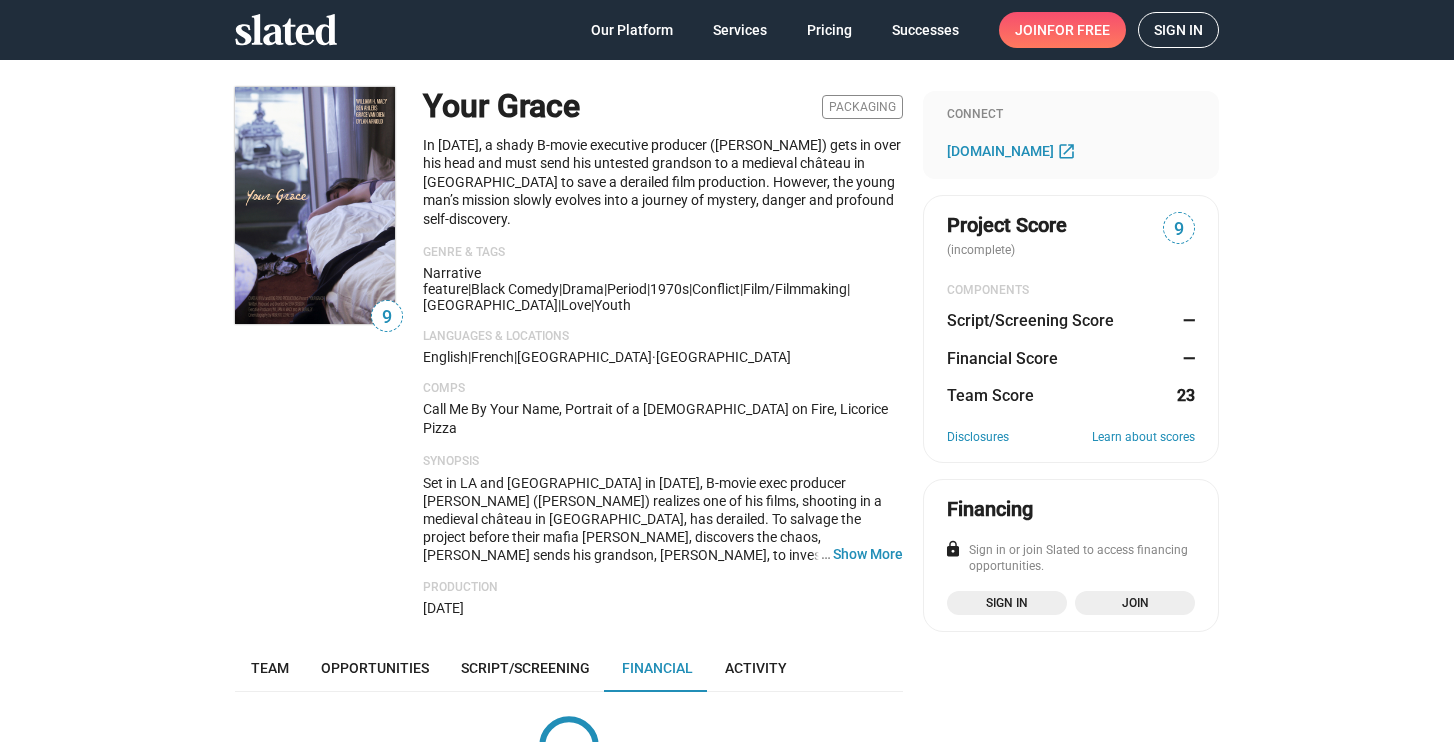 scroll, scrollTop: 0, scrollLeft: 0, axis: both 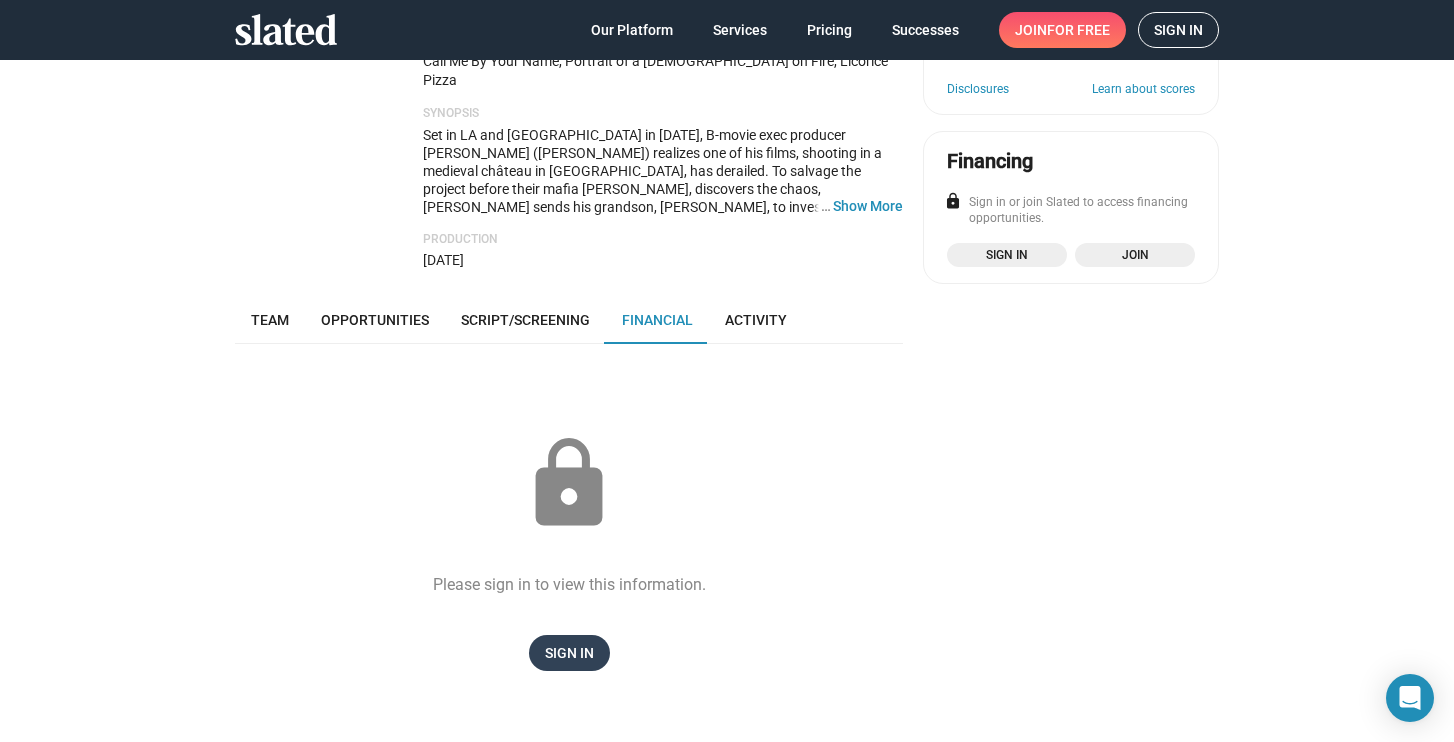 click on "Sign In" 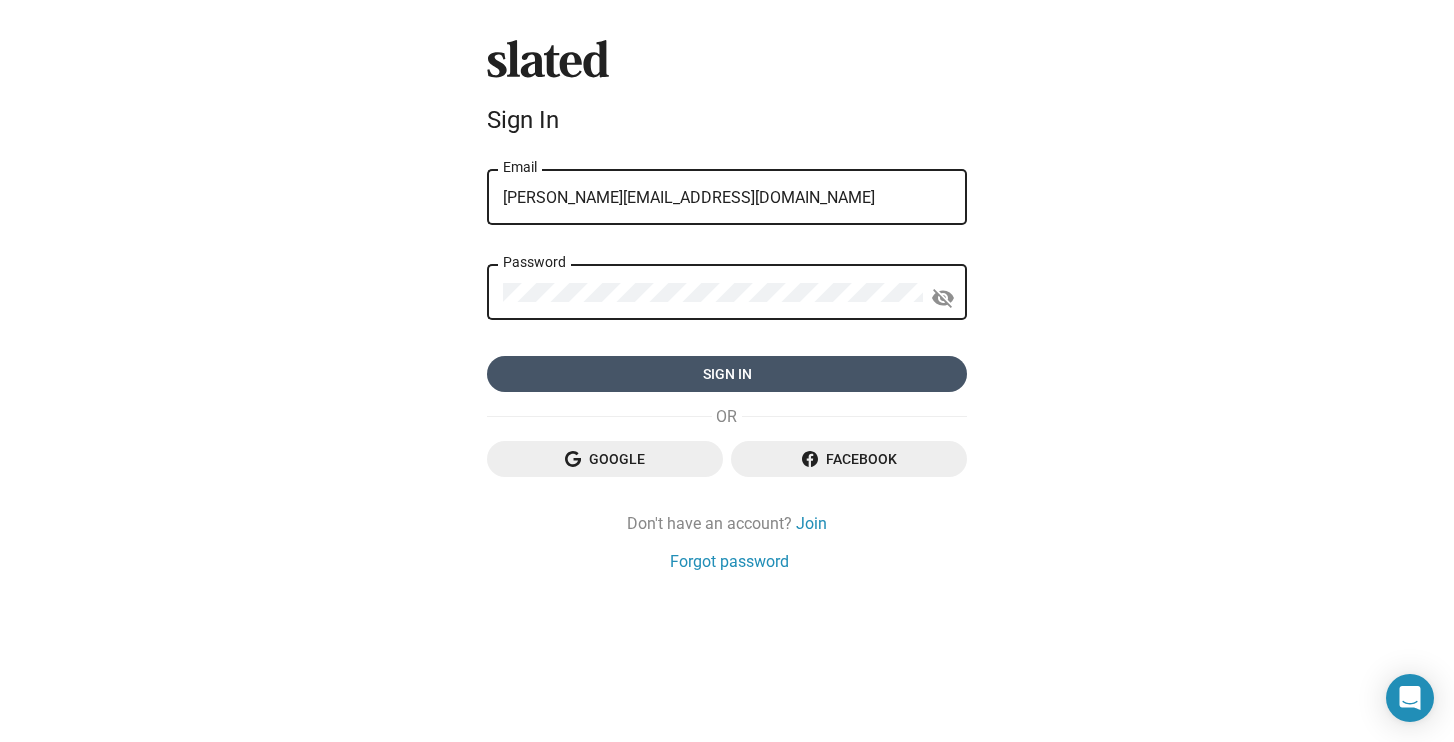 click on "Sign in" 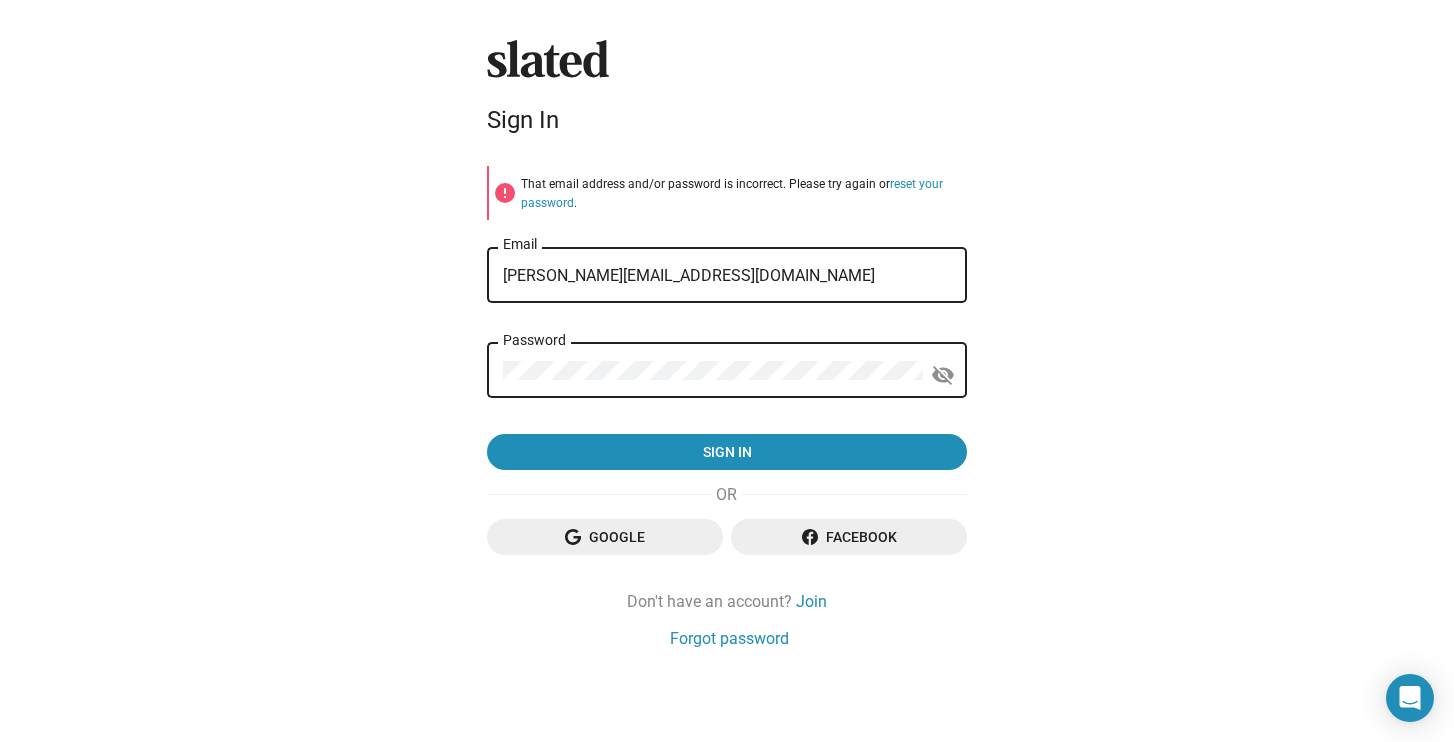 click on "Facebook" 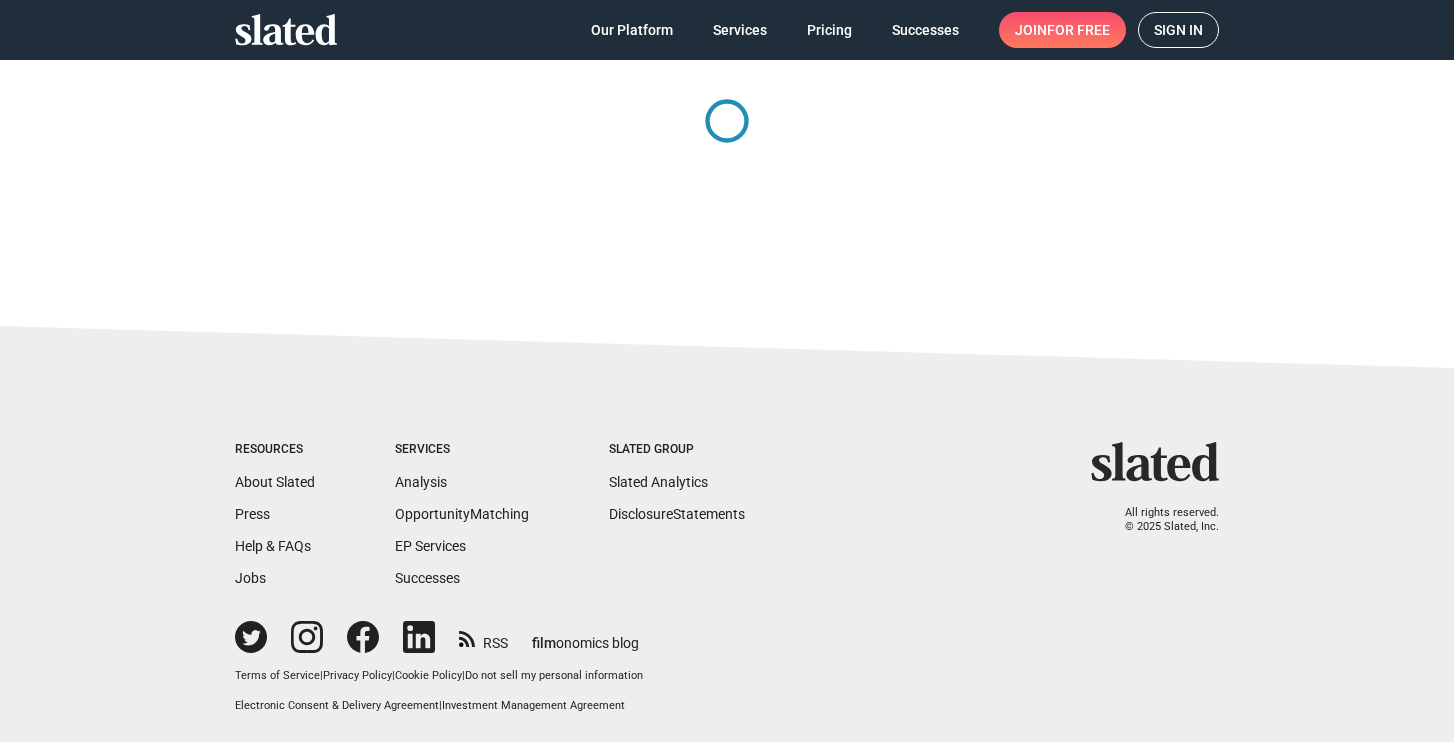 scroll, scrollTop: 0, scrollLeft: 0, axis: both 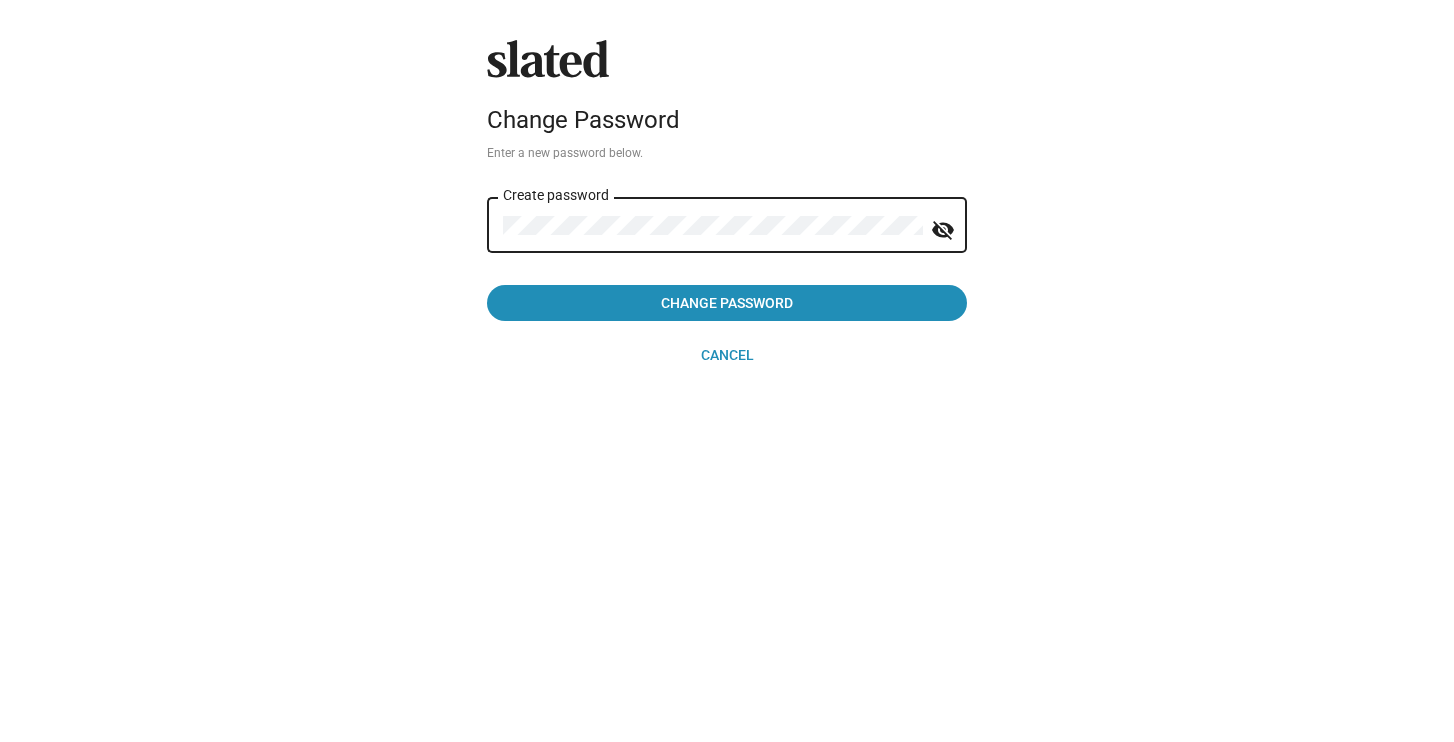 click on "visibility_off" 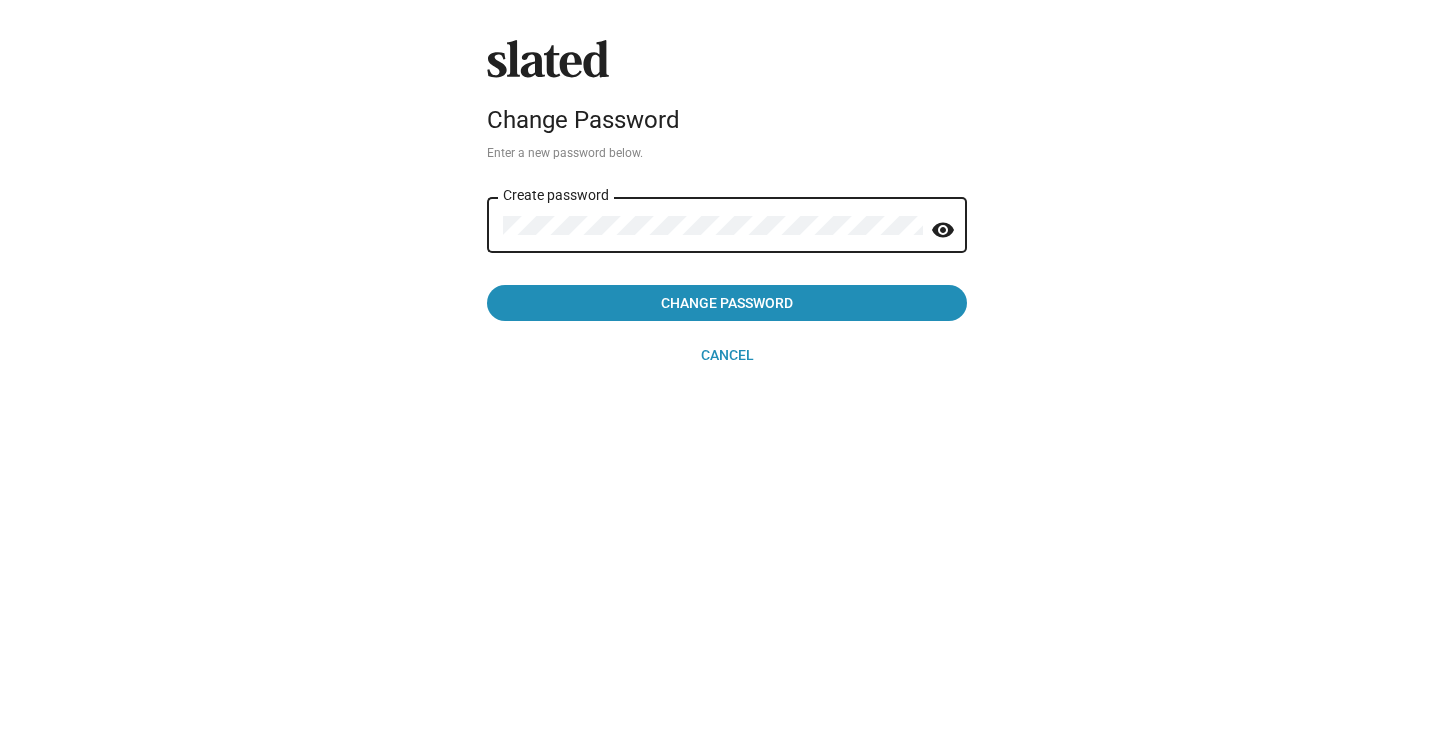 click on "visibility" 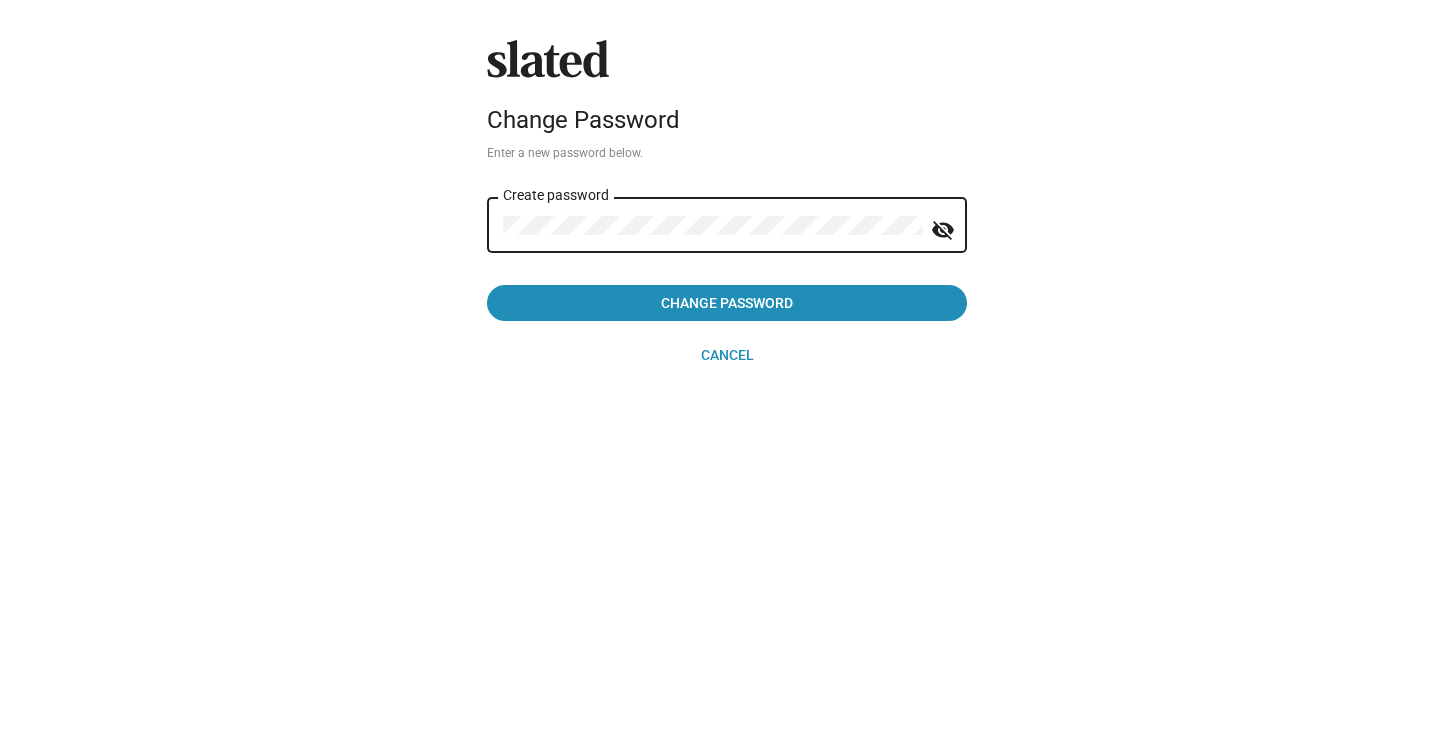 click on "visibility_off" 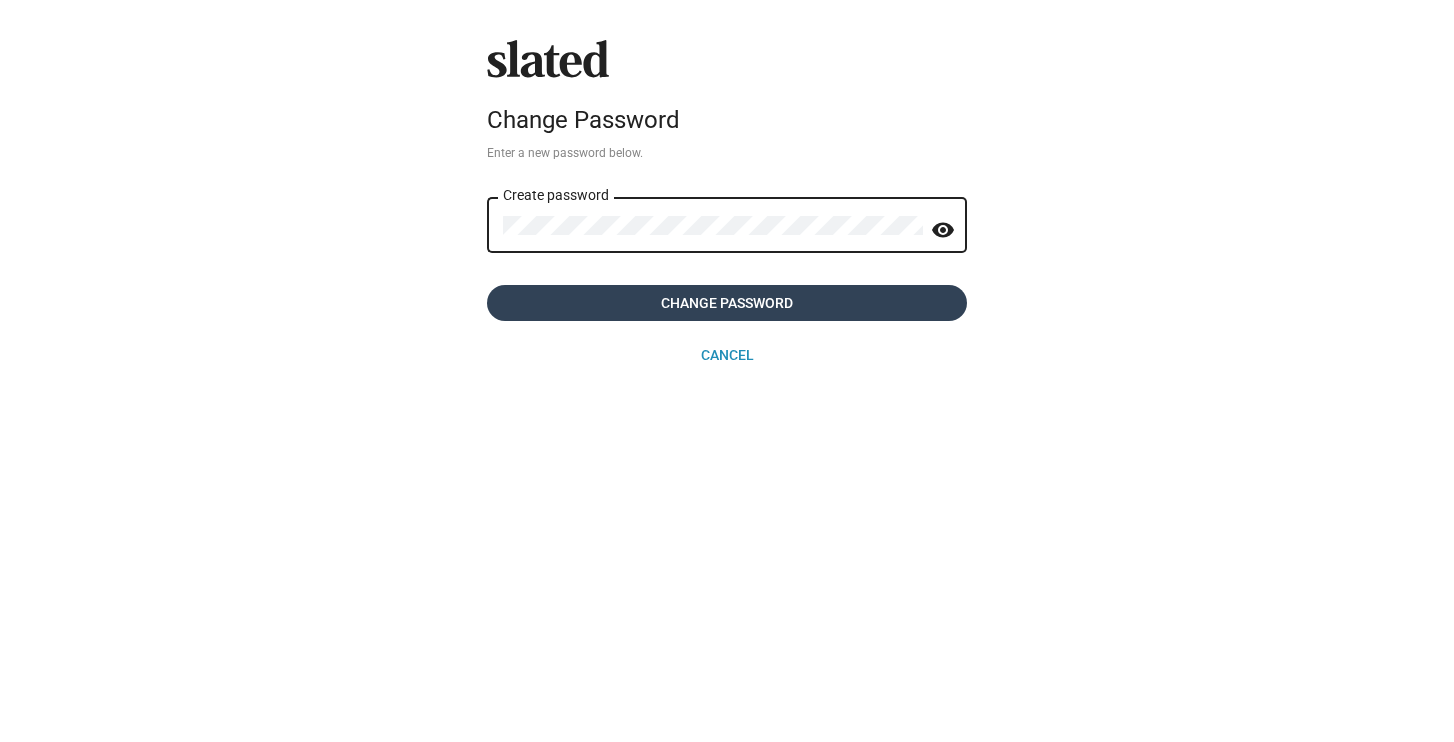 click on "Change Password" 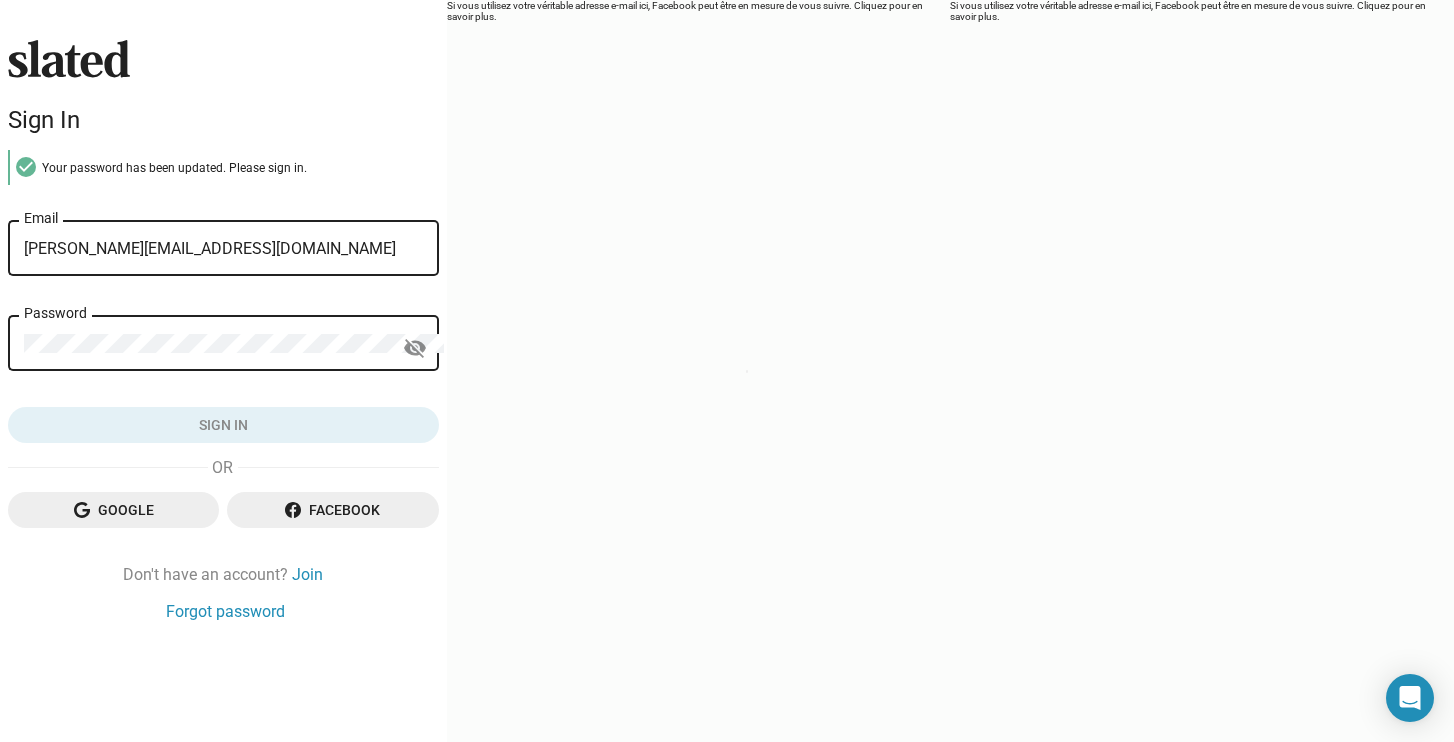 scroll, scrollTop: 0, scrollLeft: 0, axis: both 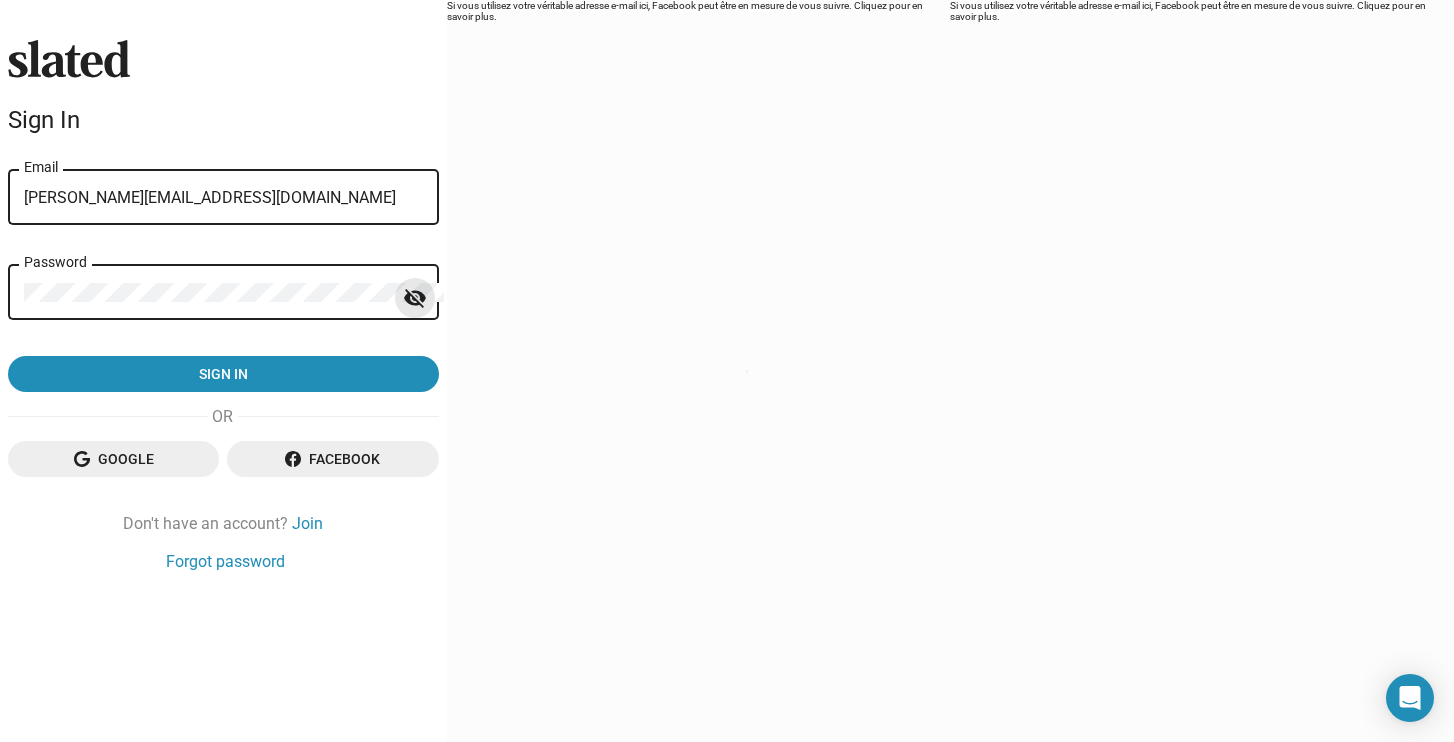 click on "visibility_off" 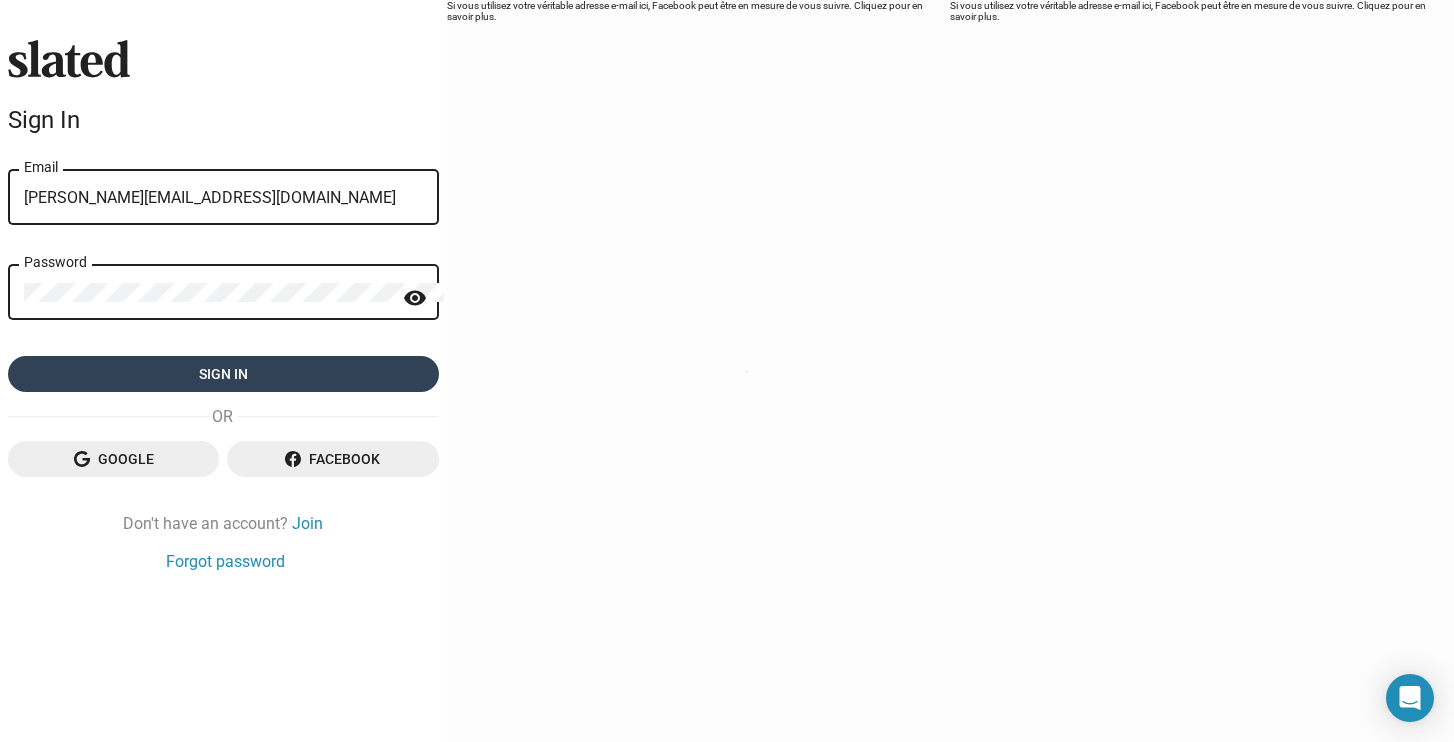 click on "Sign in" 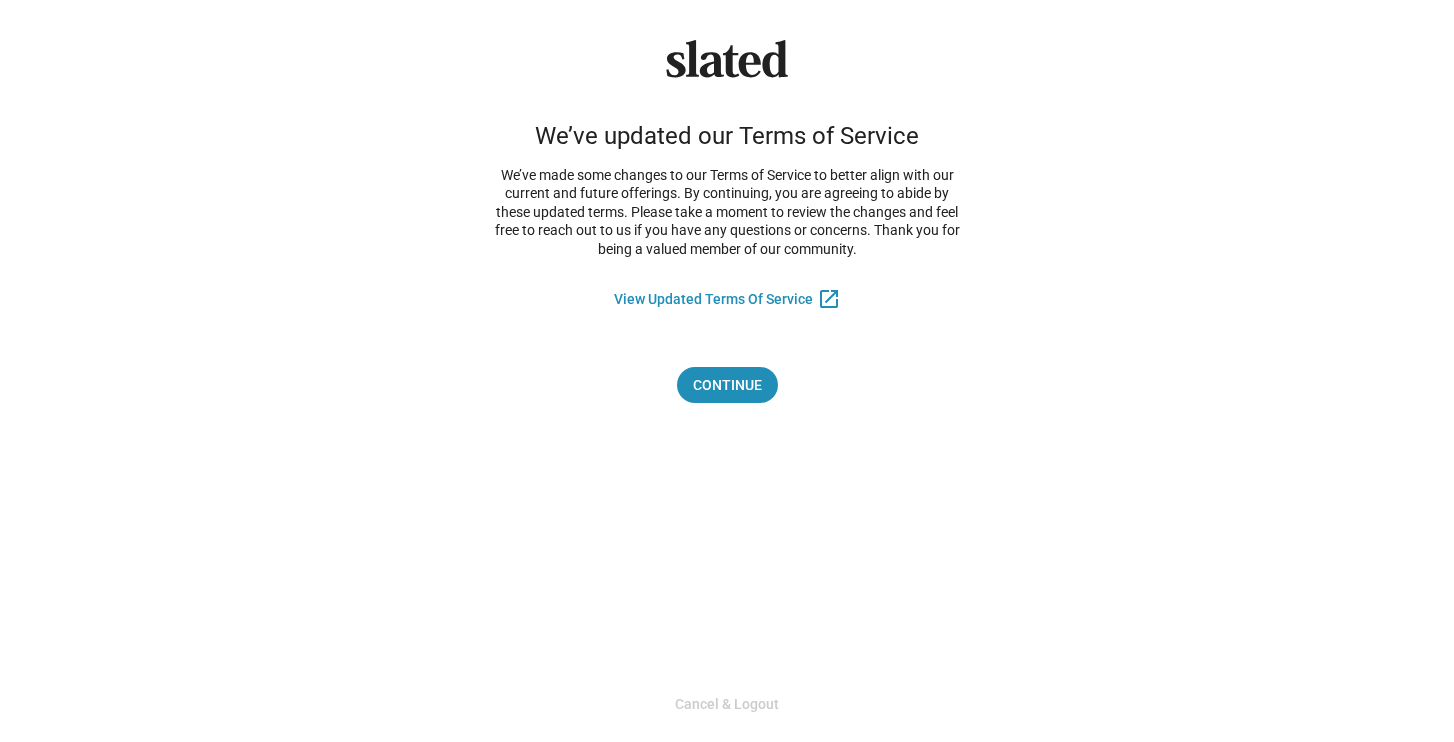 scroll, scrollTop: 0, scrollLeft: 0, axis: both 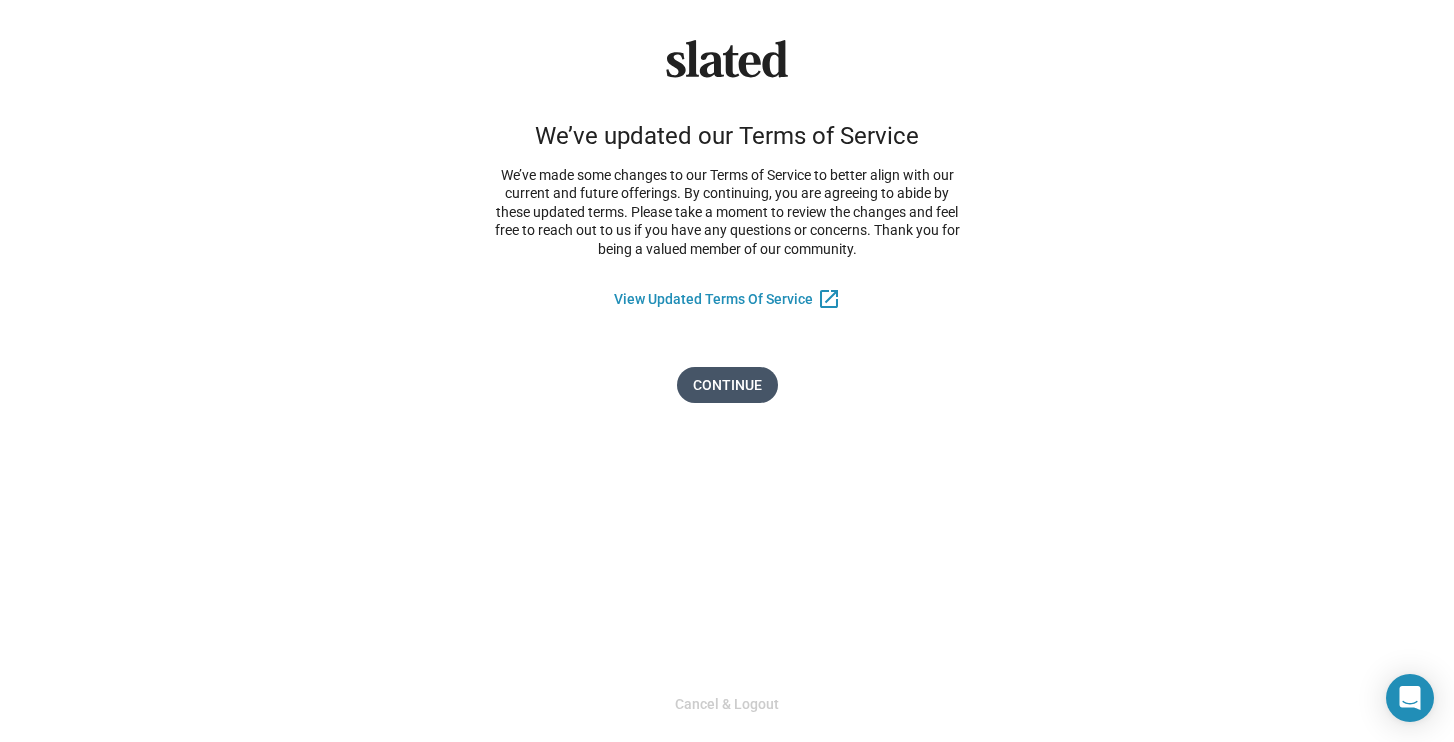 click on "Continue" 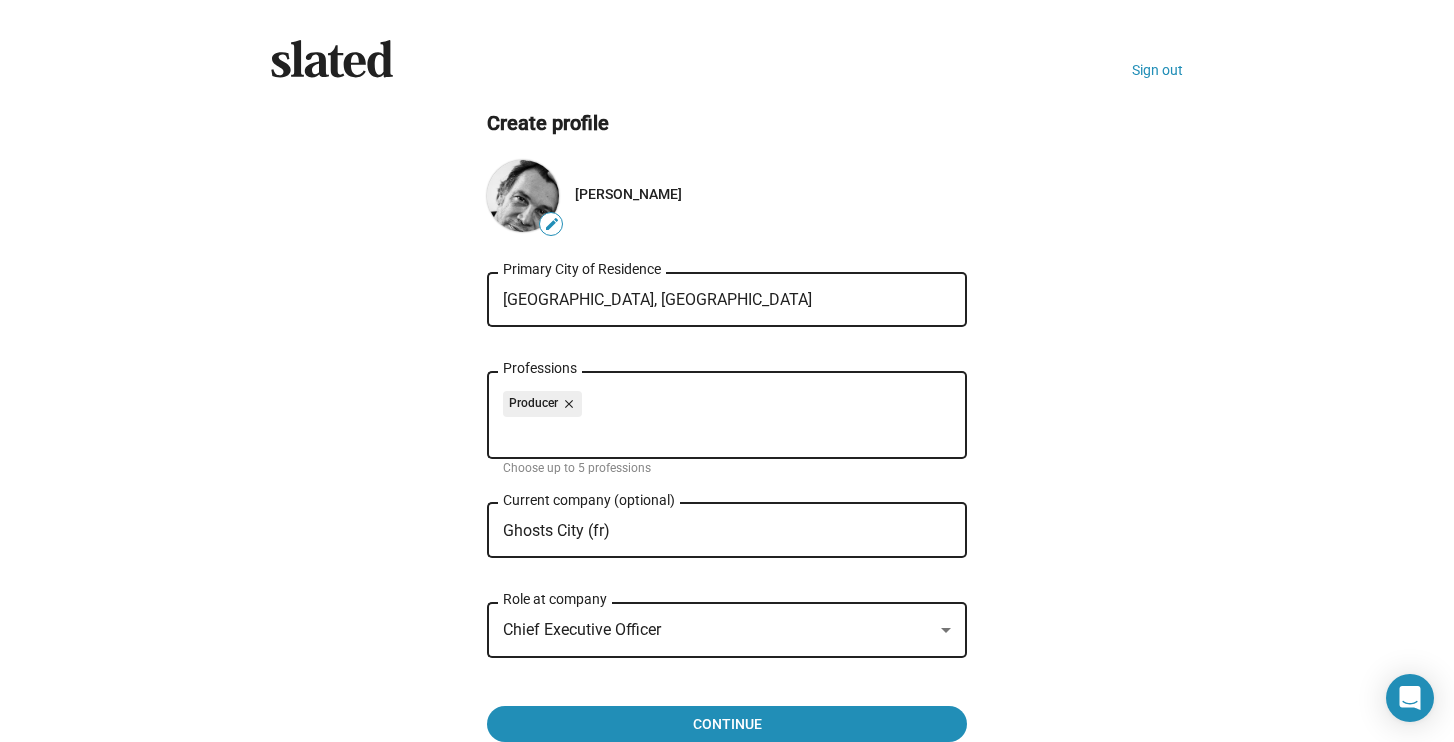 scroll, scrollTop: 112, scrollLeft: 0, axis: vertical 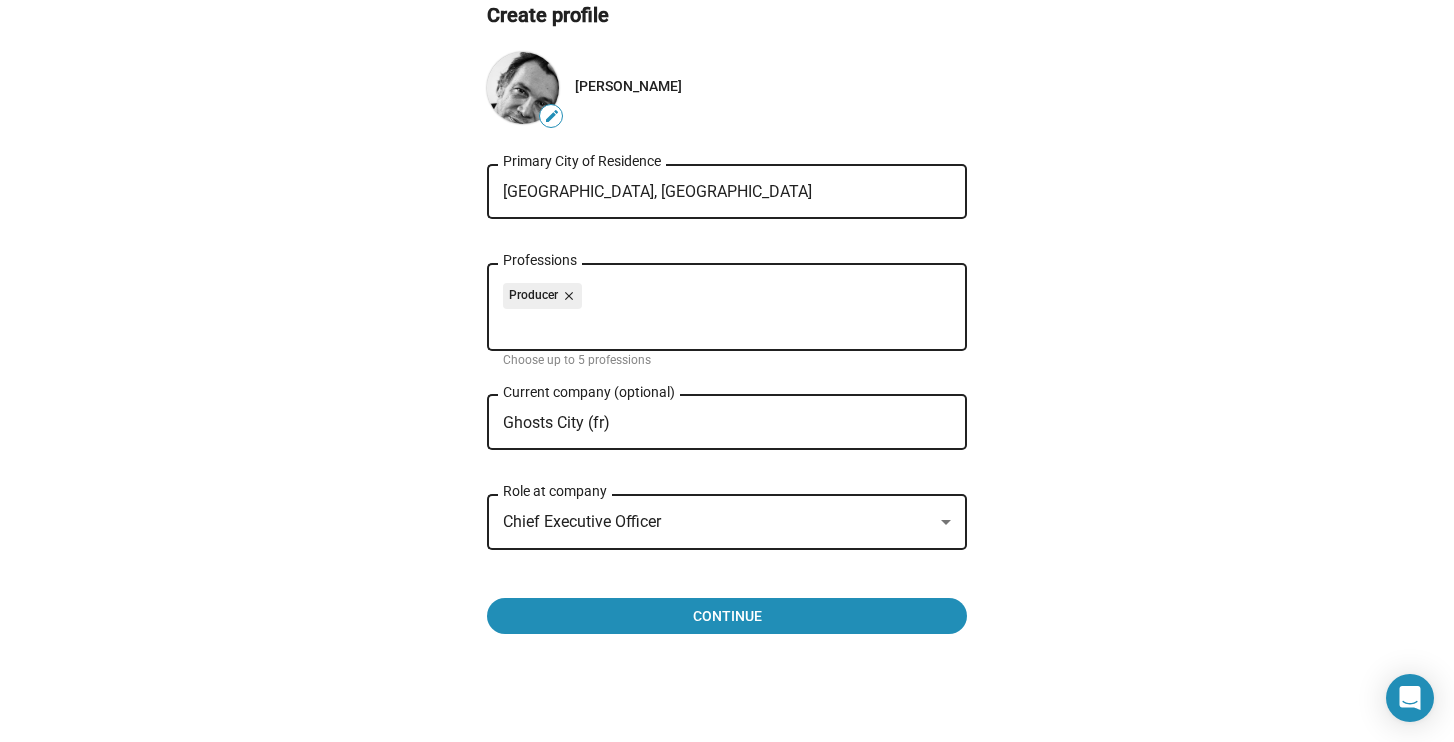 click on "Ghosts City (fr)" at bounding box center [713, 423] 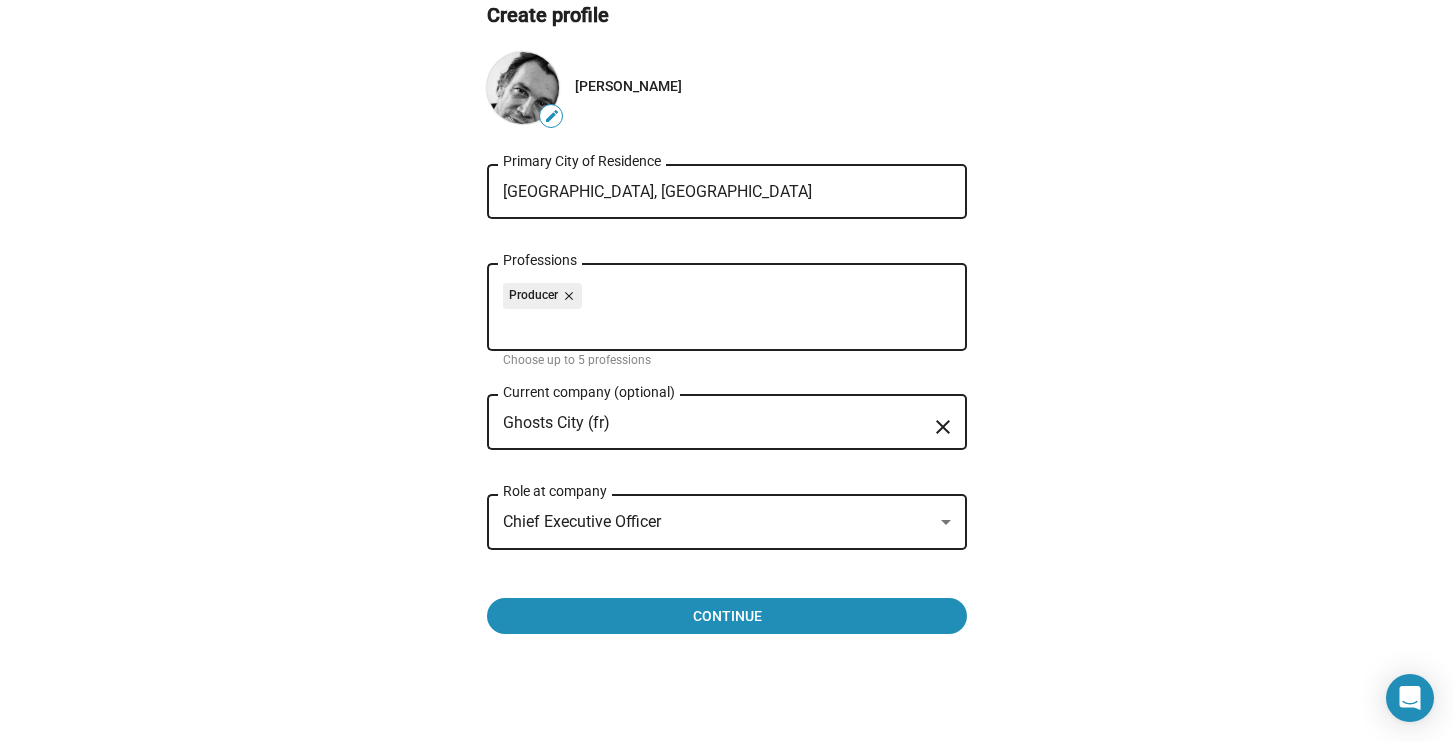 click on "Ghosts City (fr)" at bounding box center [713, 423] 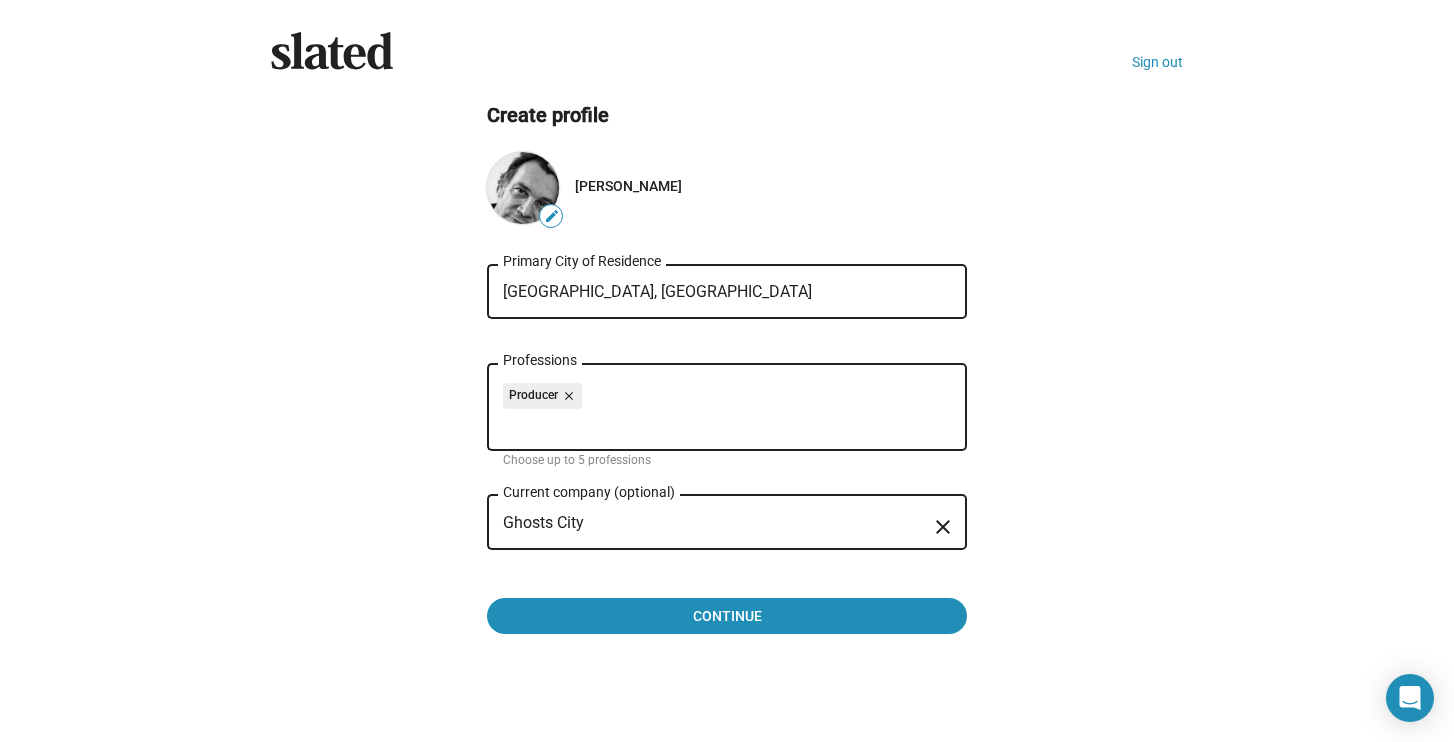 scroll, scrollTop: 11, scrollLeft: 0, axis: vertical 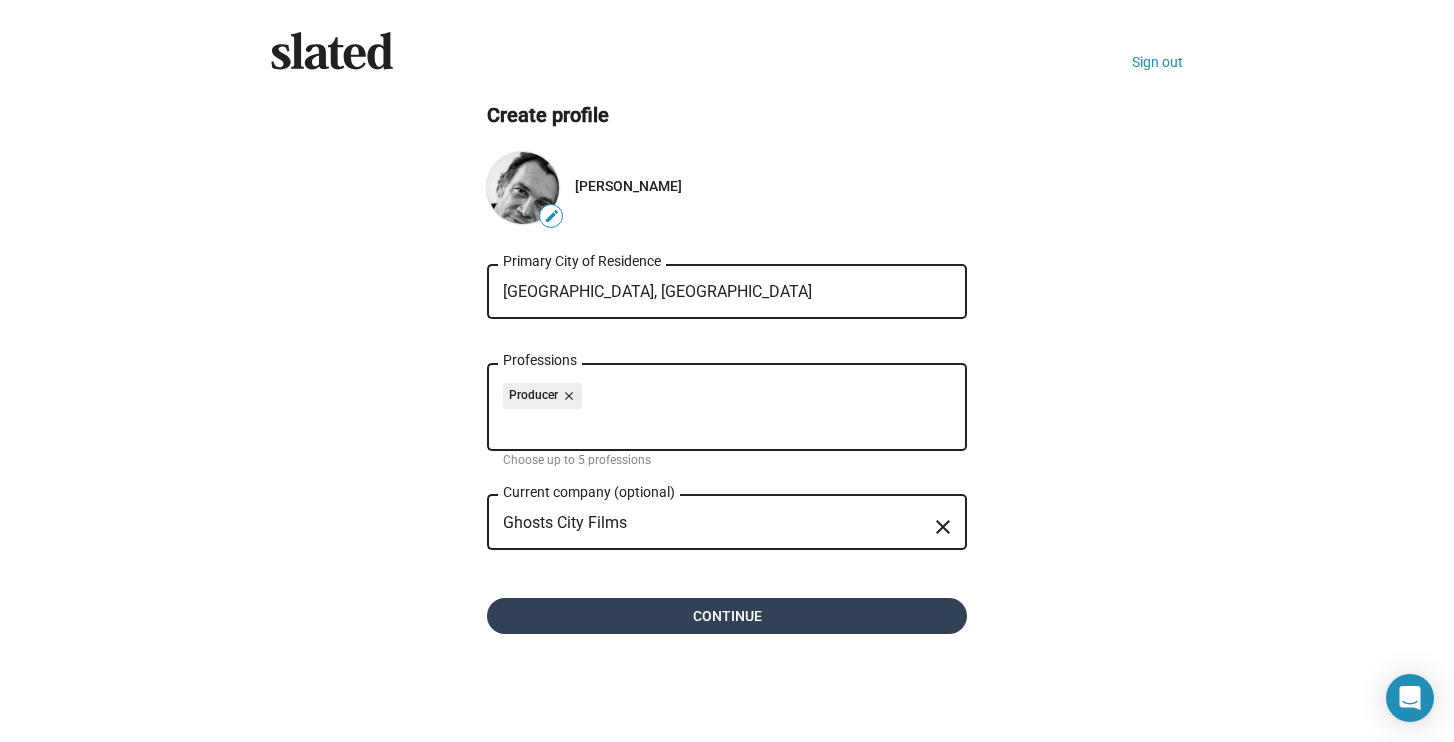 type on "Ghosts City Films" 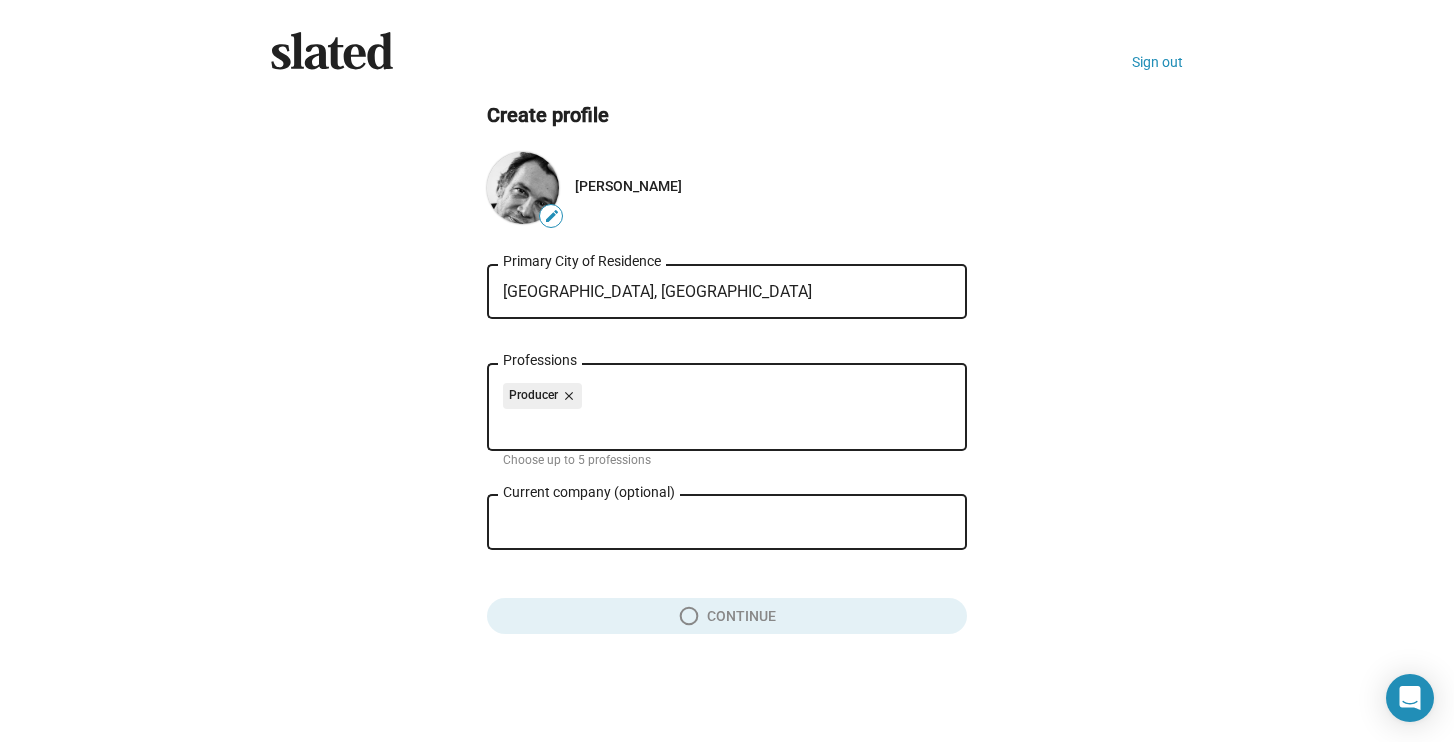 scroll, scrollTop: 0, scrollLeft: 0, axis: both 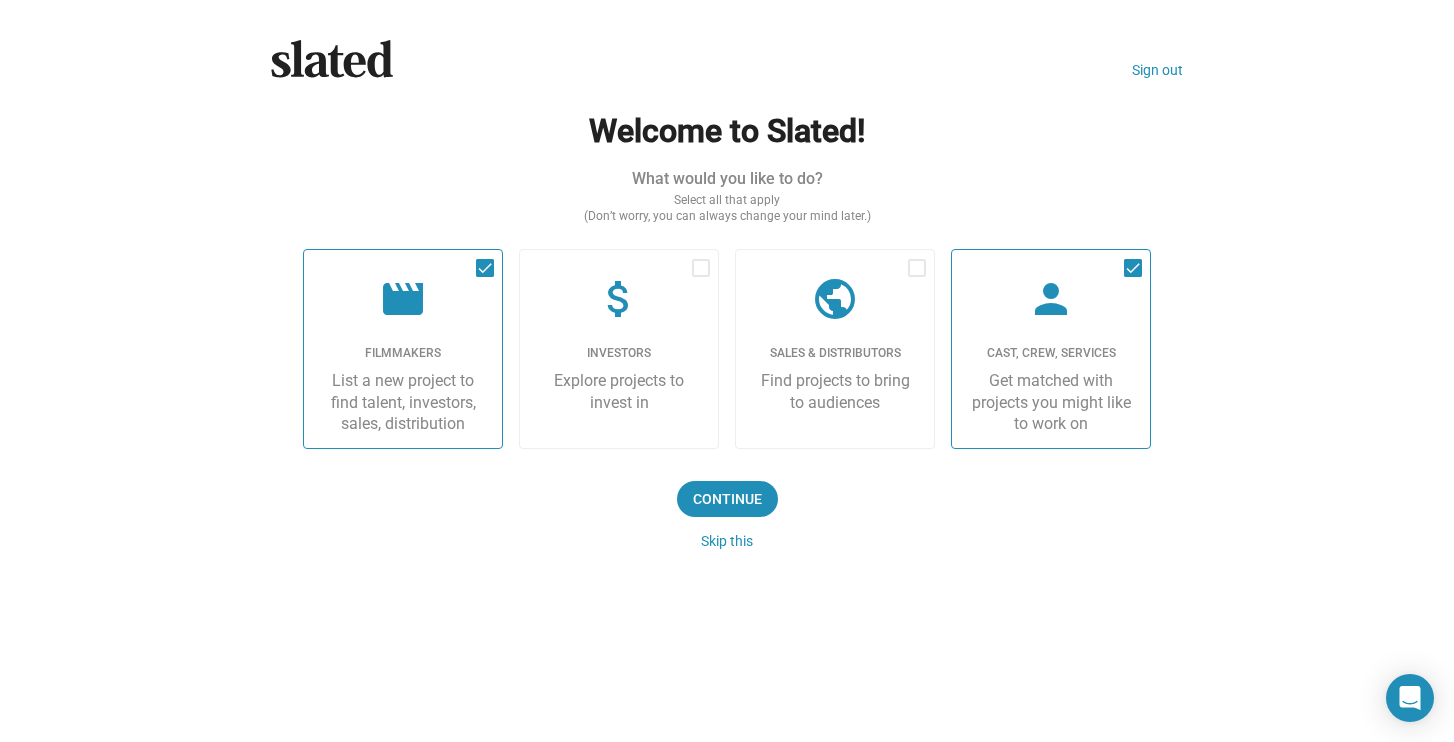 click on "List a new project to find talent, investors, sales, distribution" 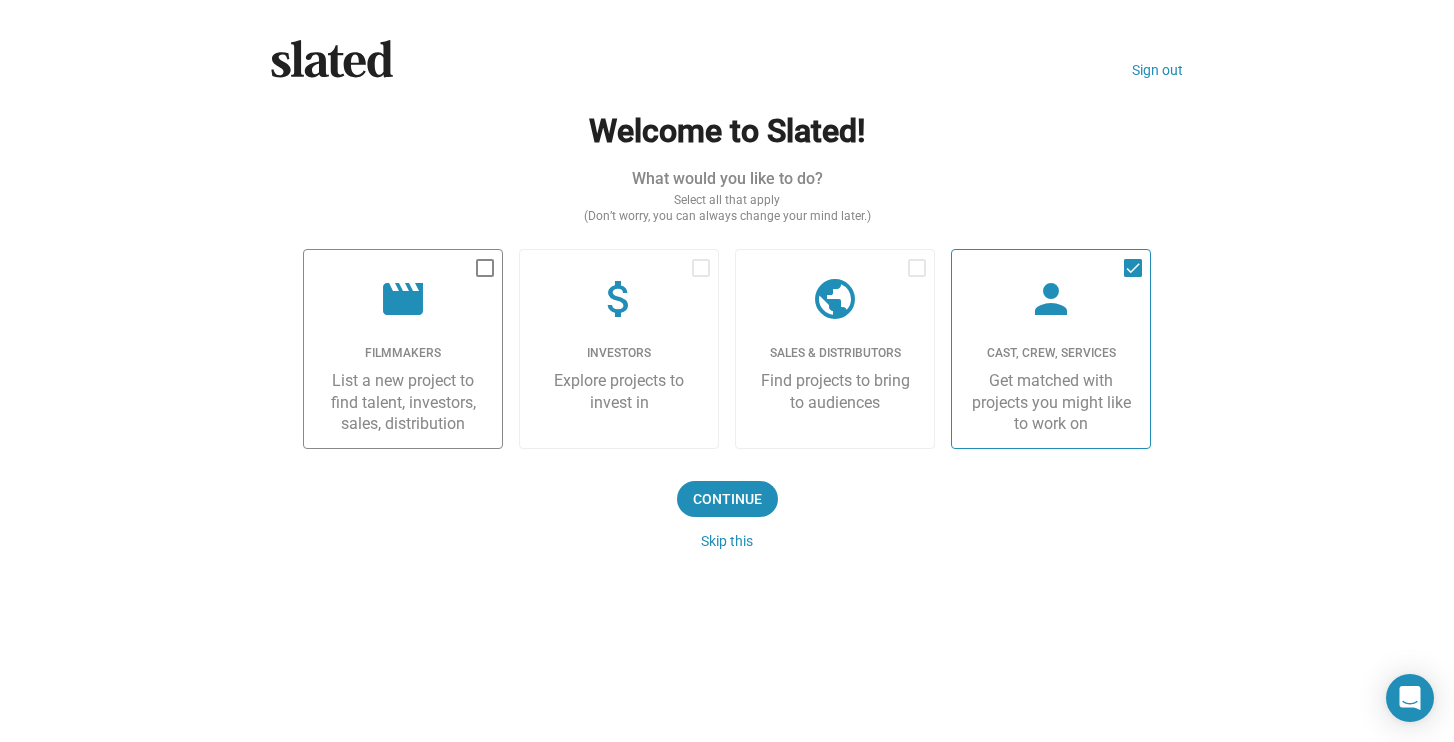 click at bounding box center (485, 268) 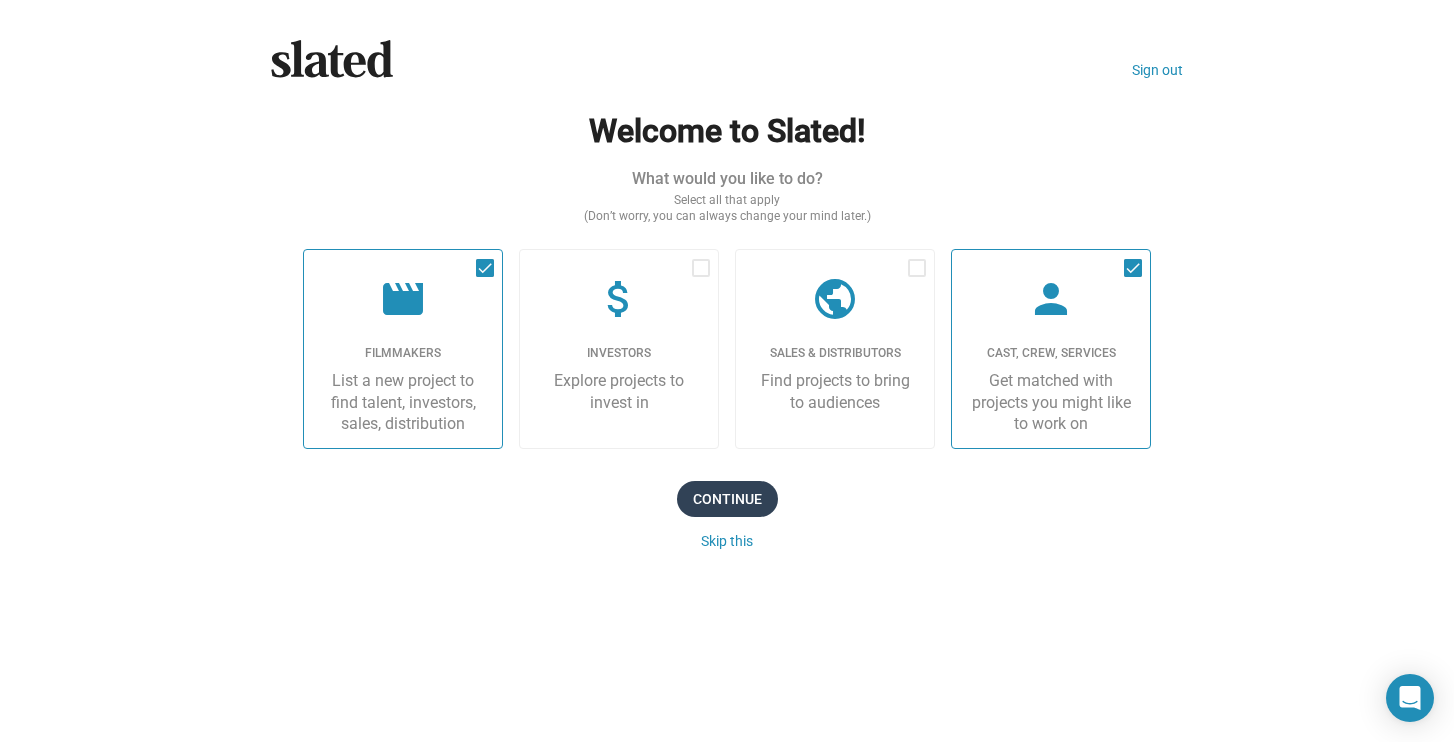click on "Continue" 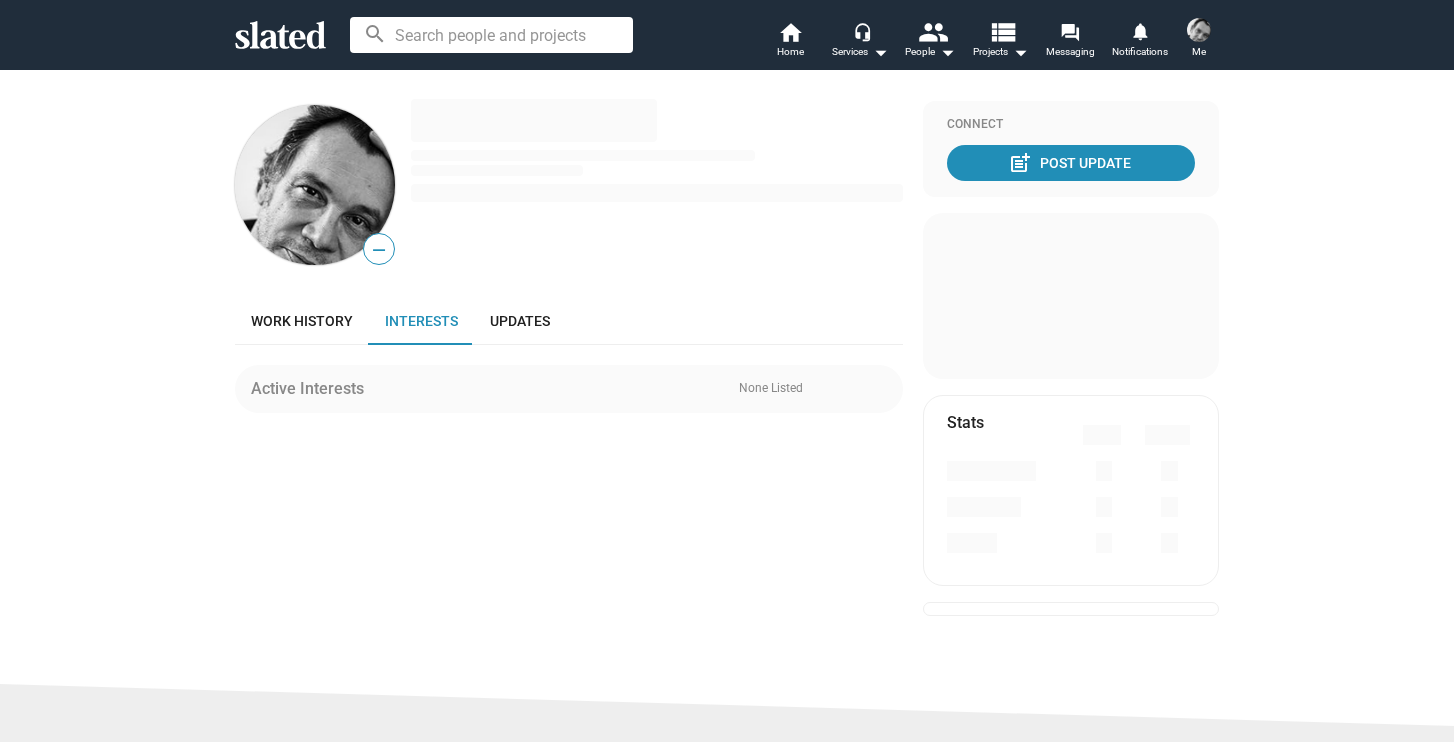 scroll, scrollTop: 0, scrollLeft: 0, axis: both 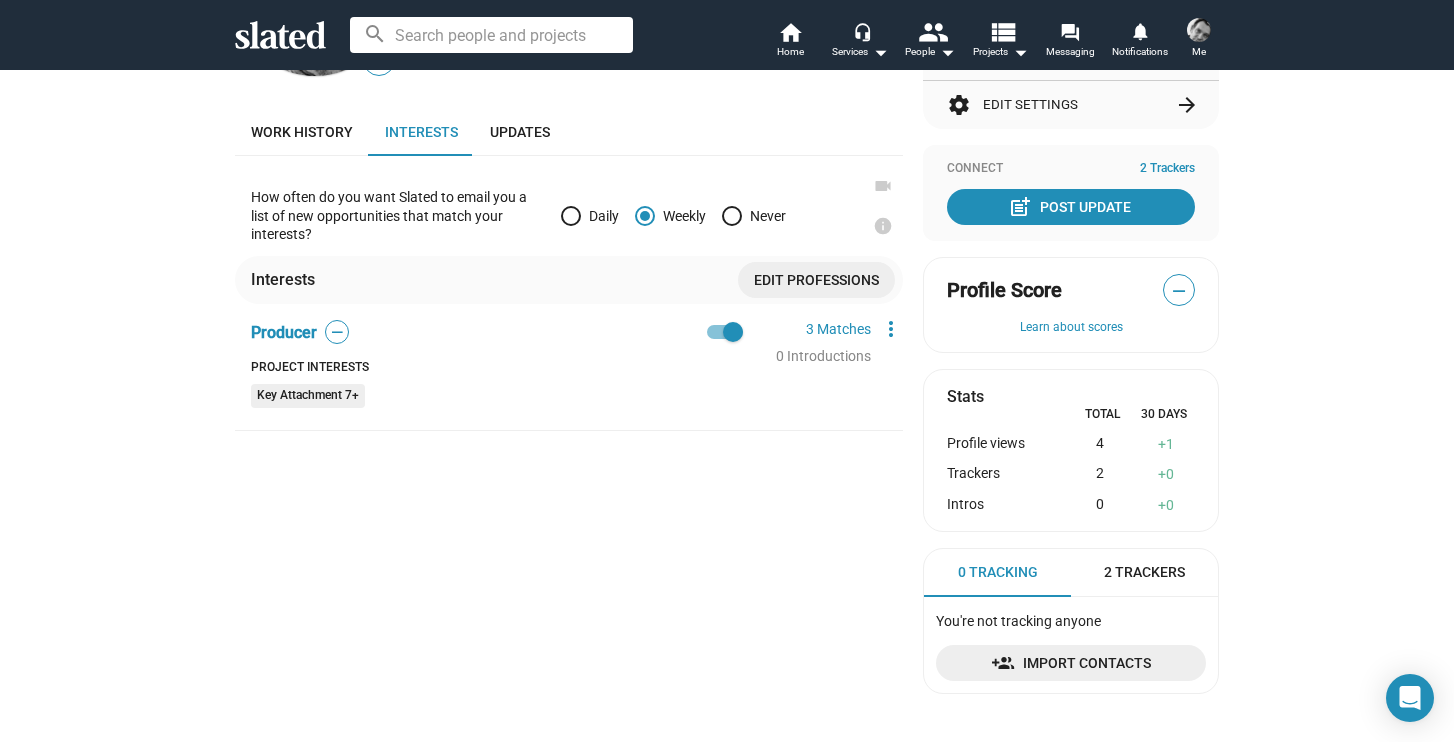 click on "Key Attachment 7+" at bounding box center [308, 396] 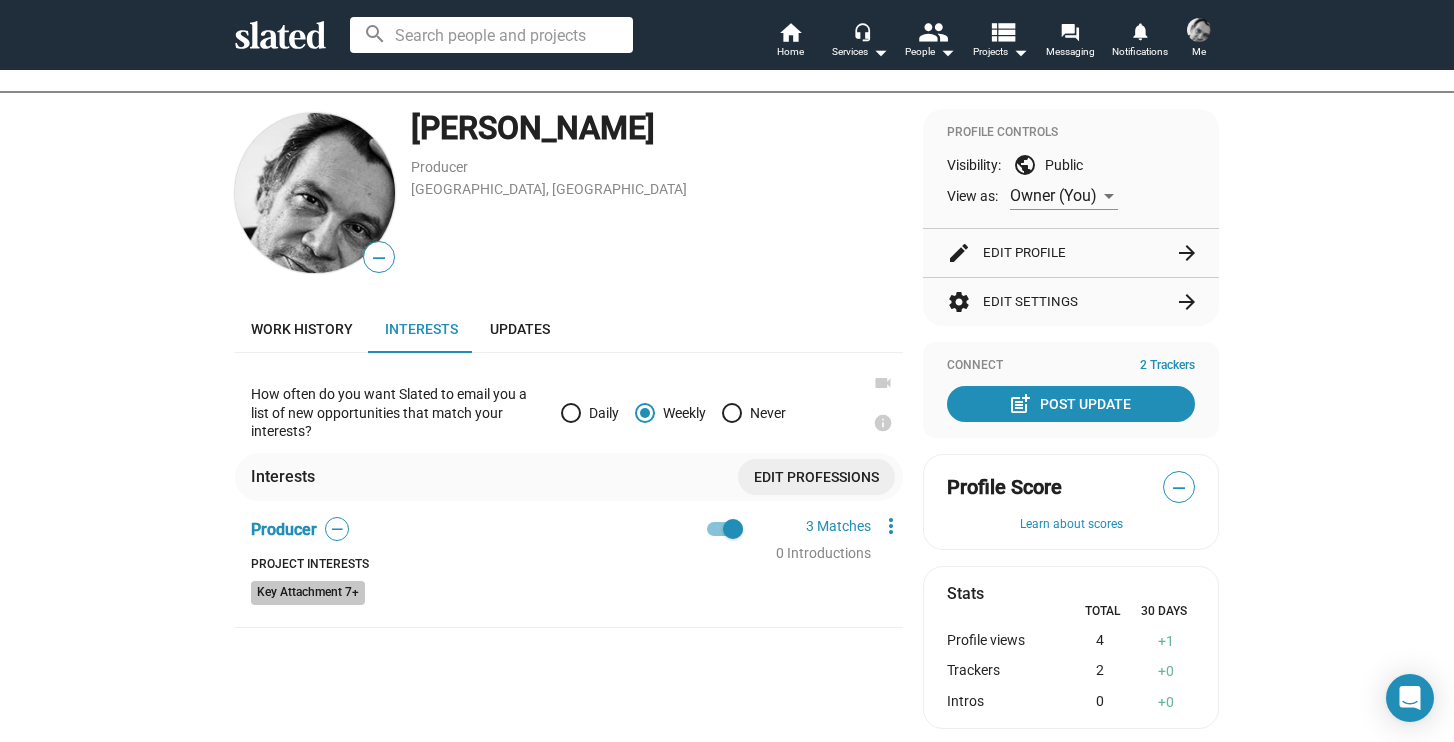 scroll, scrollTop: 124, scrollLeft: 0, axis: vertical 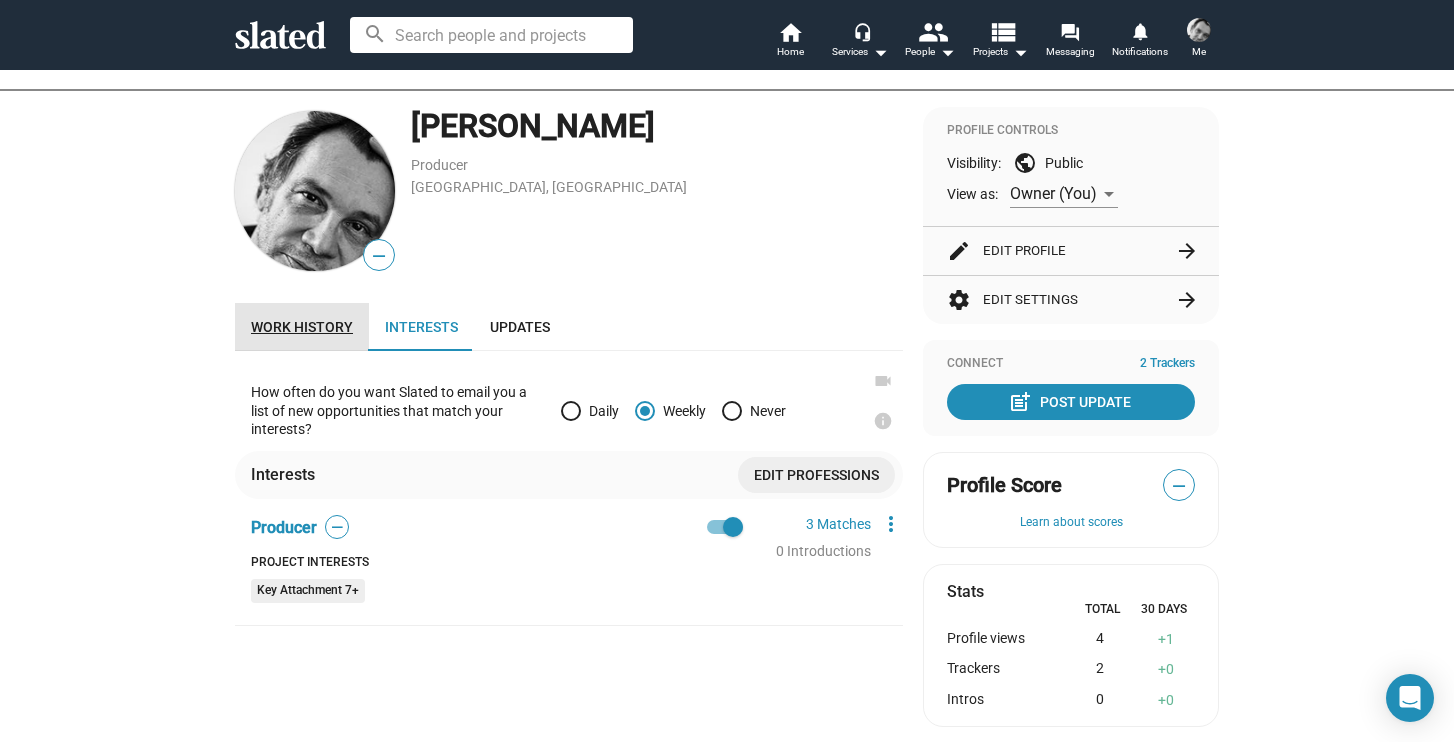 click on "Work history" at bounding box center [302, 327] 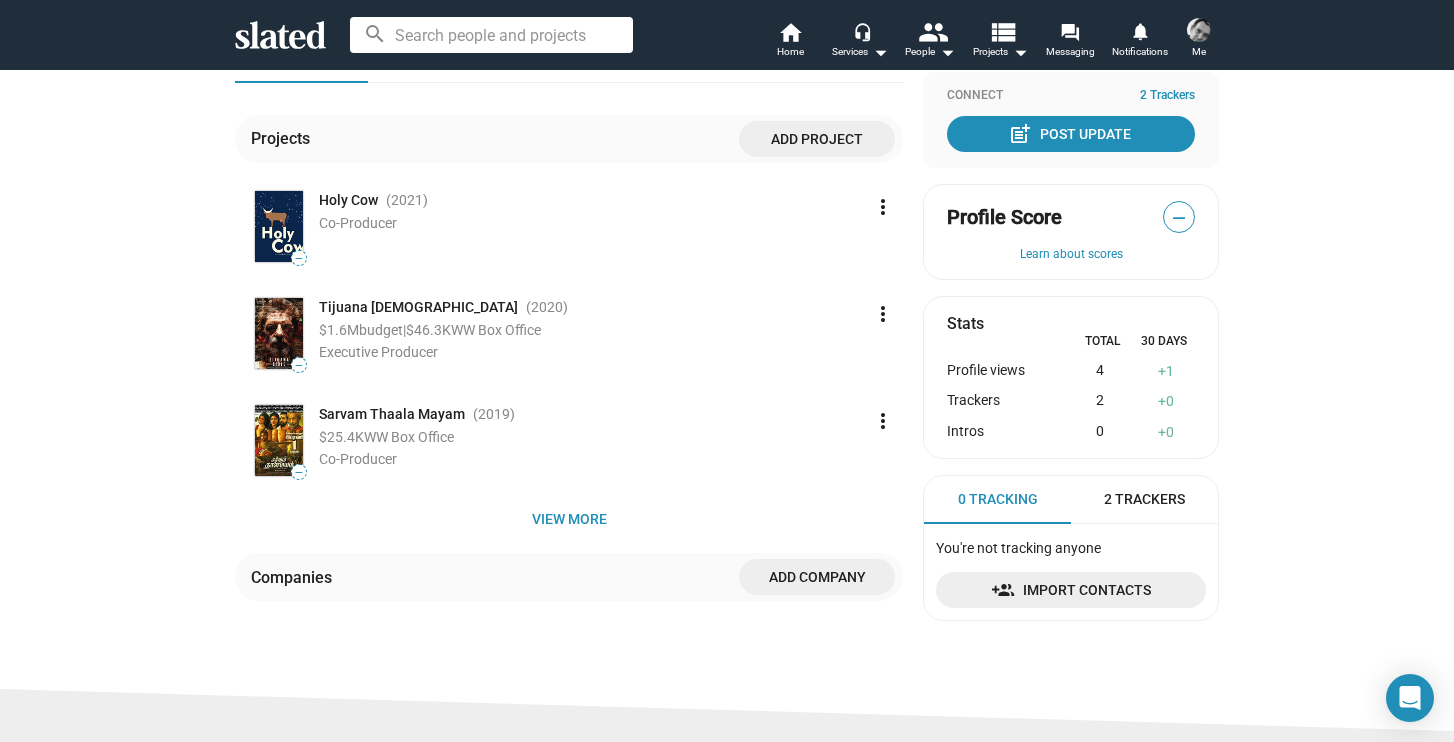 scroll, scrollTop: 391, scrollLeft: 0, axis: vertical 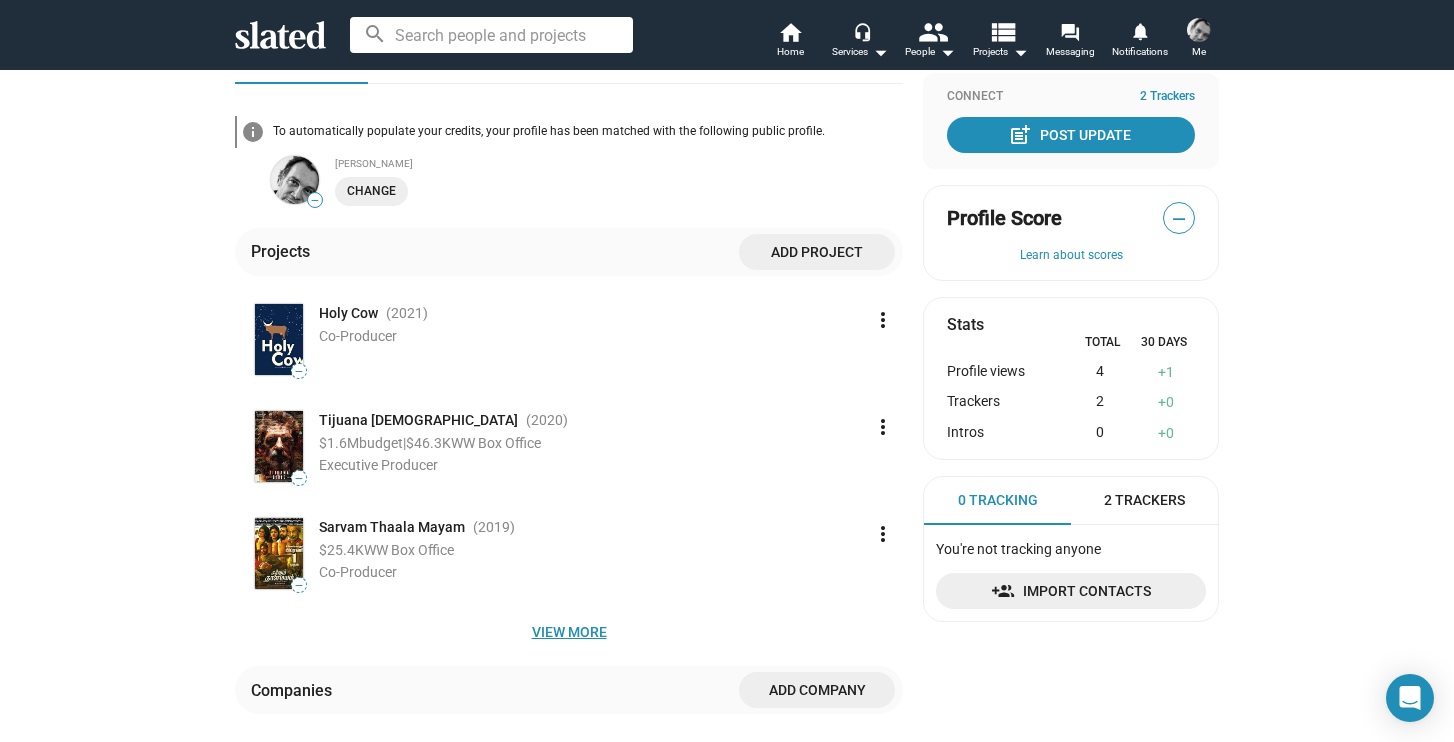 click on "— Tijuana Bible (2020 ) $1.6M  budget  |  $46.3K  WW Box Office  Executive Producer  more_vert" 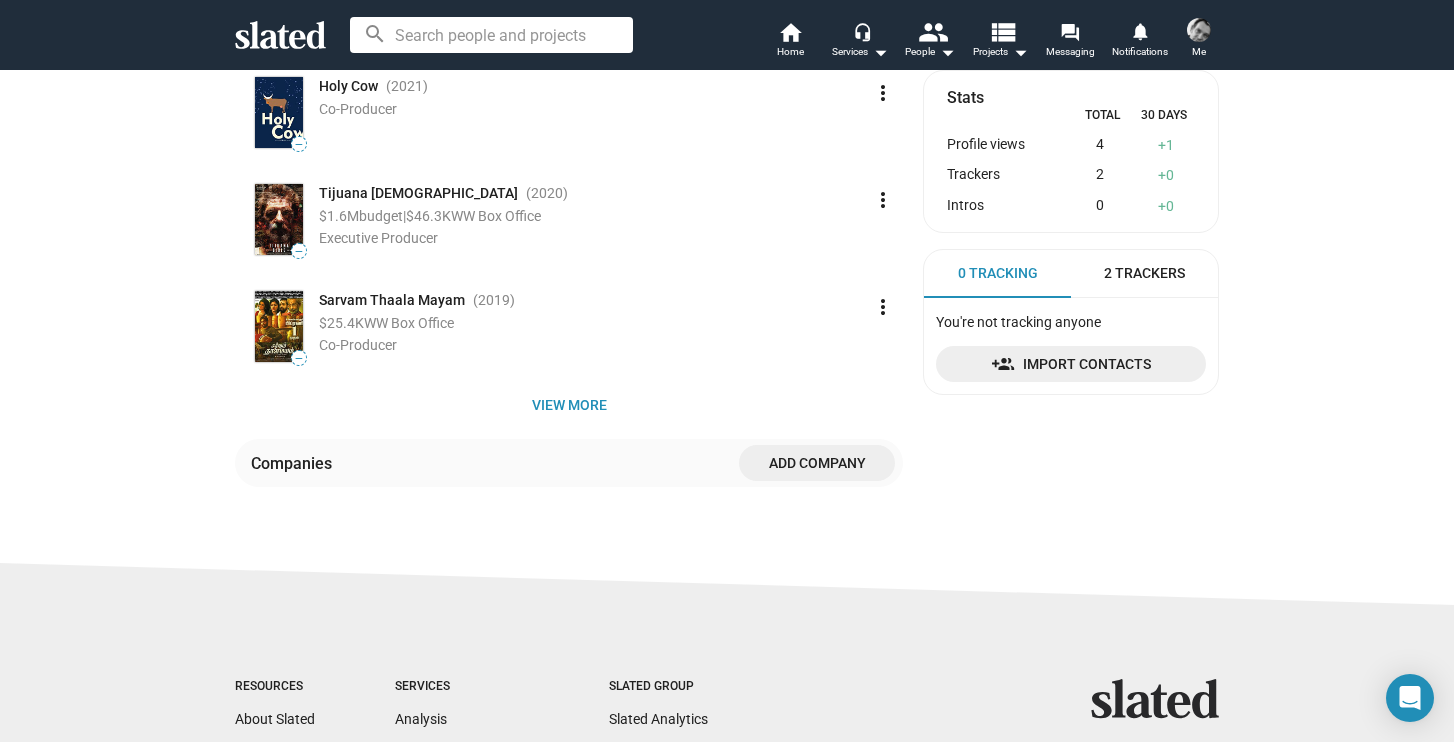 scroll, scrollTop: 647, scrollLeft: 0, axis: vertical 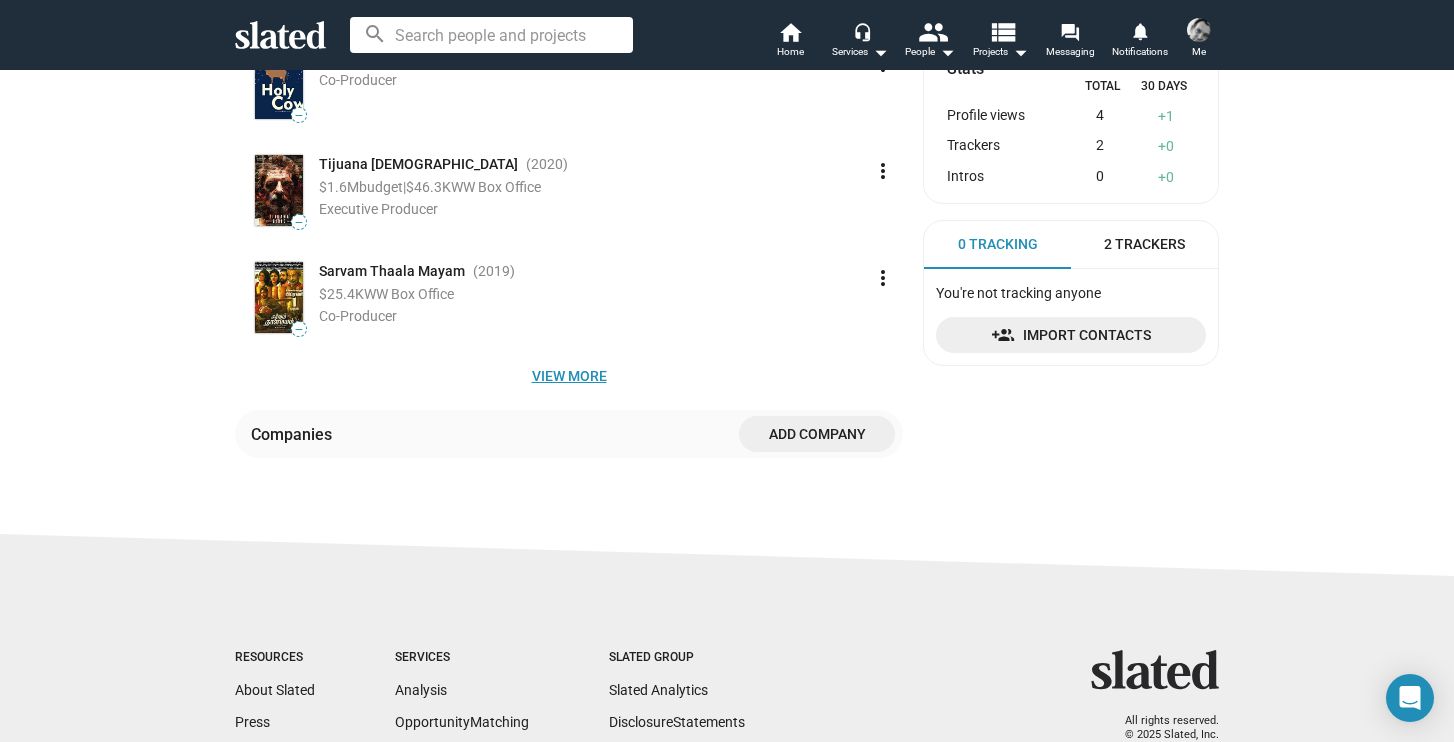 click on "View more" 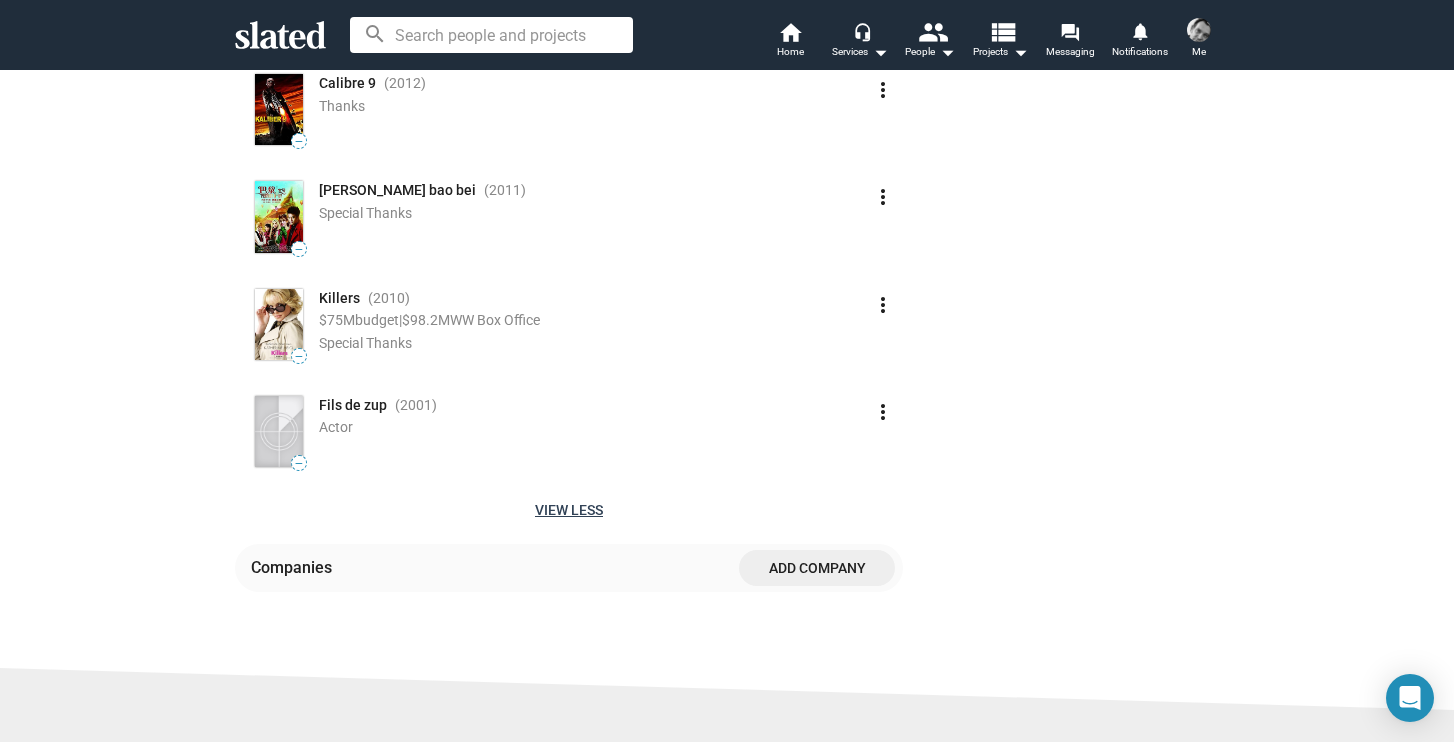 scroll, scrollTop: 1256, scrollLeft: 0, axis: vertical 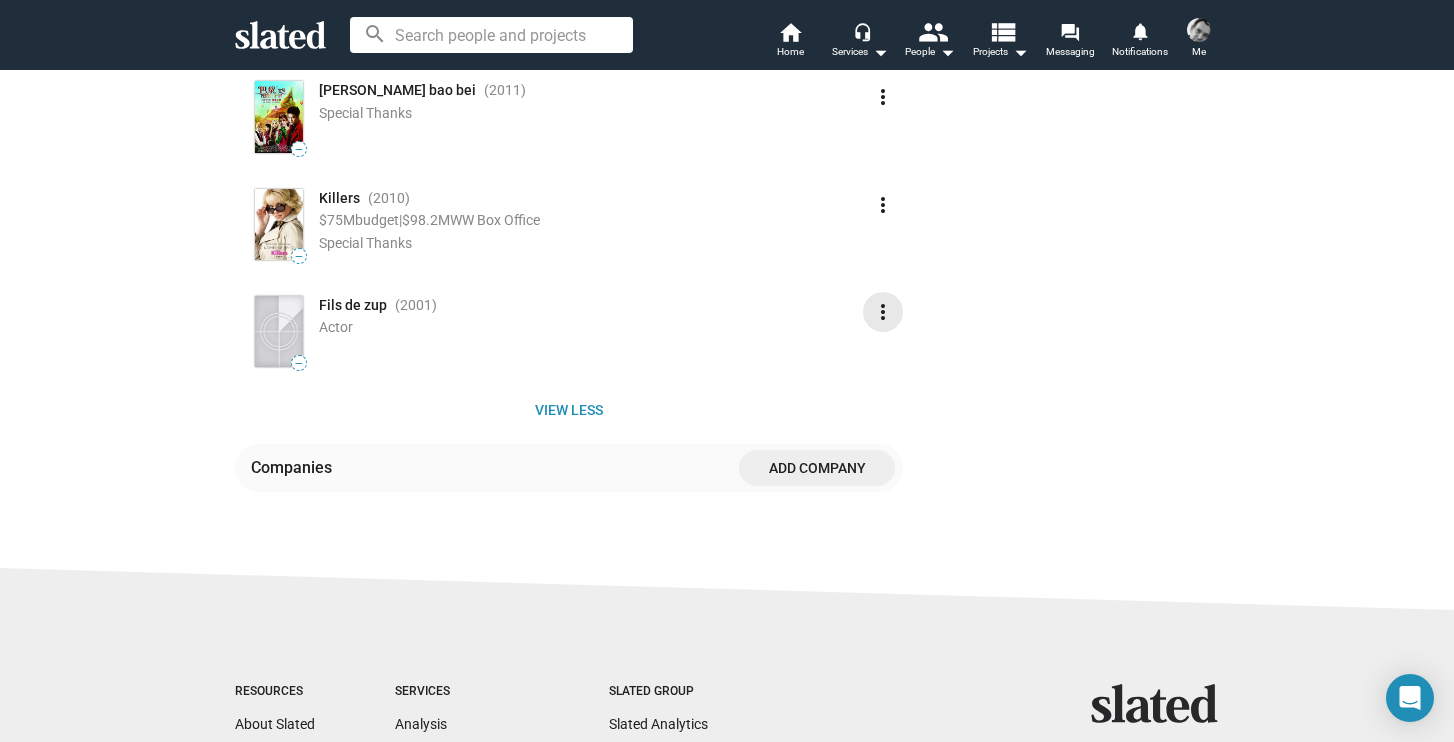 click on "more_vert" 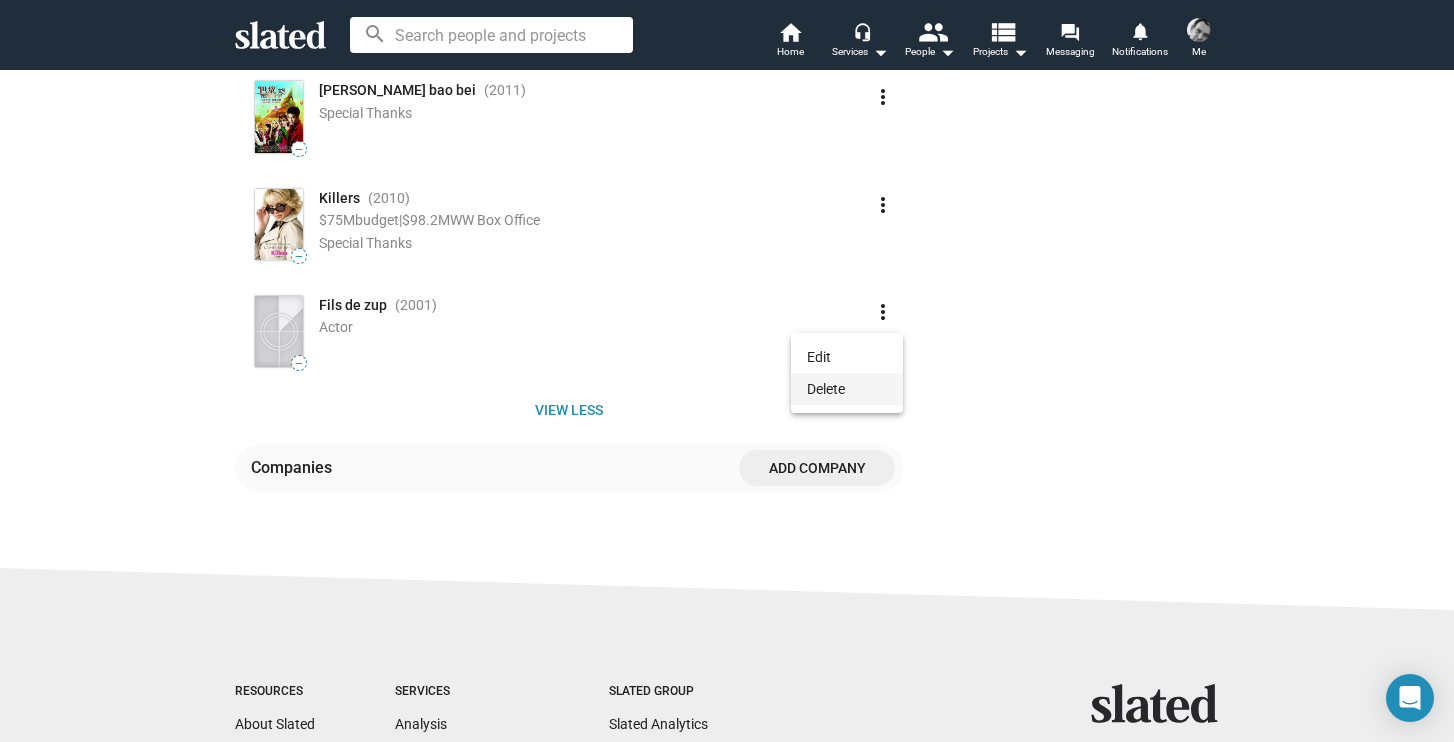 click on "Delete" at bounding box center [847, 389] 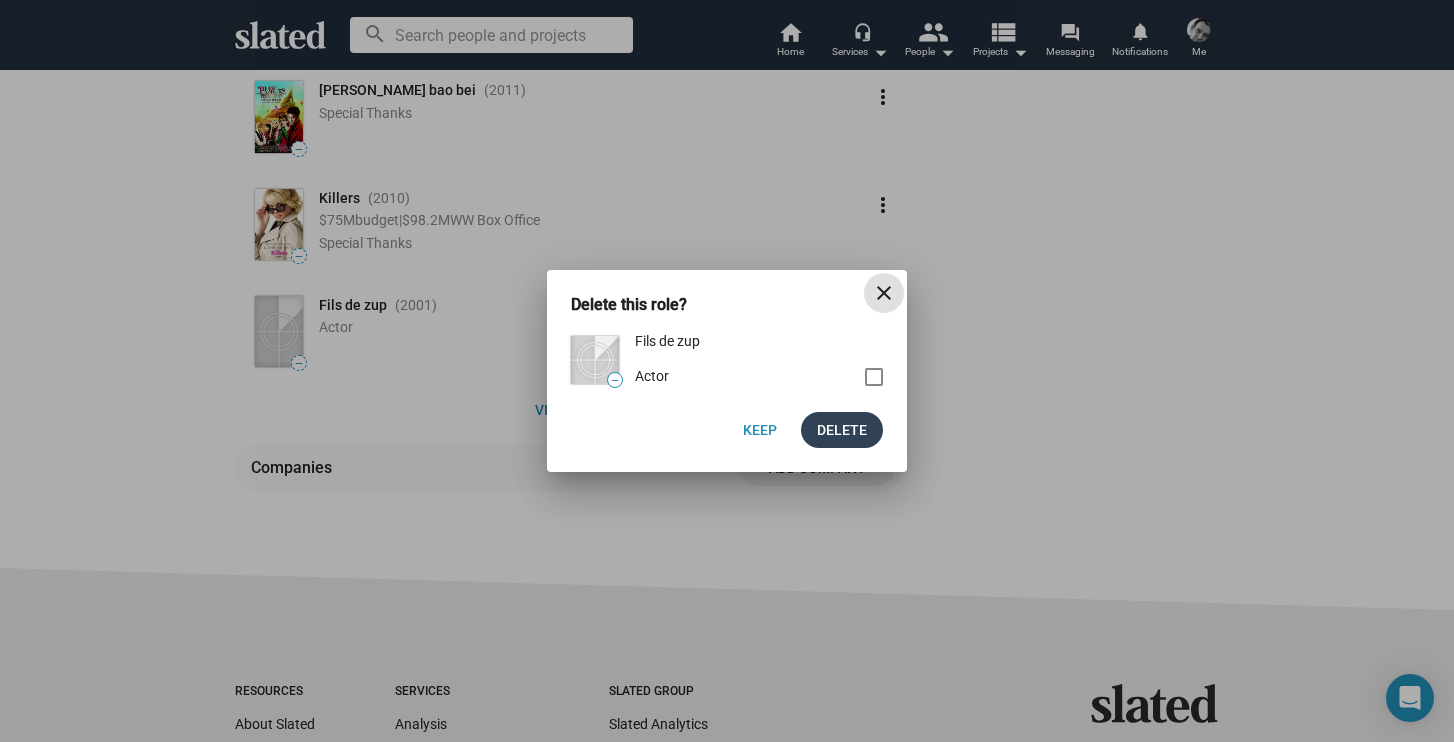 click on "Delete" at bounding box center (842, 430) 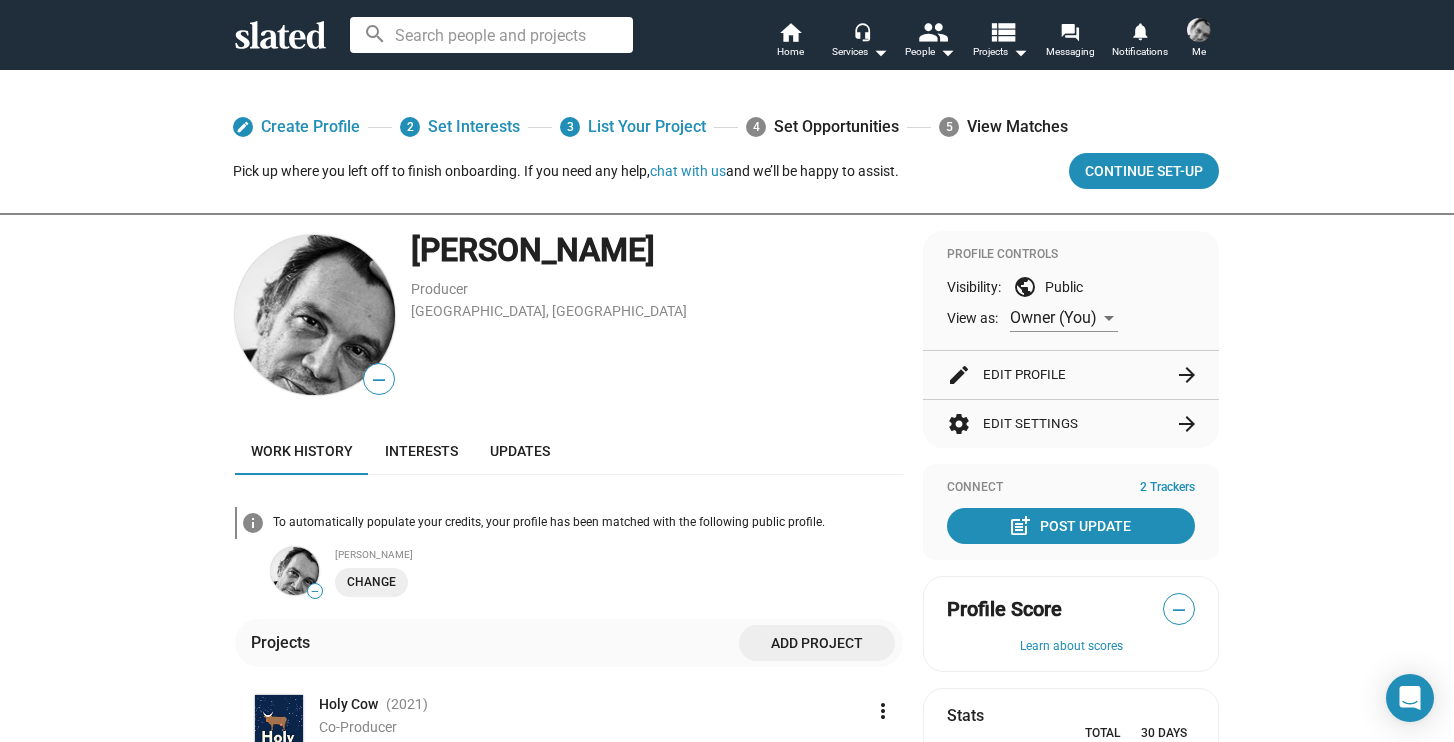 scroll, scrollTop: 38, scrollLeft: 0, axis: vertical 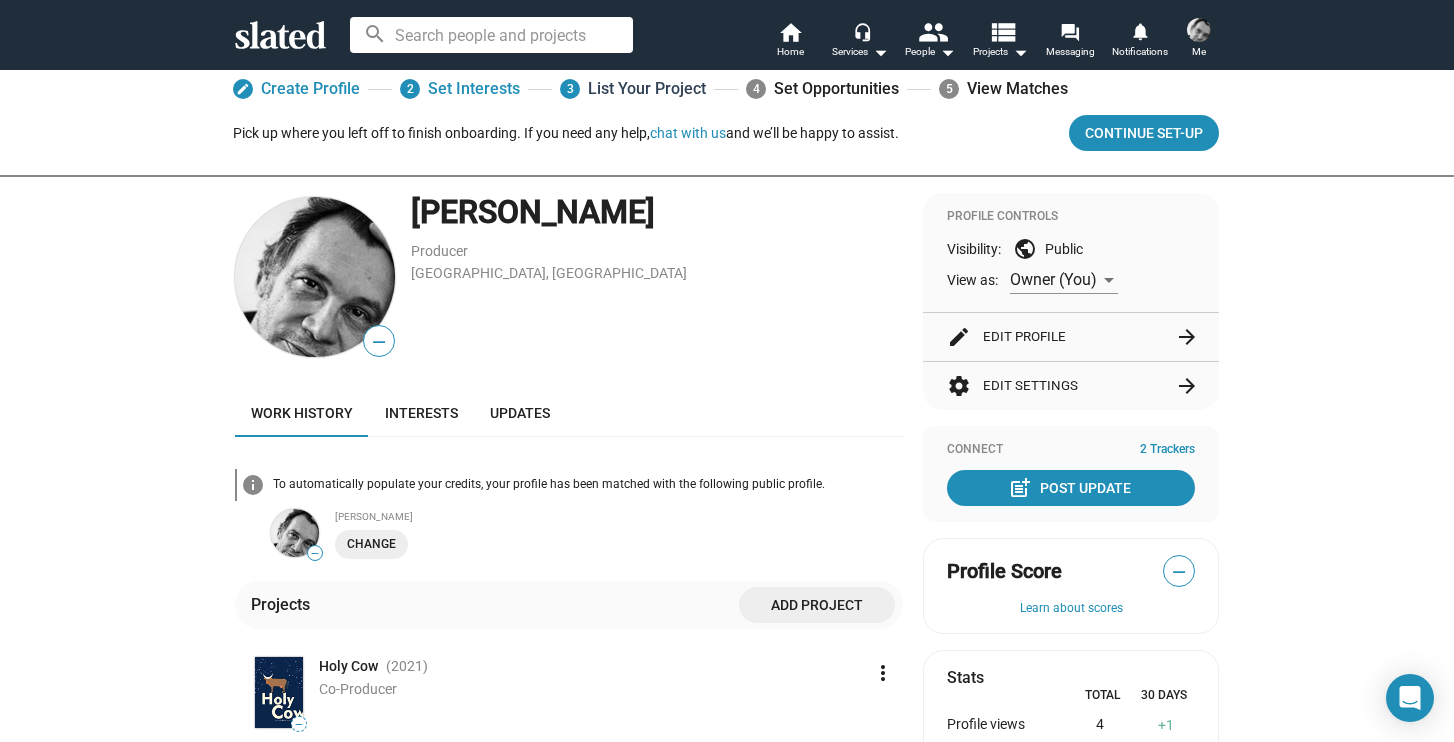 click on "3  List Your Project" at bounding box center [633, 89] 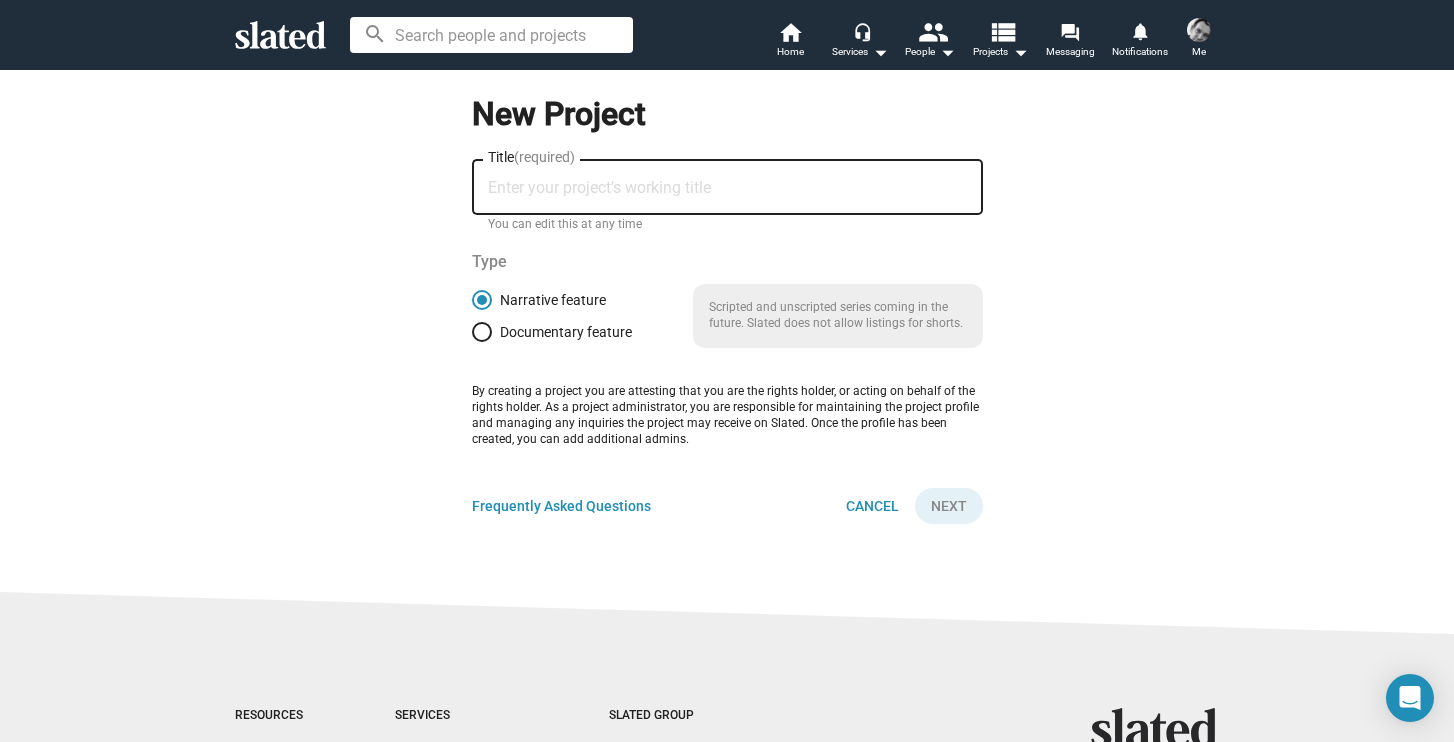 click on "Title  (required)" at bounding box center [727, 188] 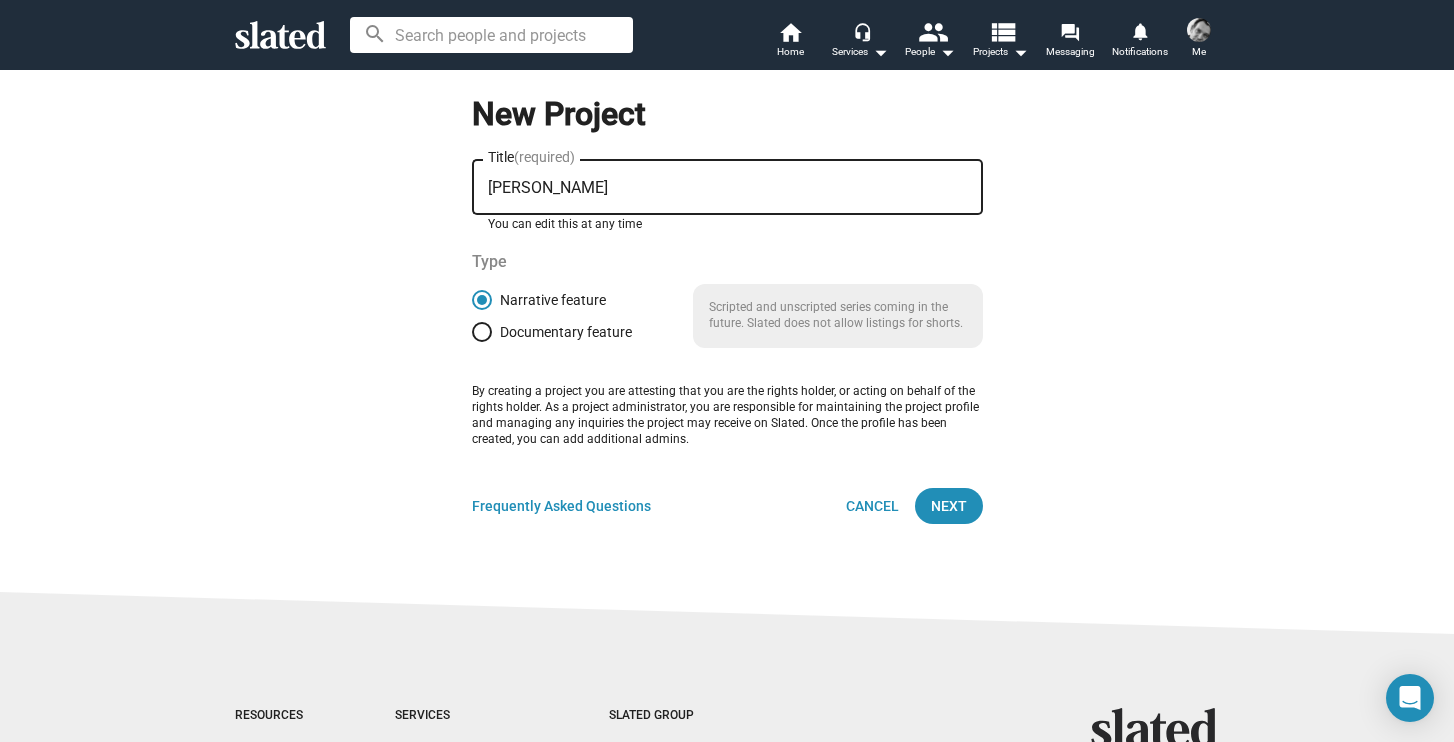type on "[PERSON_NAME]" 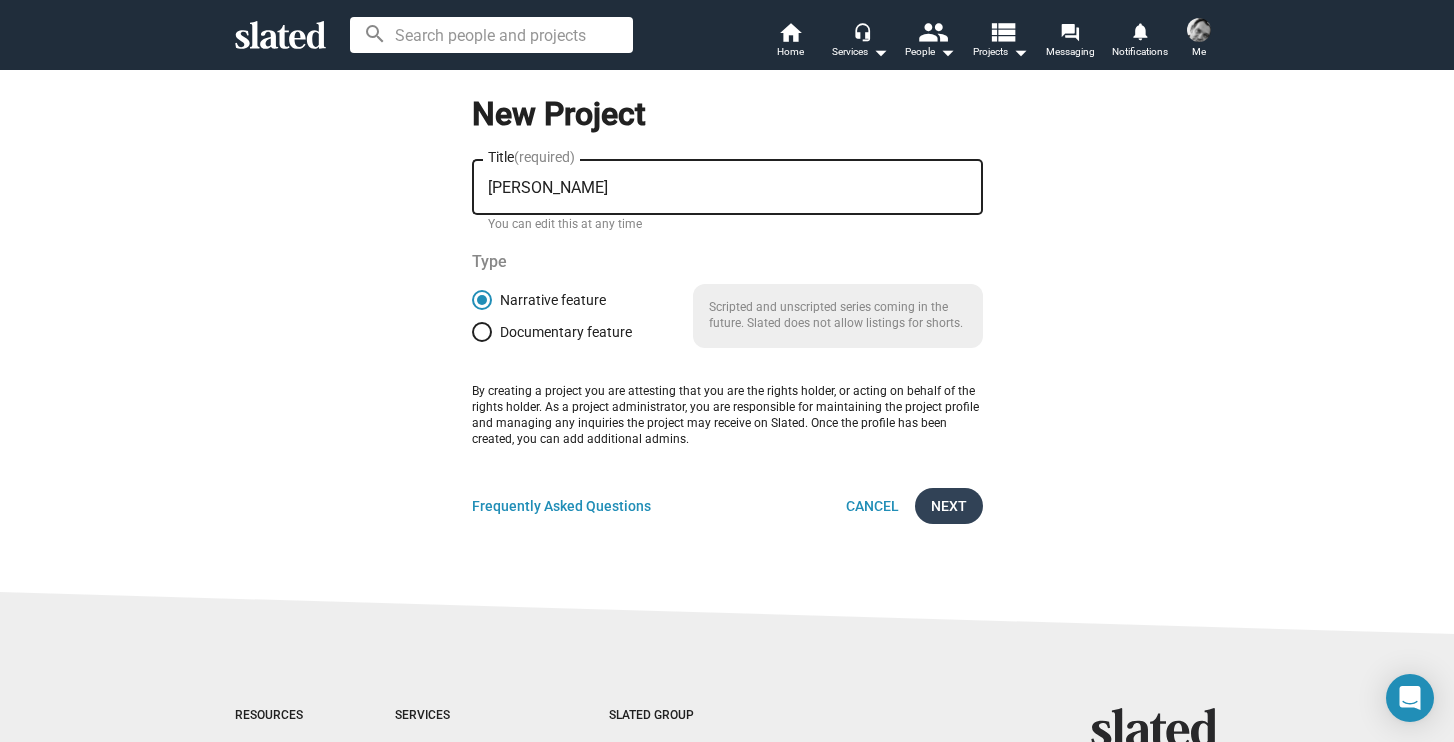 click on "Next" 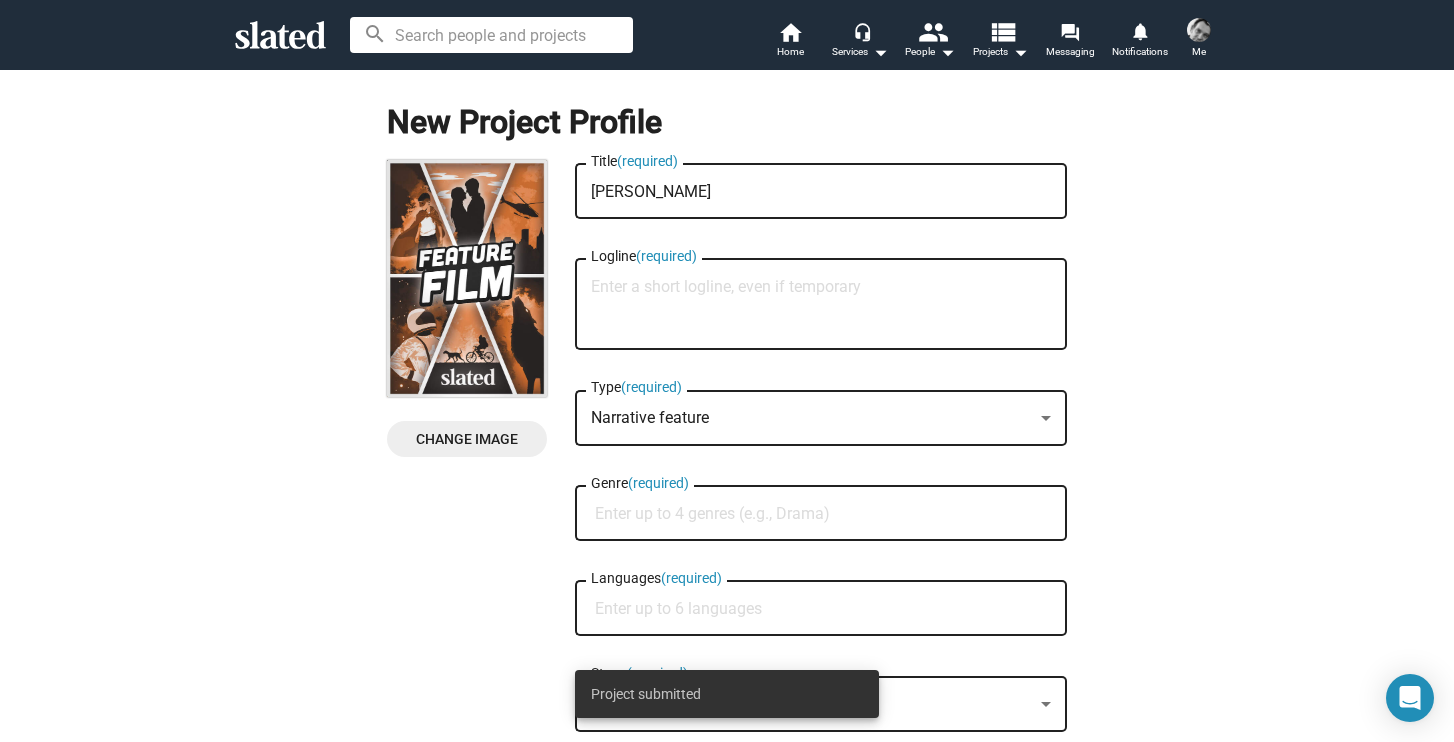 click on "Logline  (required)" at bounding box center [821, 305] 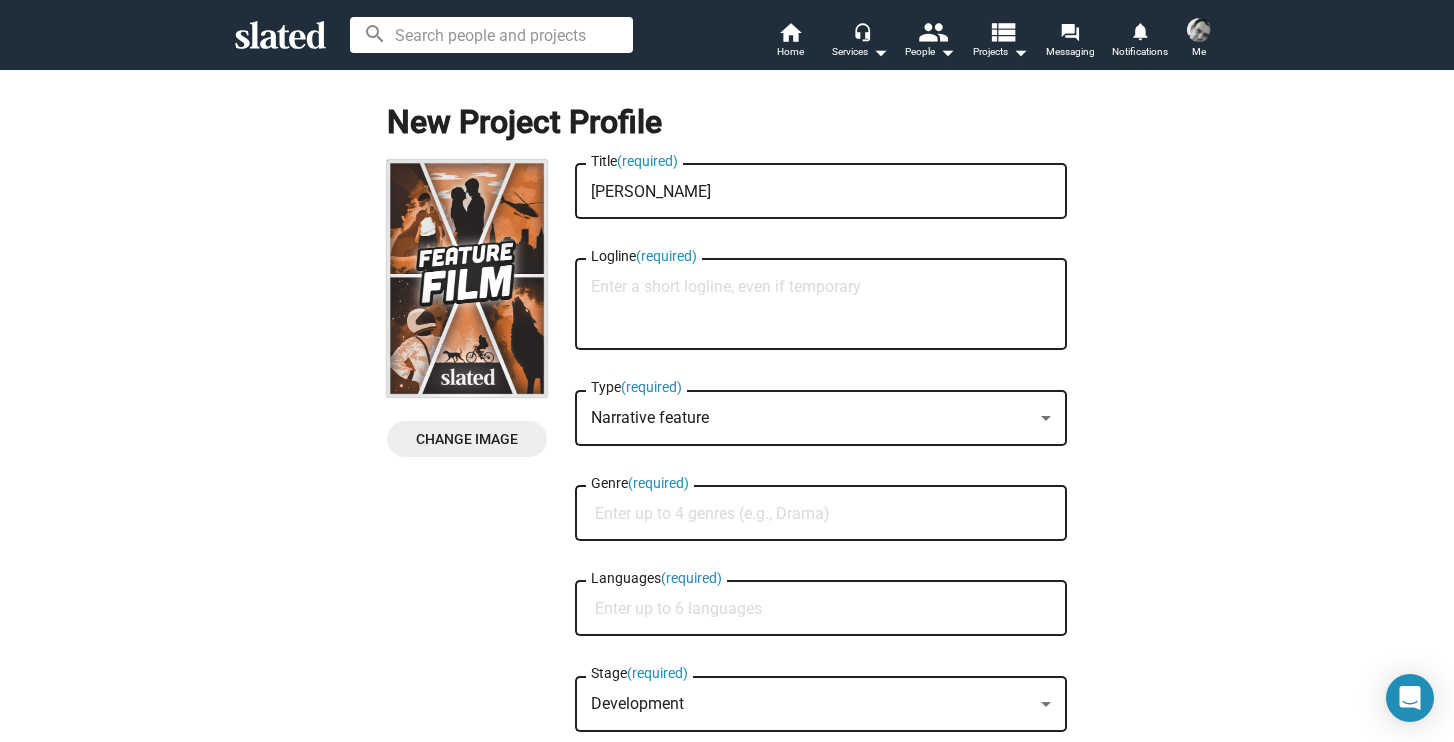 click on "Logline  (required)" 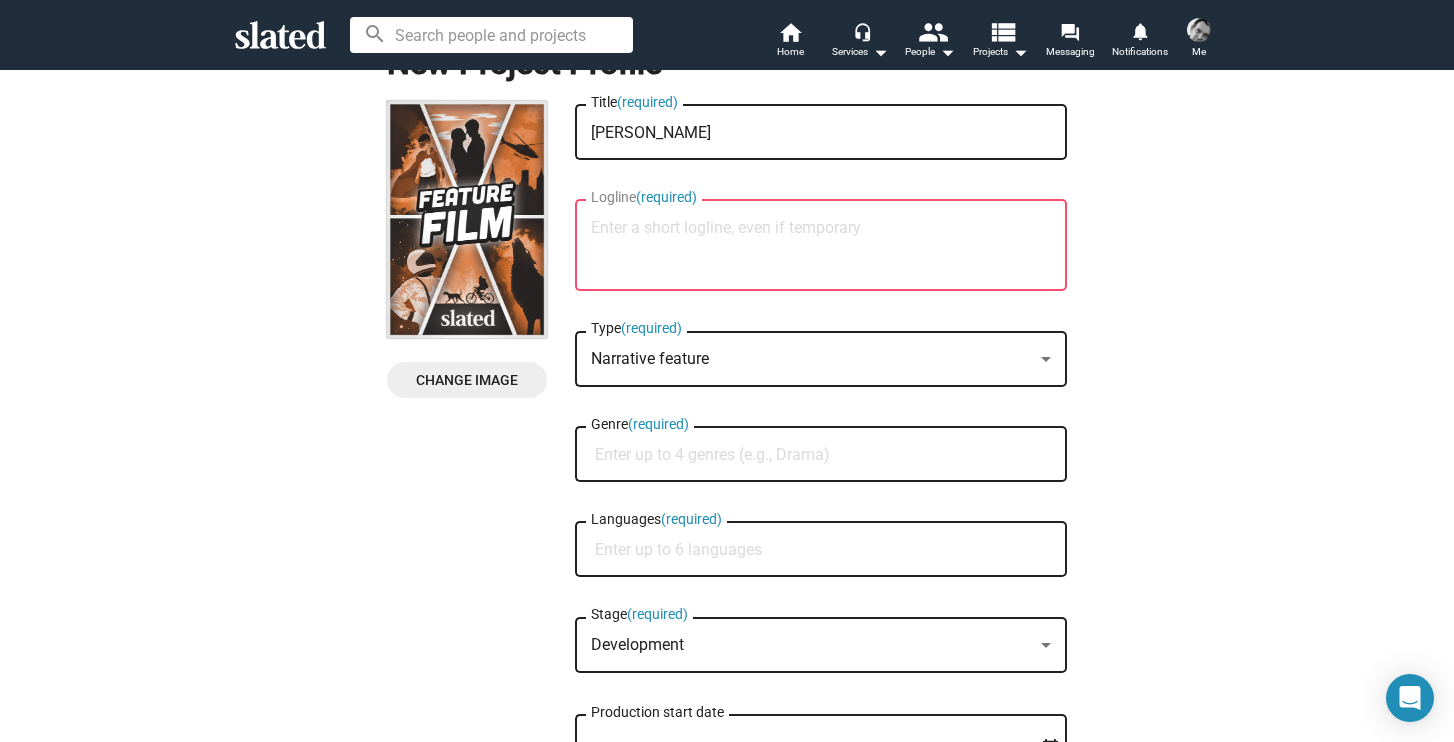 scroll, scrollTop: 88, scrollLeft: 0, axis: vertical 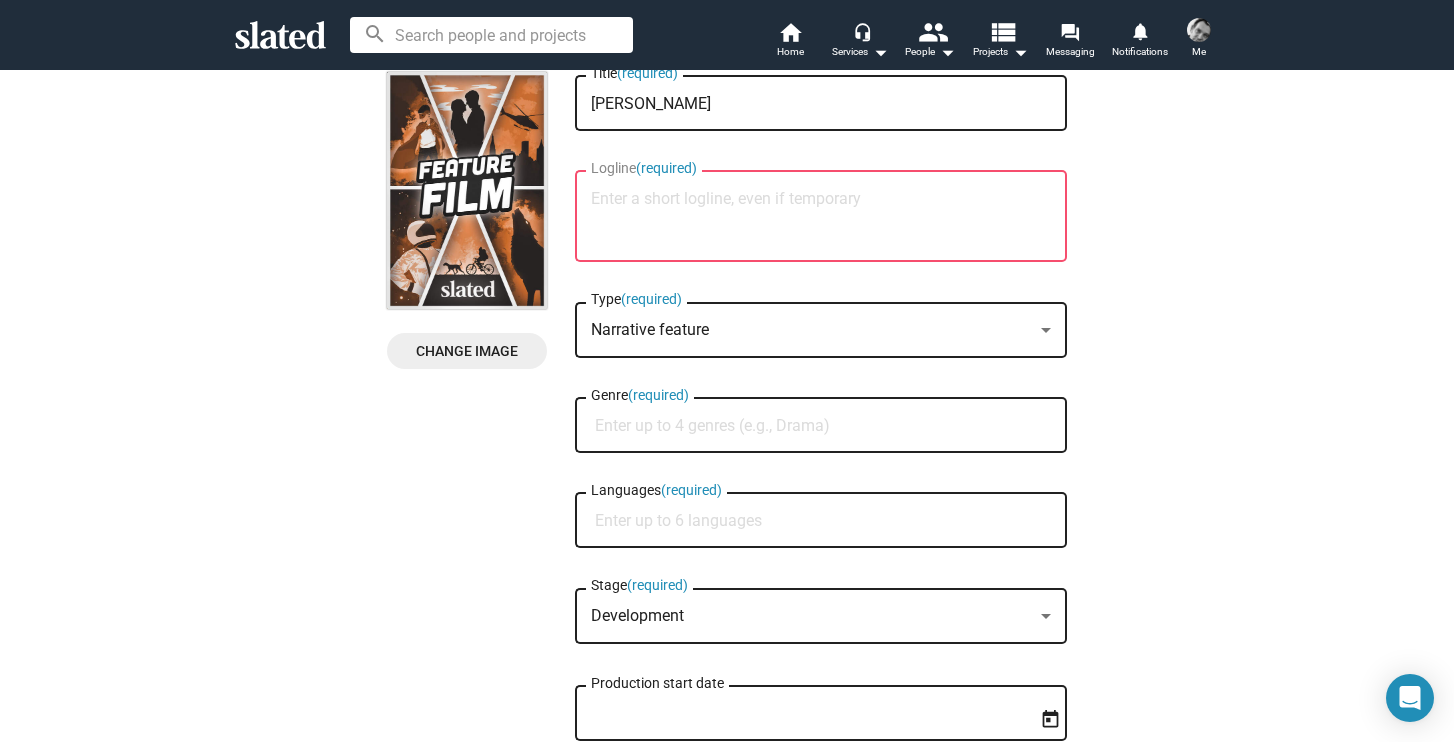 click on "Narrative feature Type  (required)" 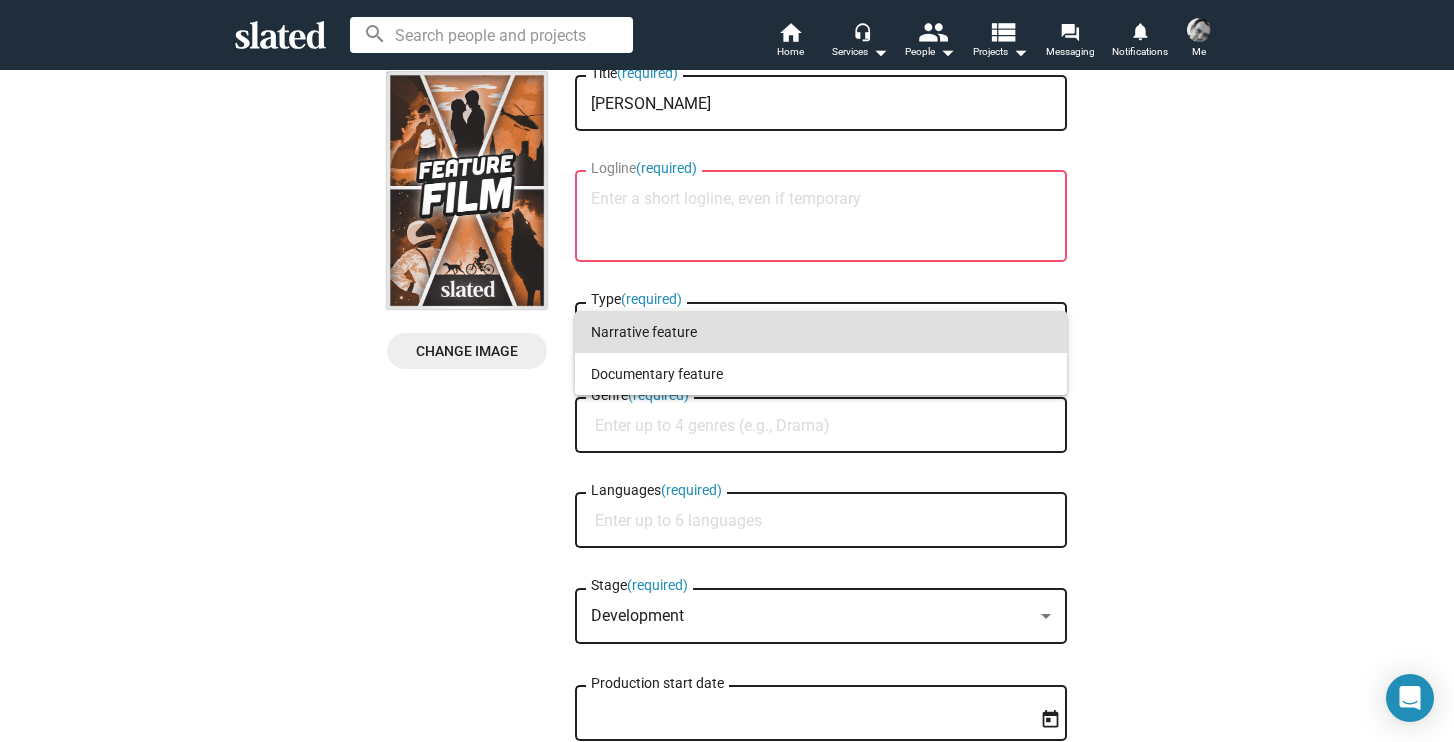 click on "Narrative feature" at bounding box center [821, 332] 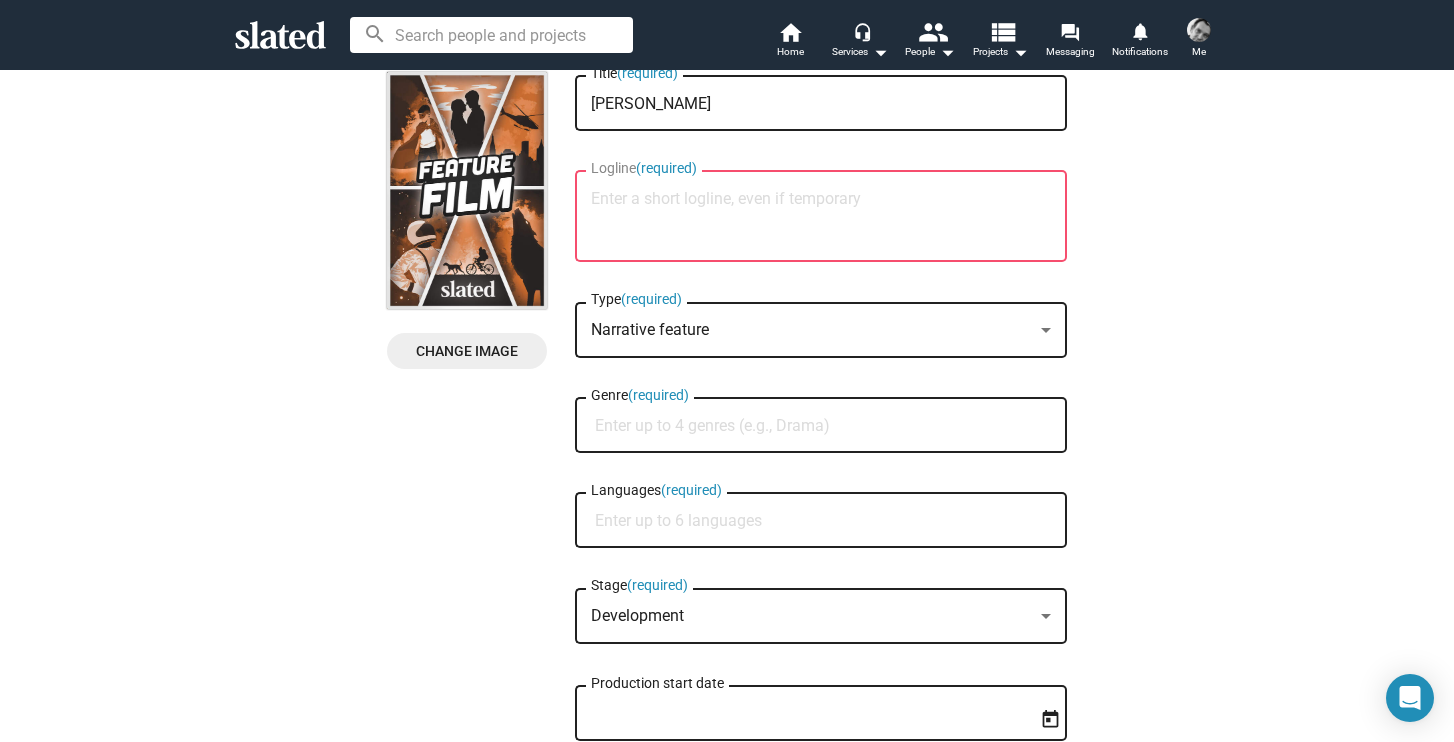 click on "Genre  (required)" 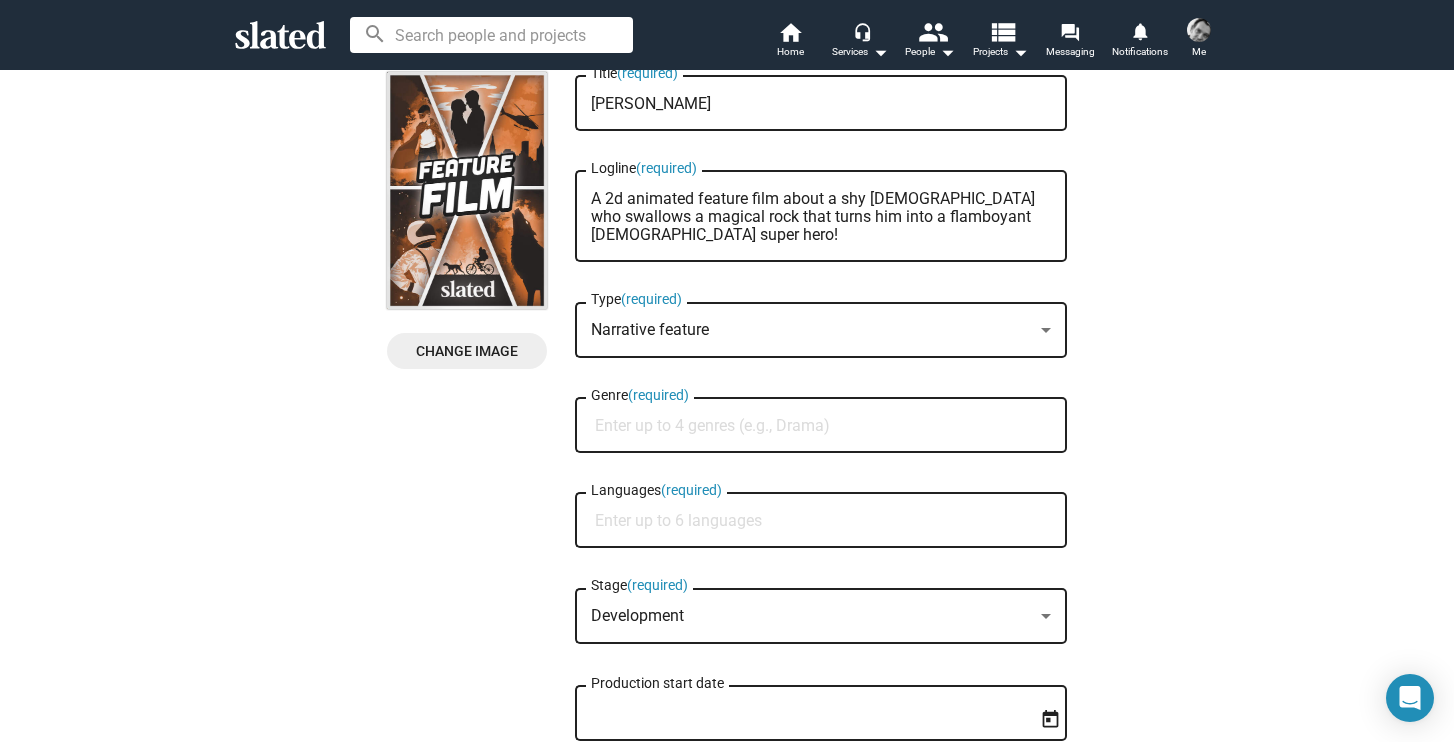 type on "A 2d animated feature film about a shy gay man who swallows a magical rock that turns him into a flamboyant female super hero!" 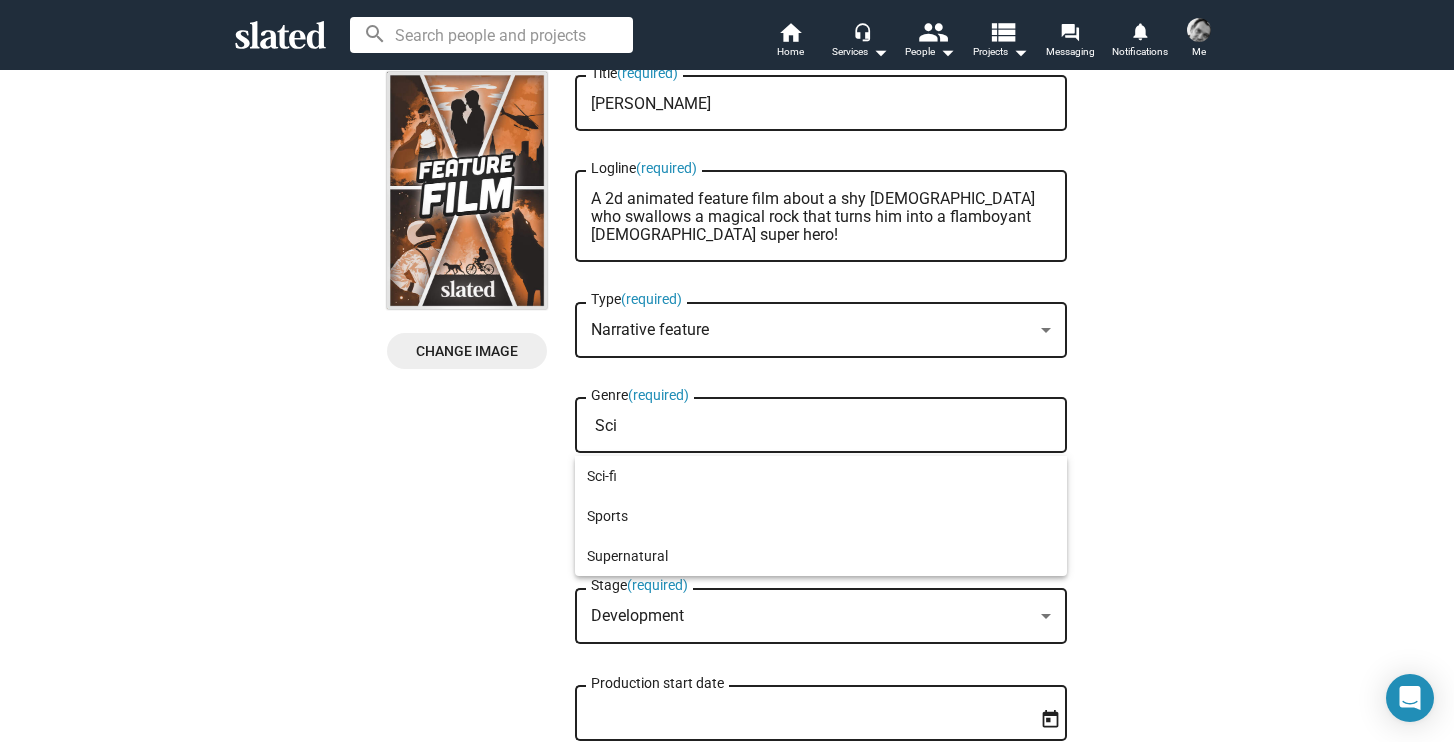scroll, scrollTop: 88, scrollLeft: 0, axis: vertical 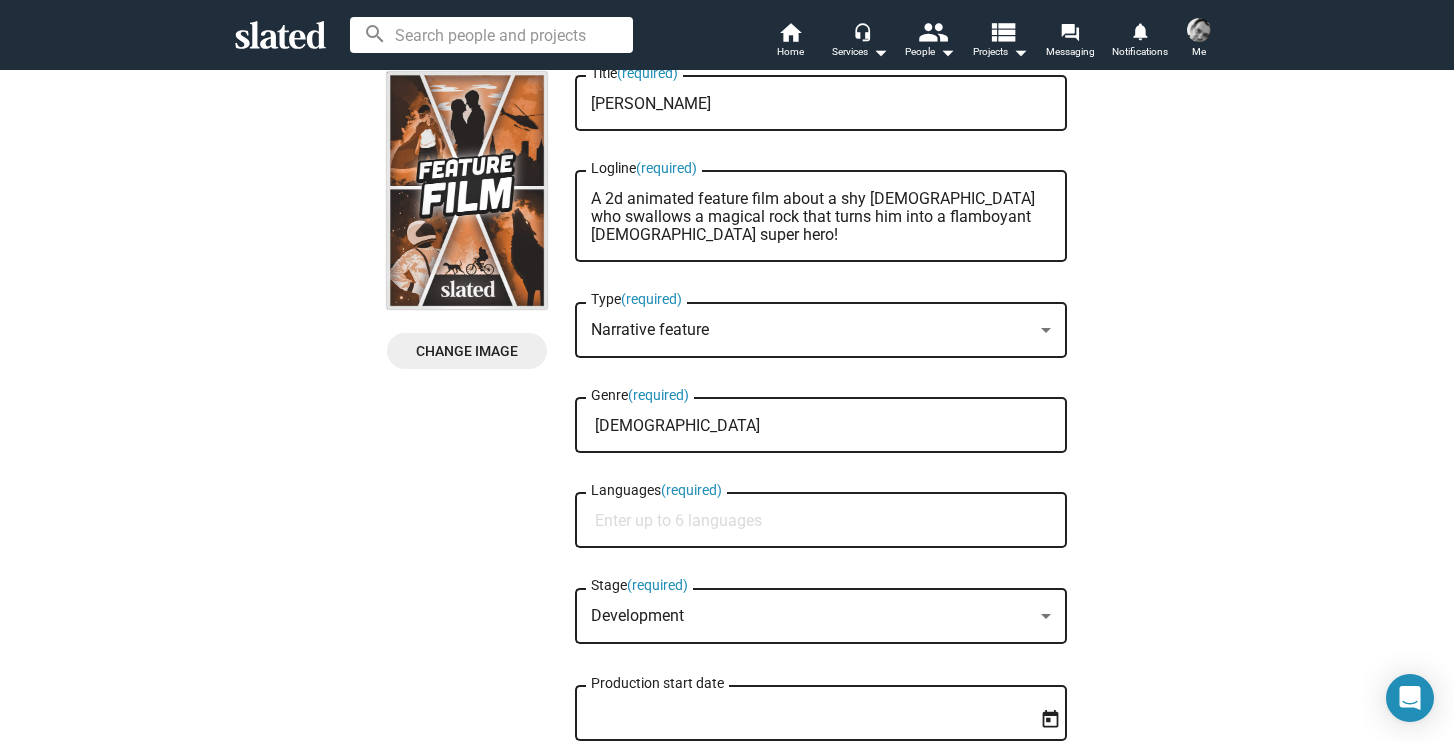 click on "Scifi" at bounding box center [825, 426] 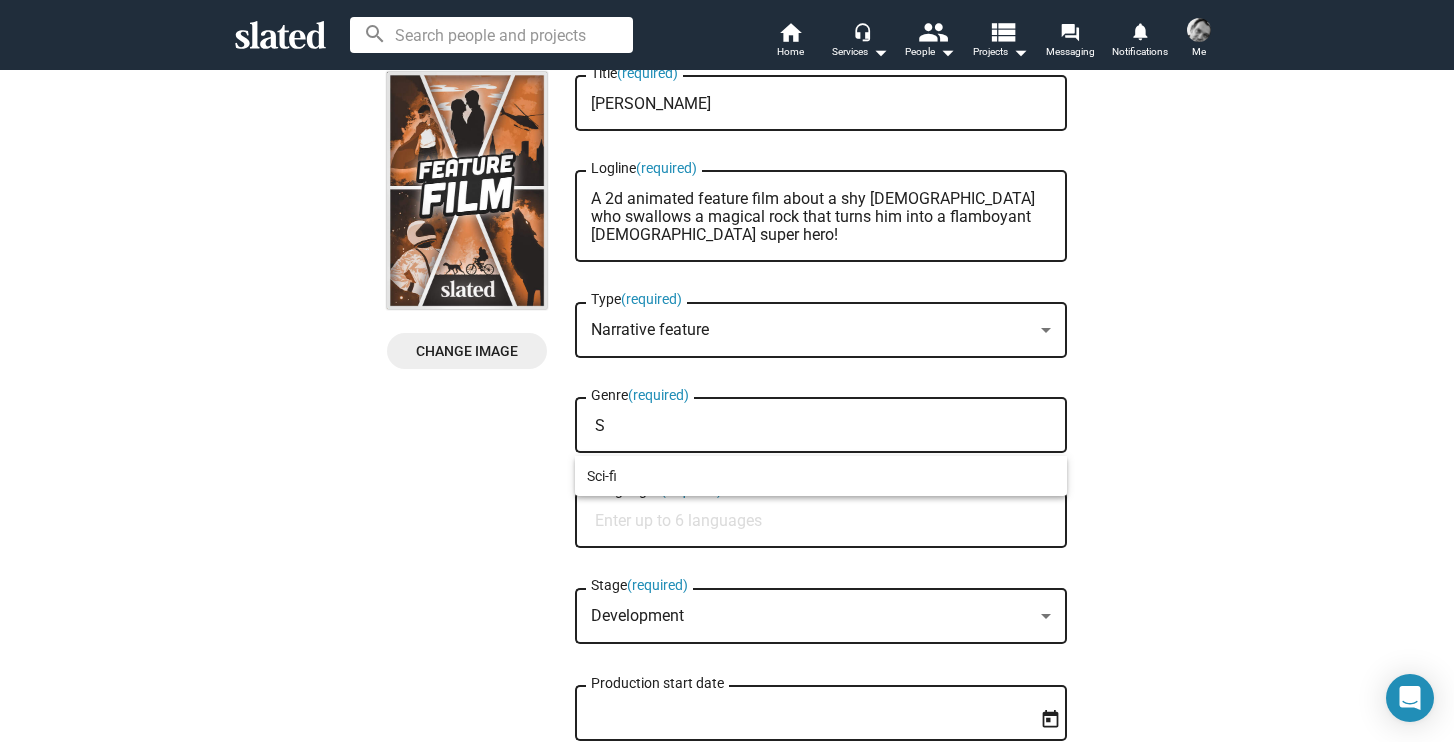 scroll, scrollTop: 88, scrollLeft: 0, axis: vertical 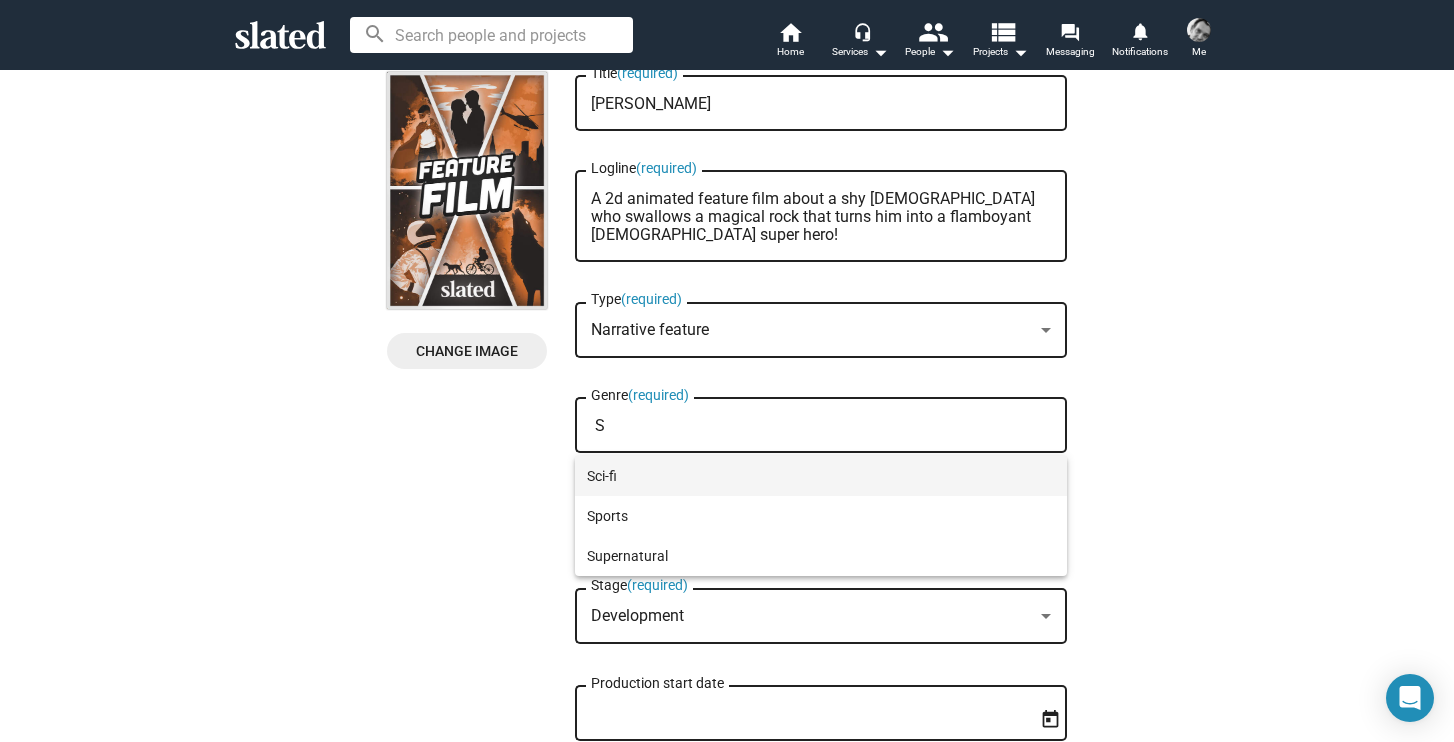 type on "S" 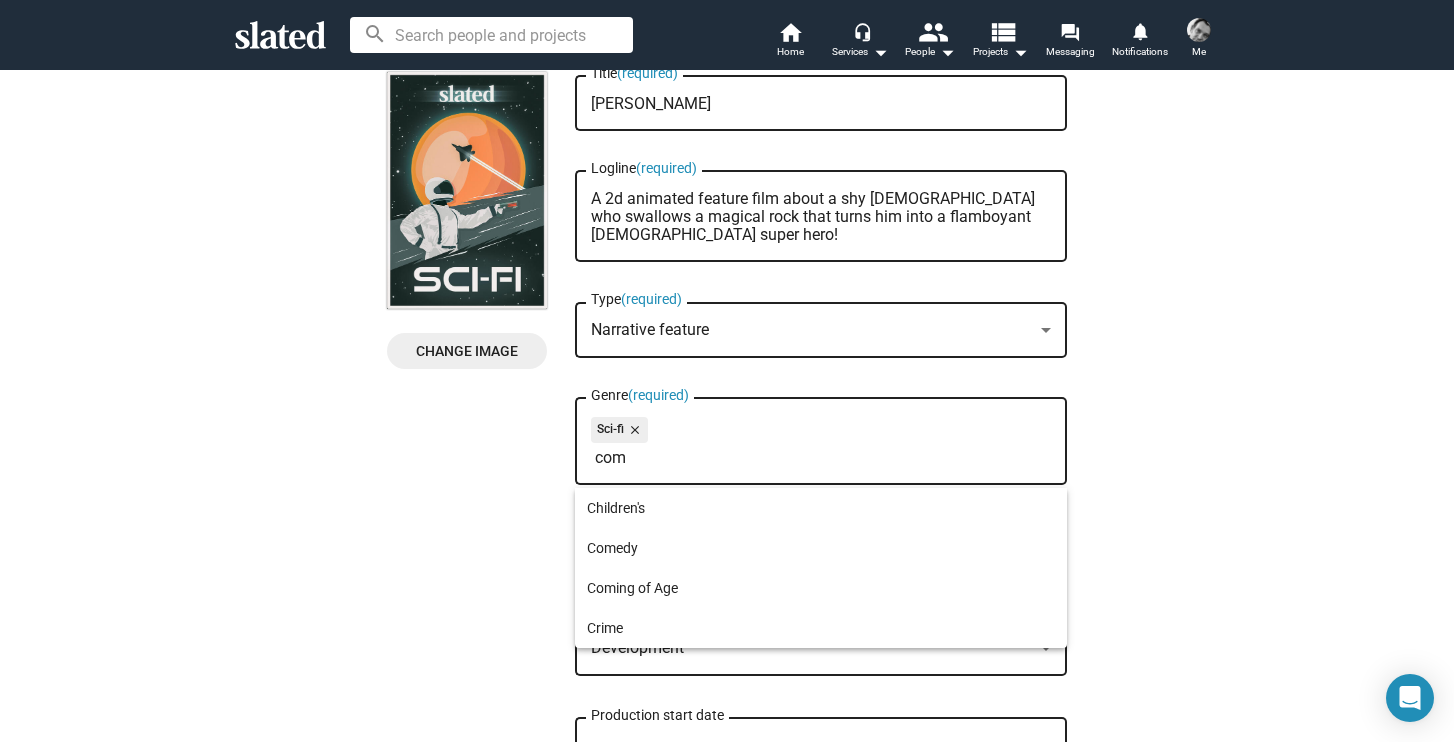 scroll, scrollTop: 88, scrollLeft: 0, axis: vertical 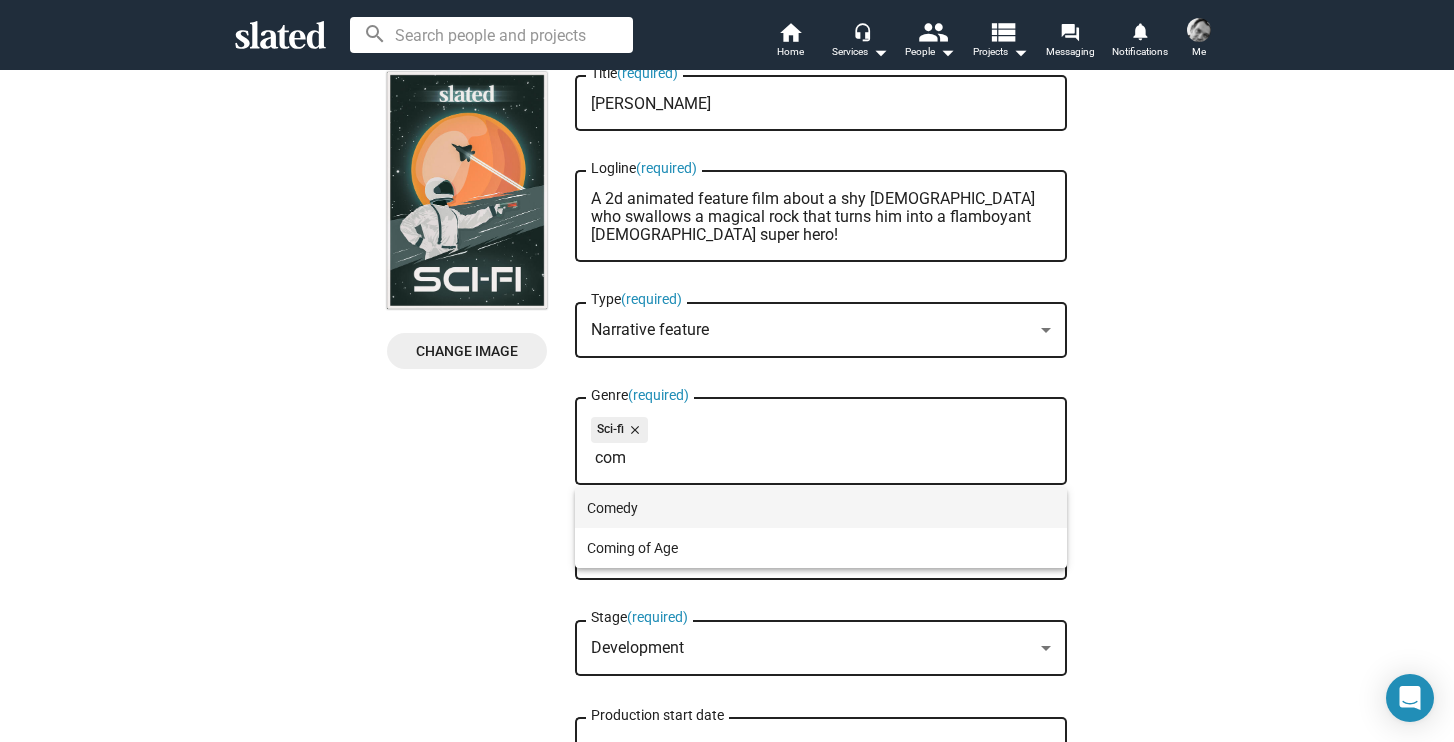 type on "com" 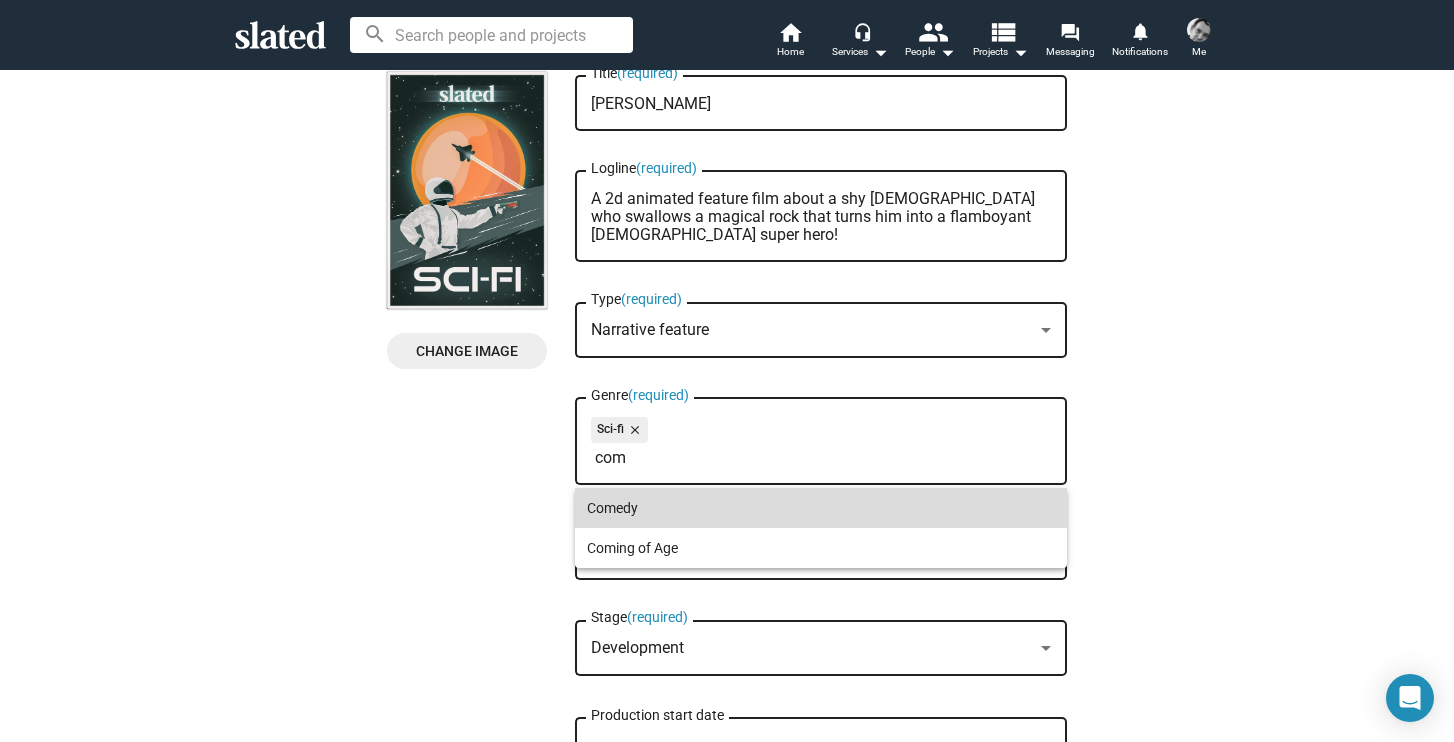 click on "Comedy" at bounding box center (821, 508) 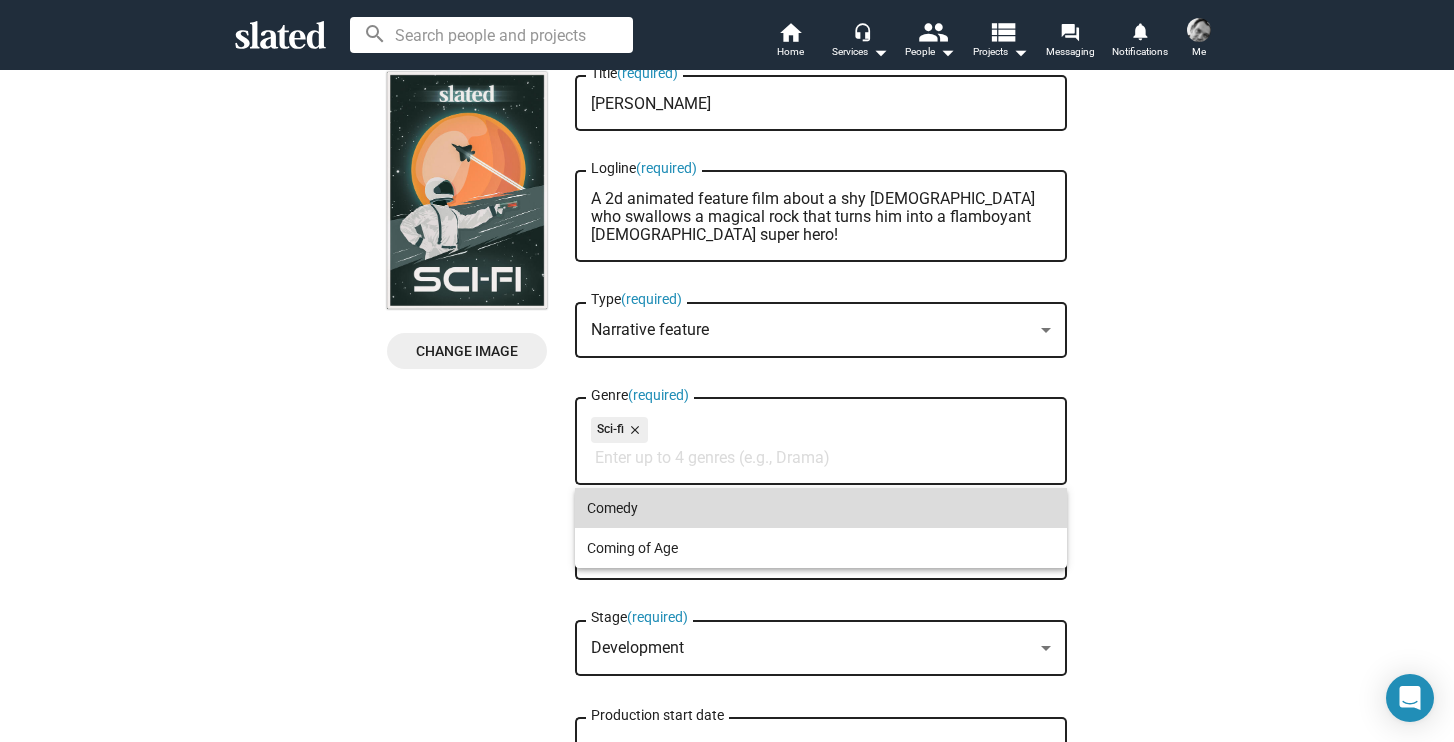 scroll, scrollTop: 88, scrollLeft: 0, axis: vertical 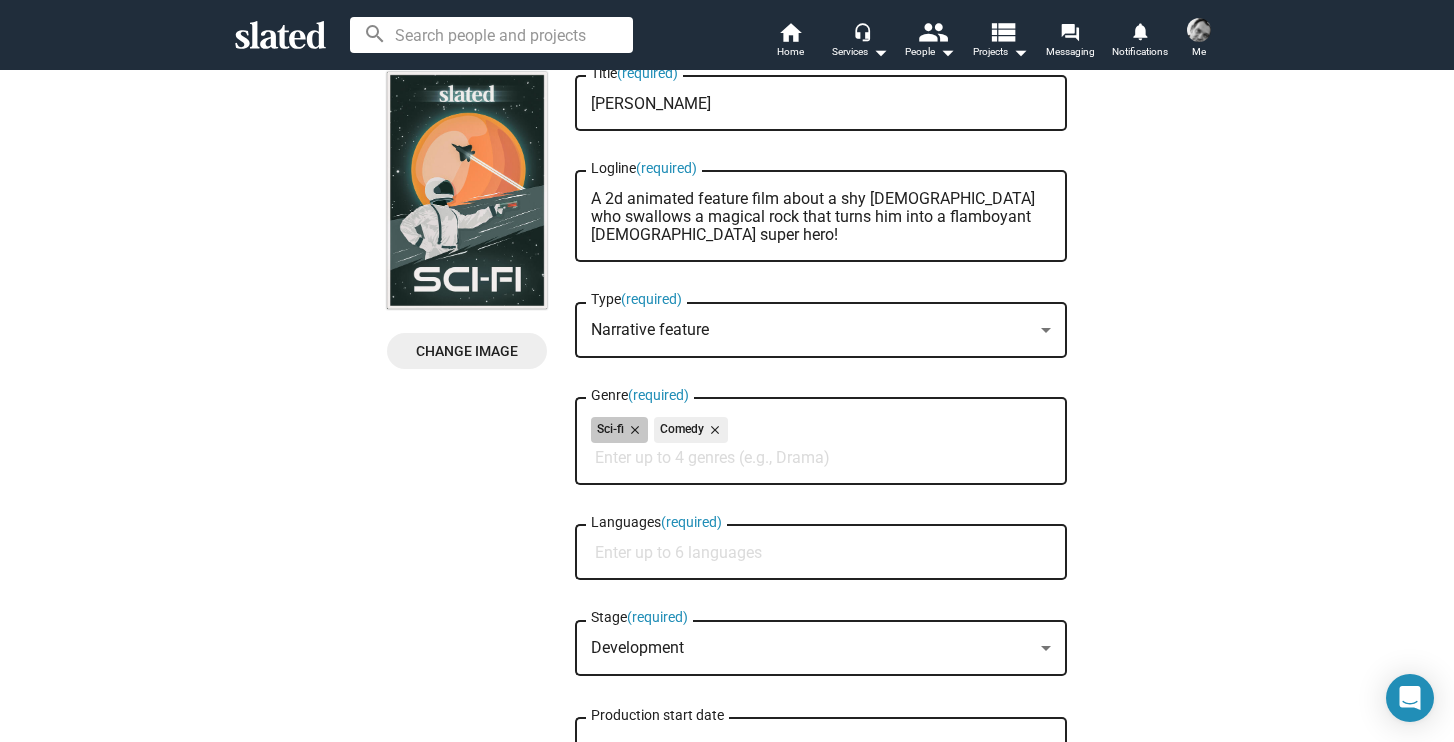 click on "Sci-fi close Comedy close" at bounding box center [821, 433] 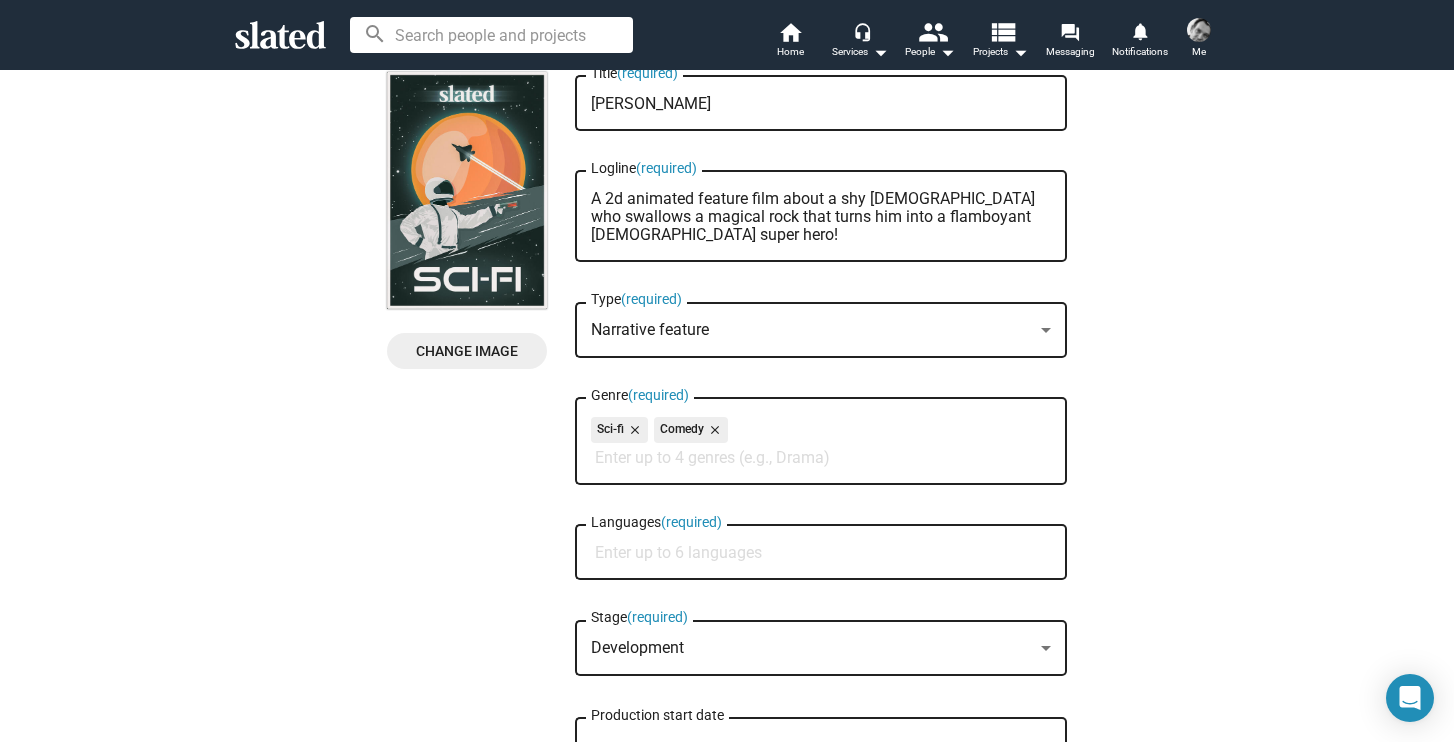 click on "Genre  (required)" at bounding box center [825, 458] 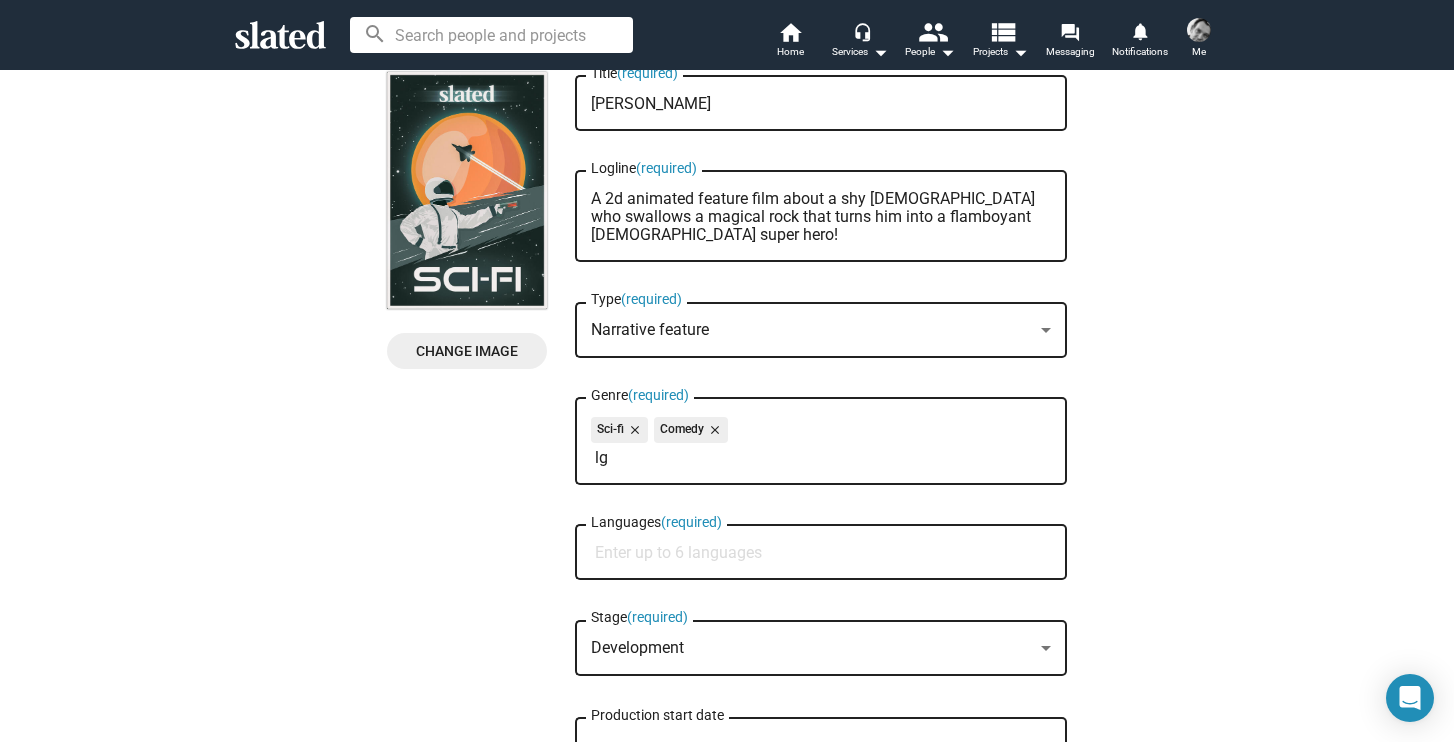 type on "l" 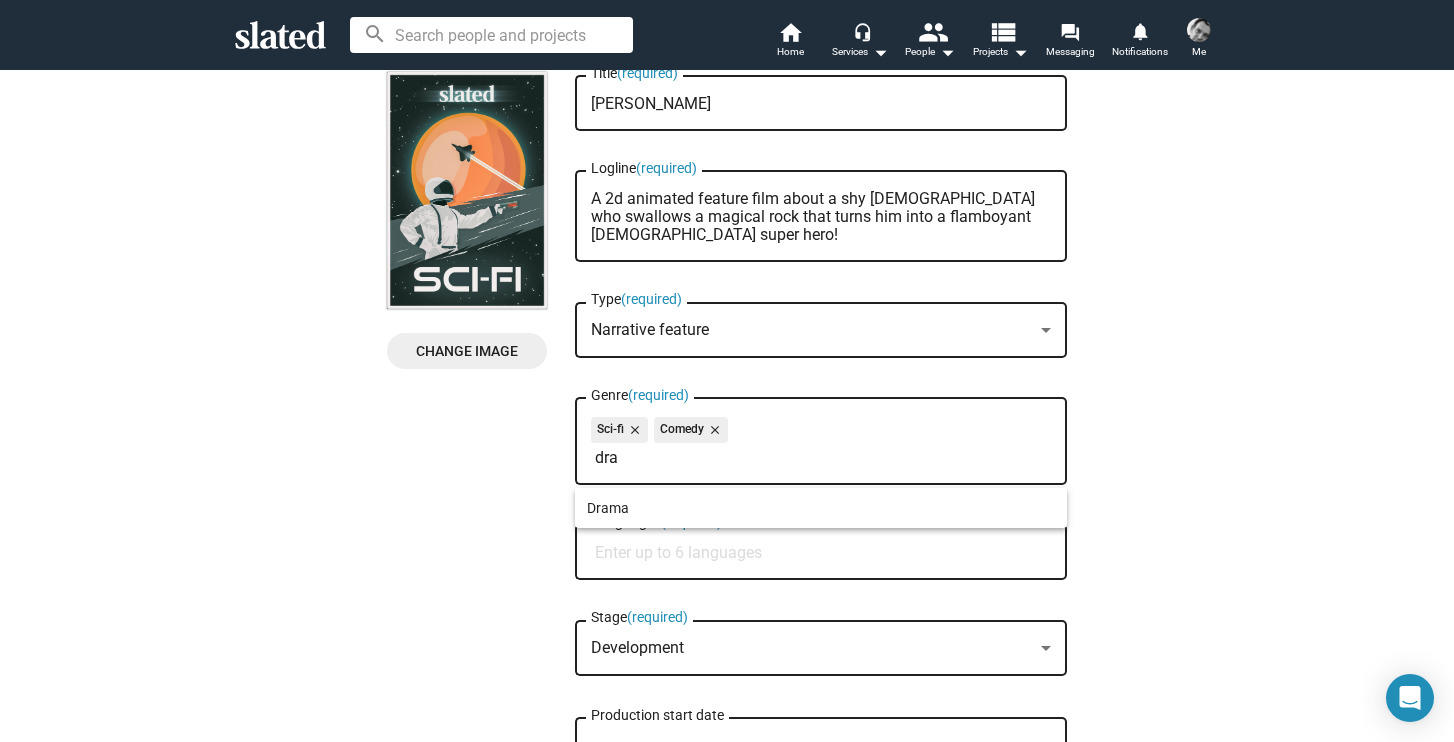scroll, scrollTop: 88, scrollLeft: 0, axis: vertical 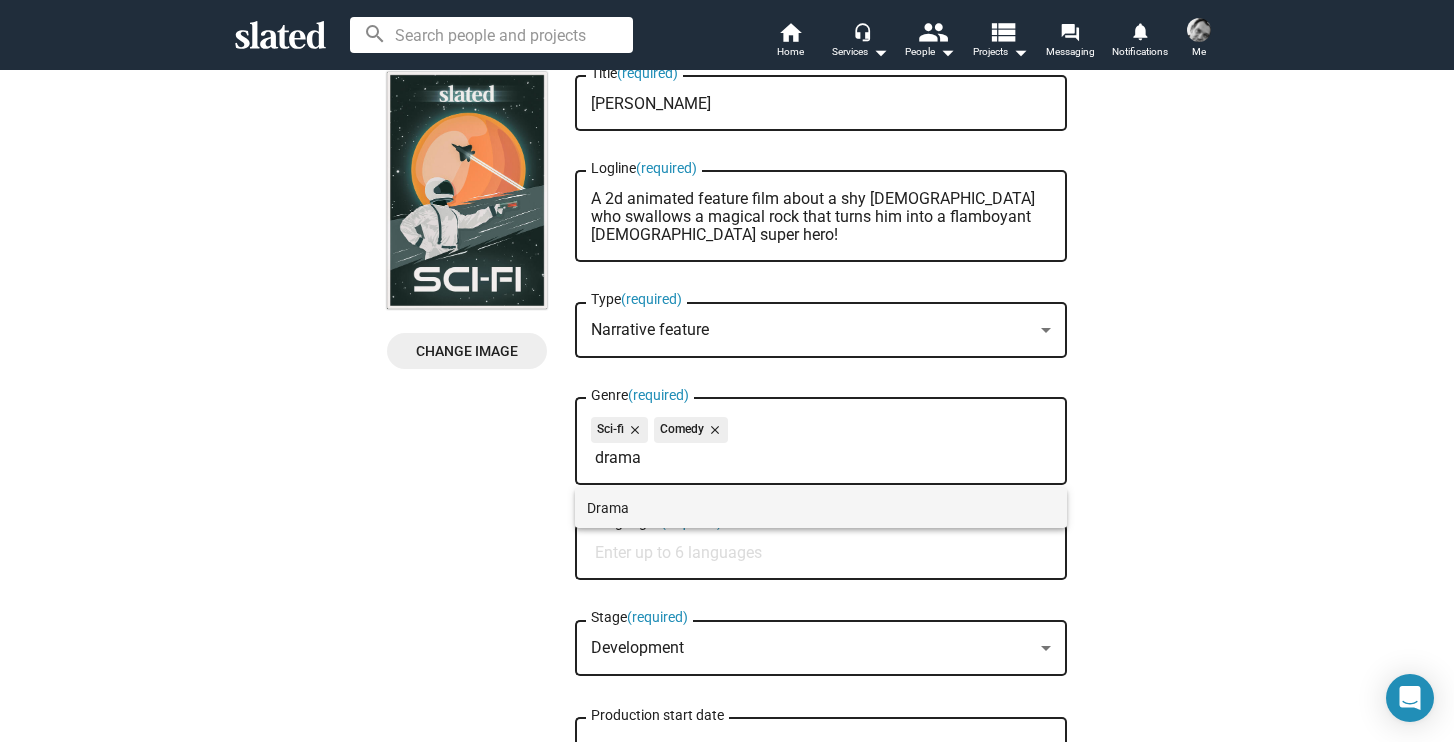 type on "drama" 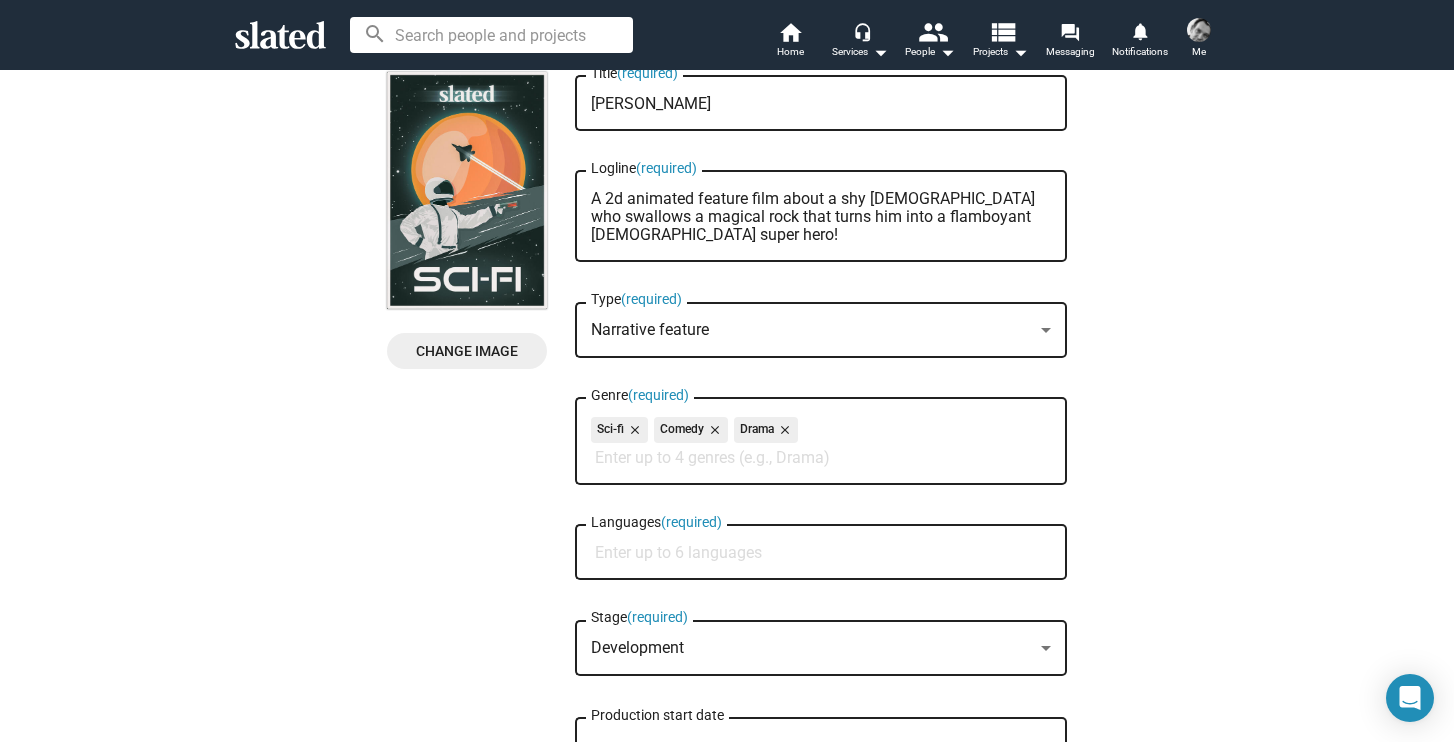 scroll, scrollTop: 88, scrollLeft: 0, axis: vertical 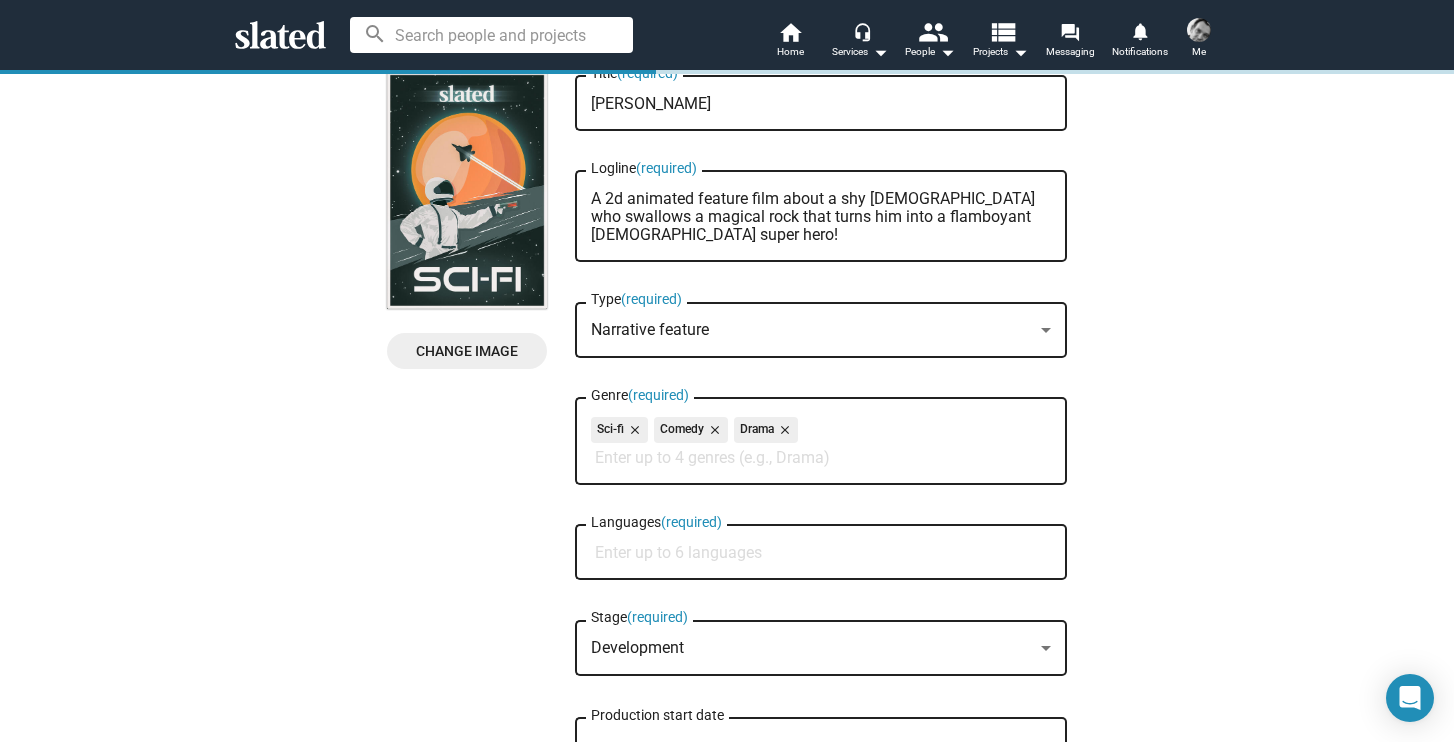 click on "Genre  (required)" at bounding box center [825, 458] 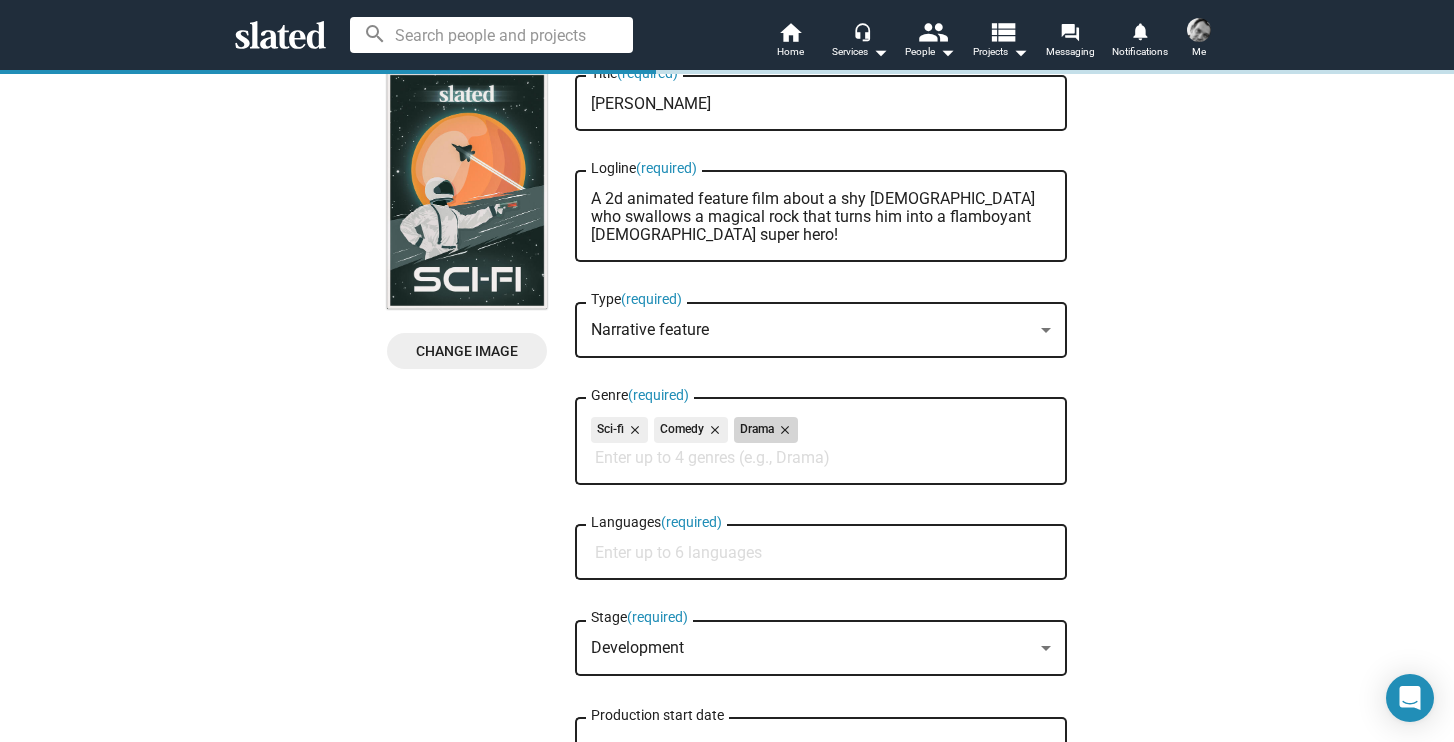 click on "close" at bounding box center (783, 430) 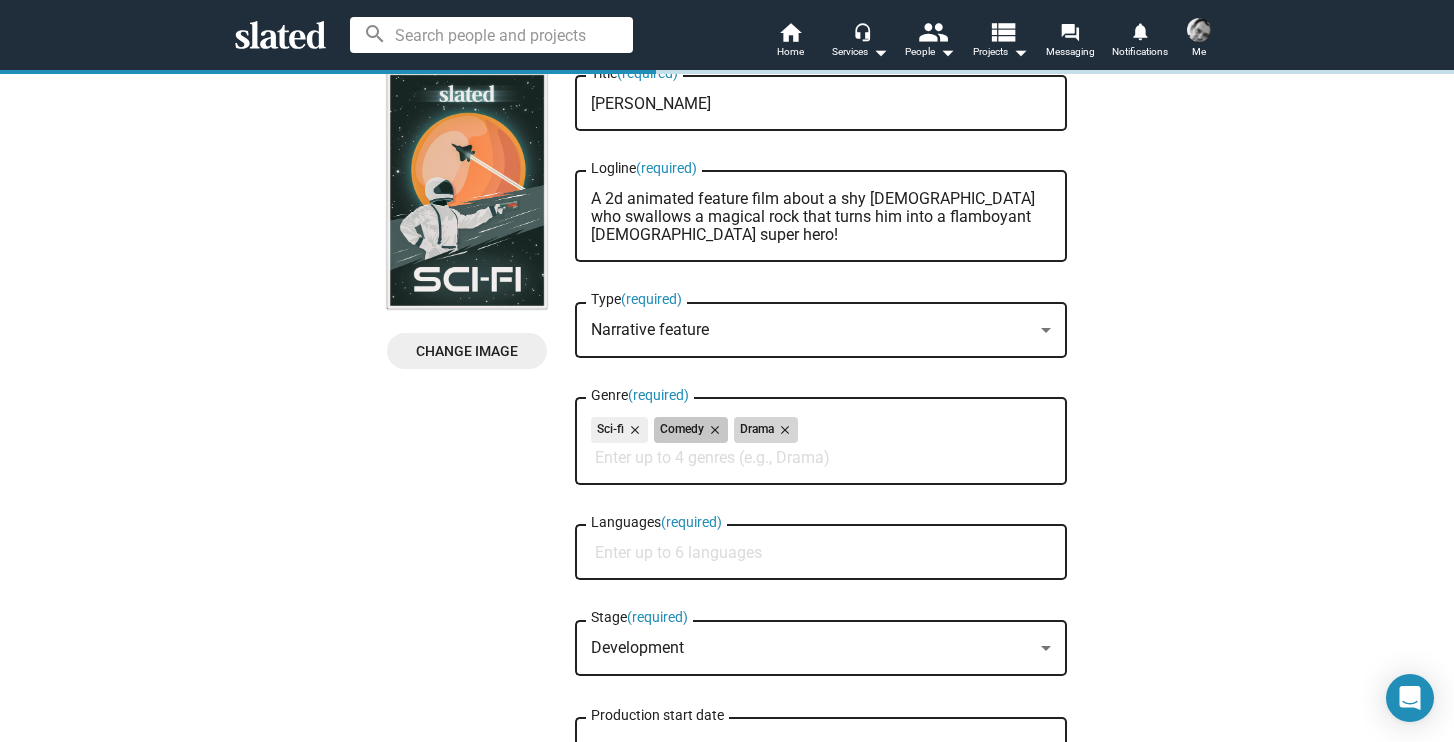 scroll, scrollTop: 88, scrollLeft: 0, axis: vertical 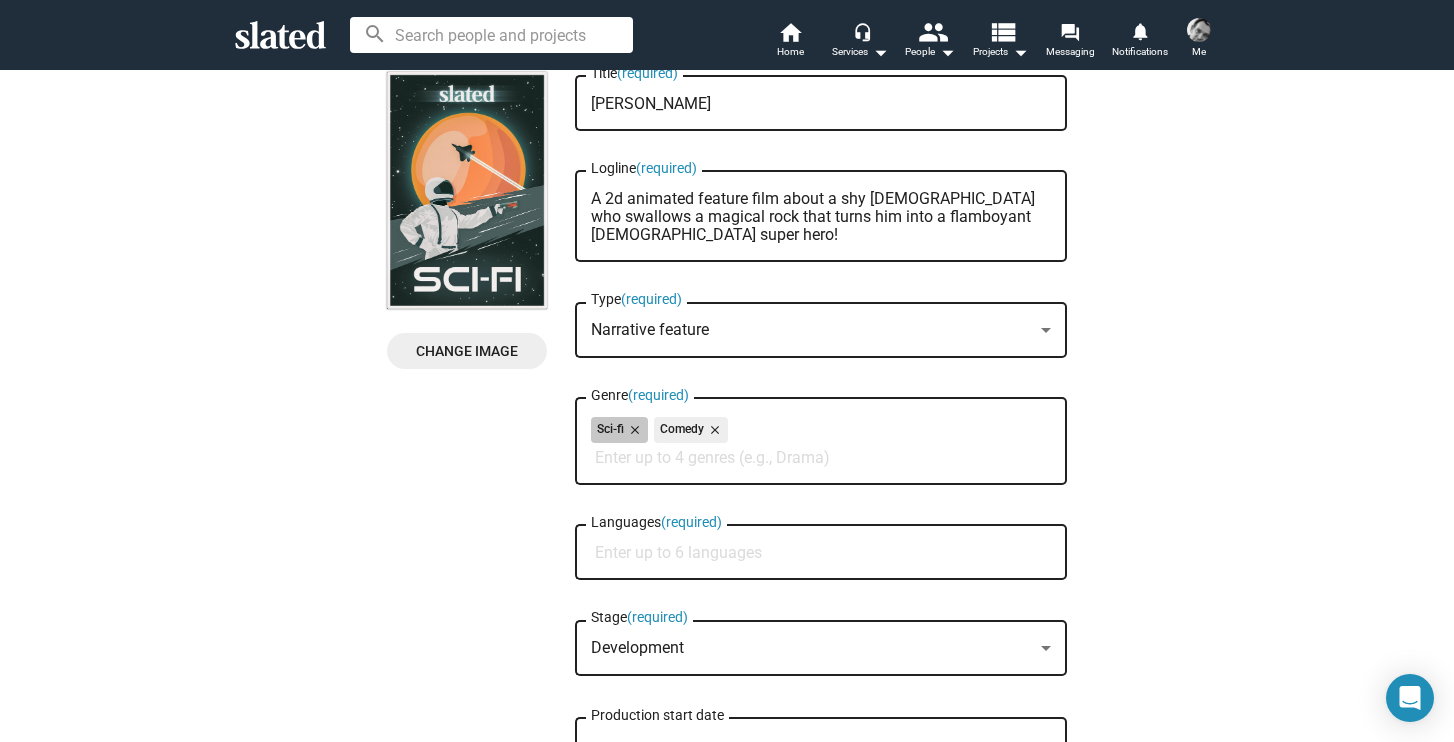 click on "Sci-fi close Comedy close" at bounding box center [821, 433] 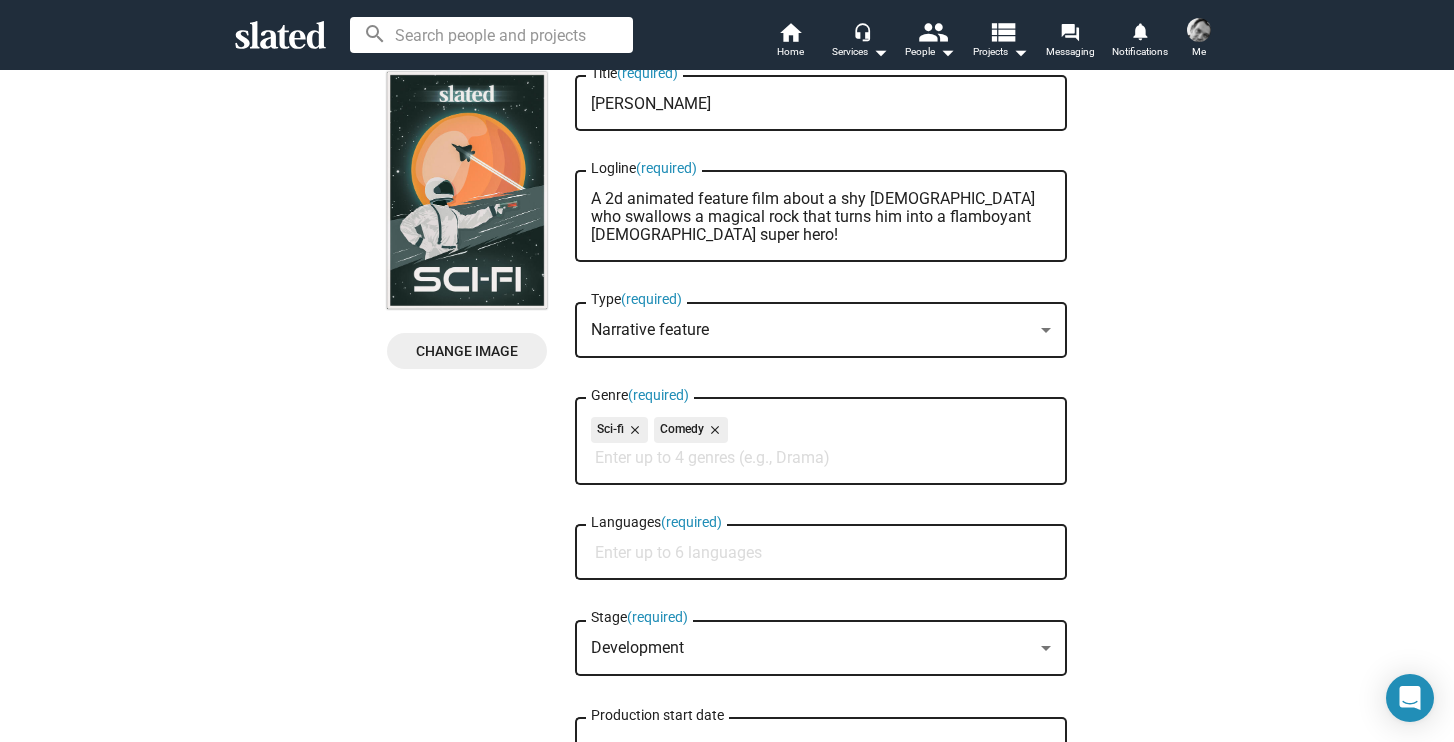 click on "Genre  (required)" at bounding box center [825, 458] 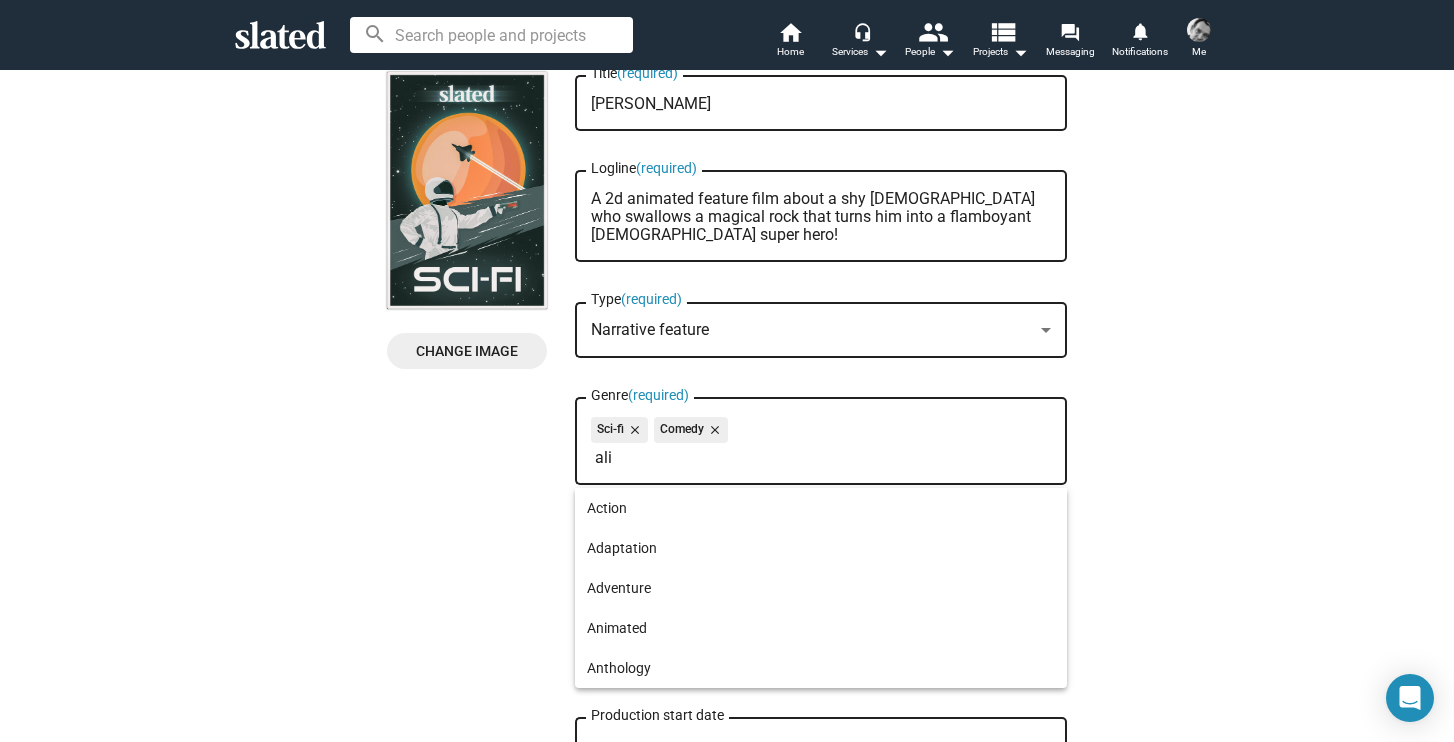 scroll, scrollTop: 88, scrollLeft: 0, axis: vertical 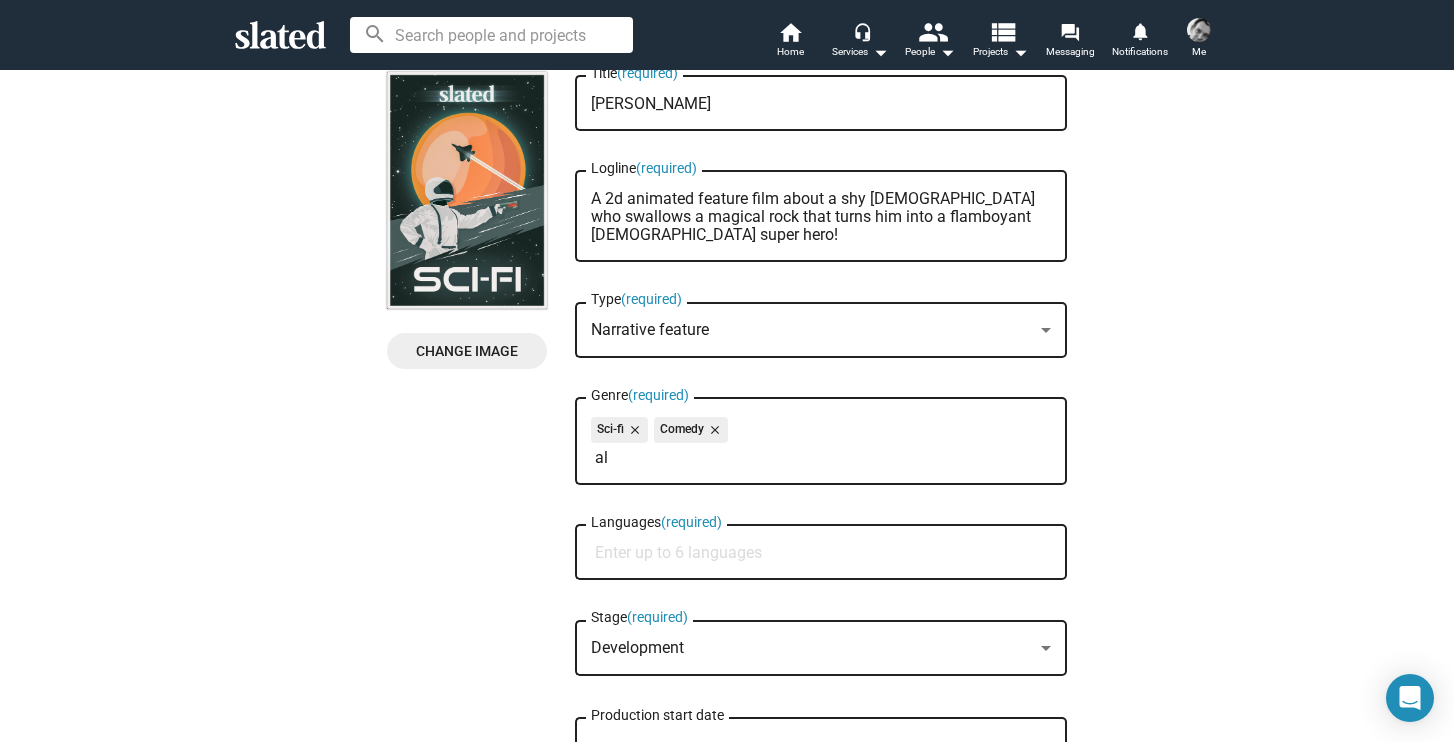type on "a" 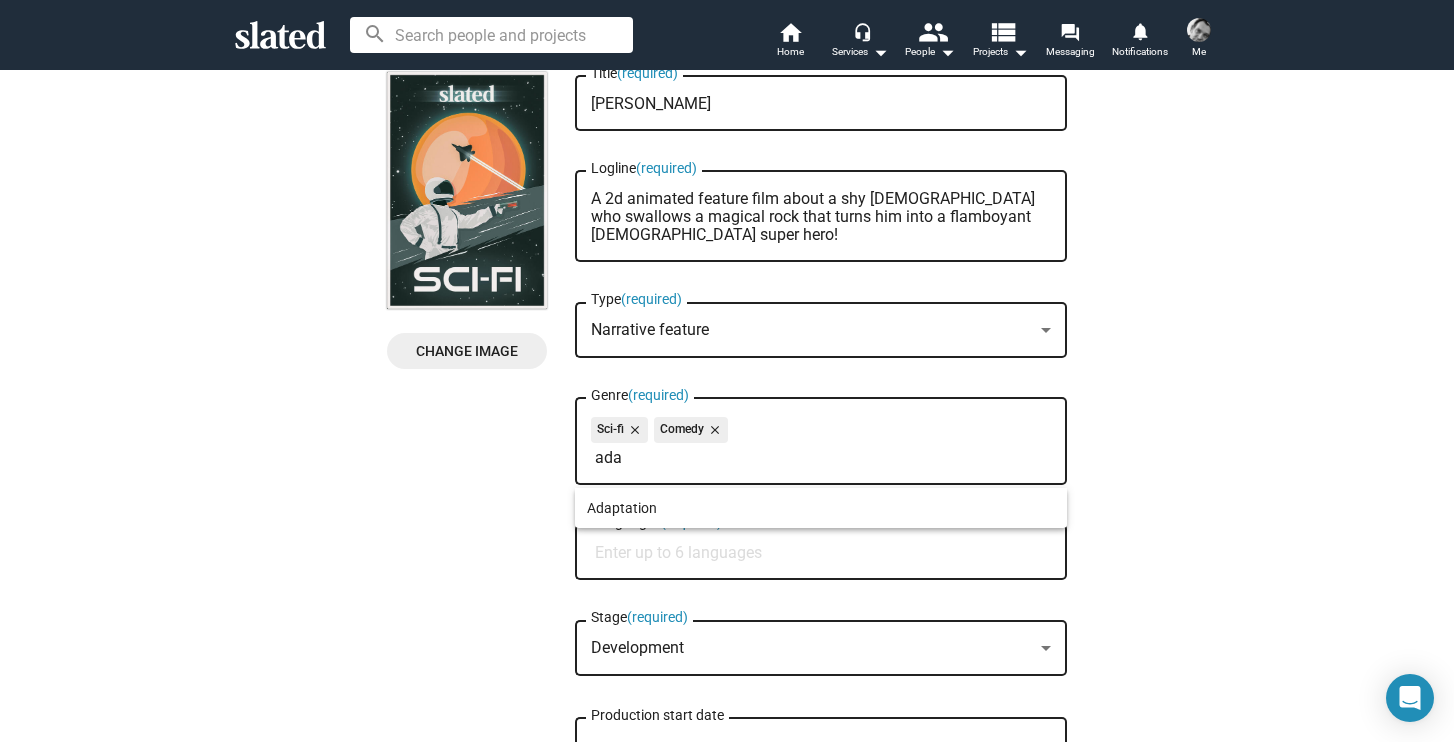 scroll, scrollTop: 88, scrollLeft: 0, axis: vertical 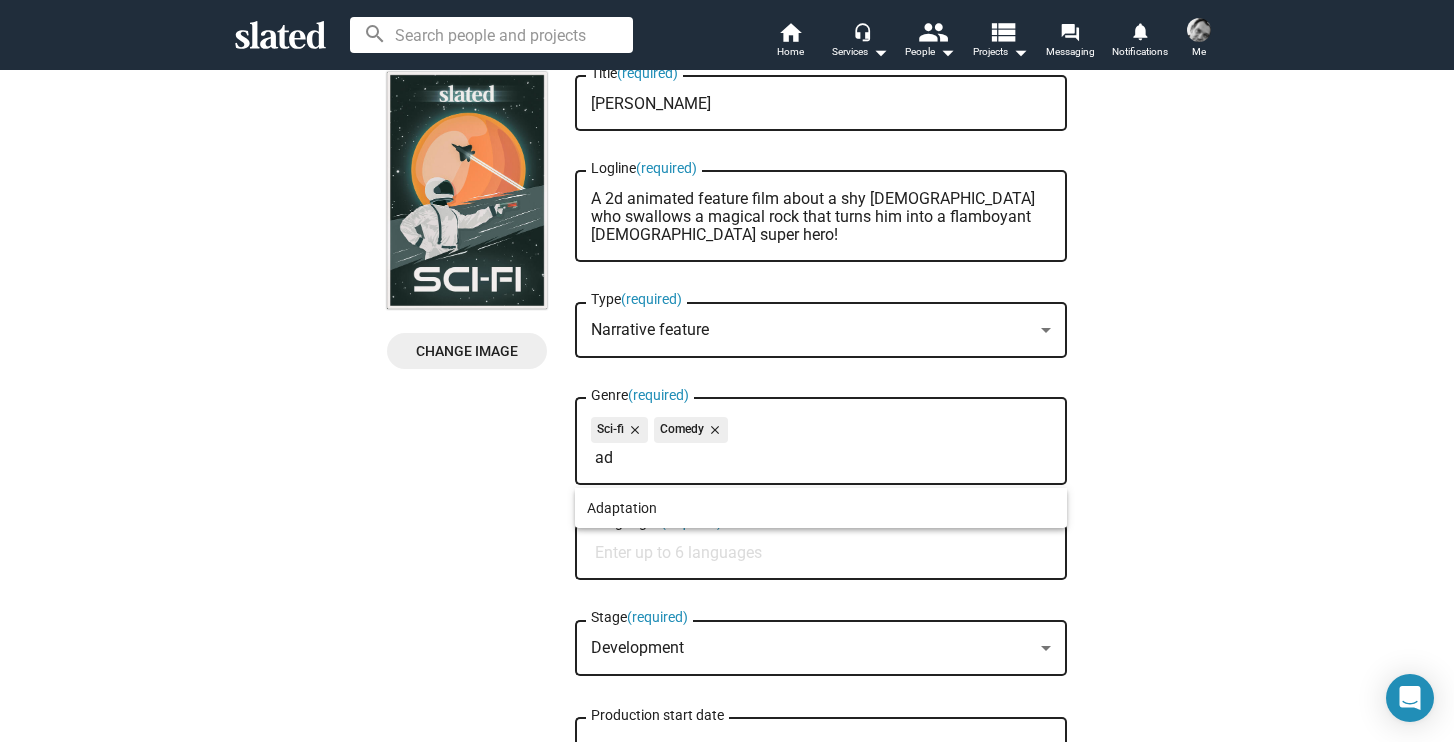 type on "a" 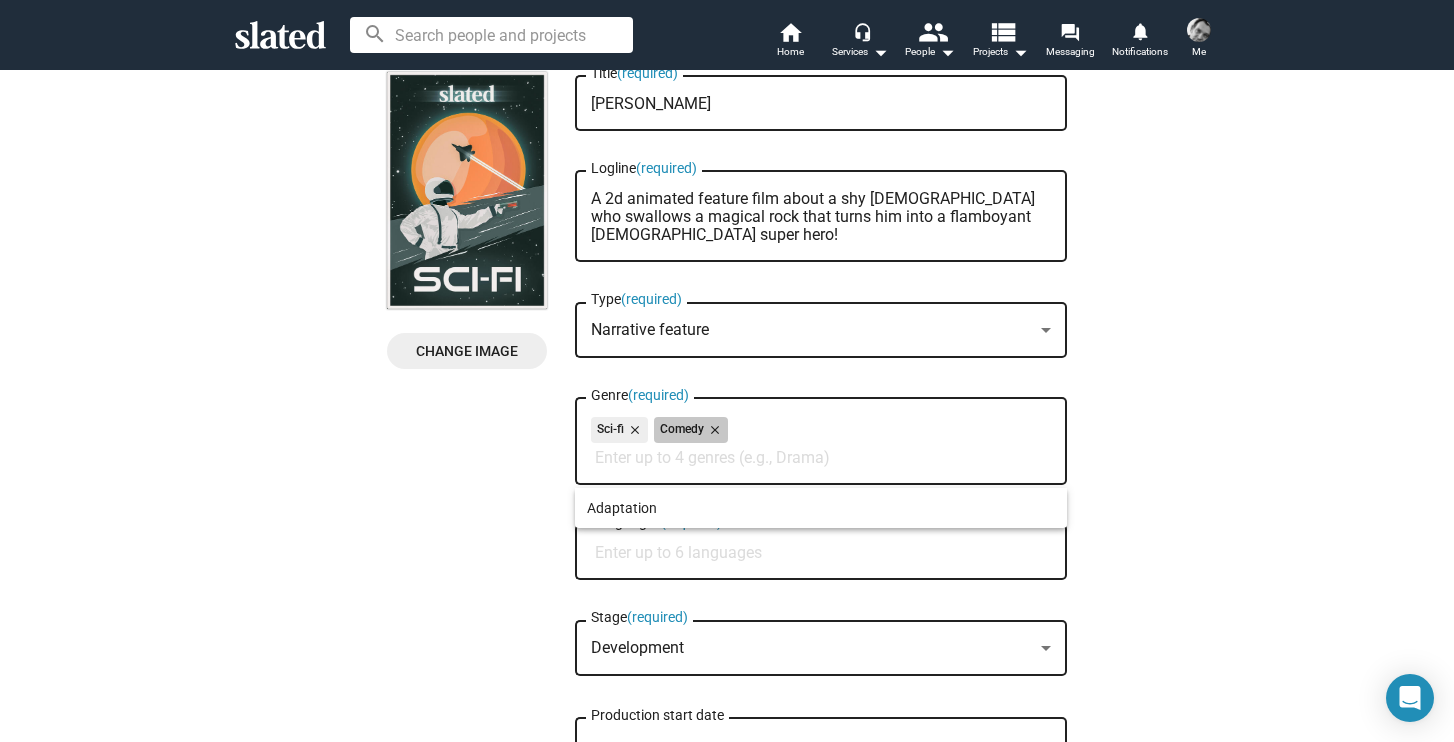 scroll, scrollTop: 88, scrollLeft: 0, axis: vertical 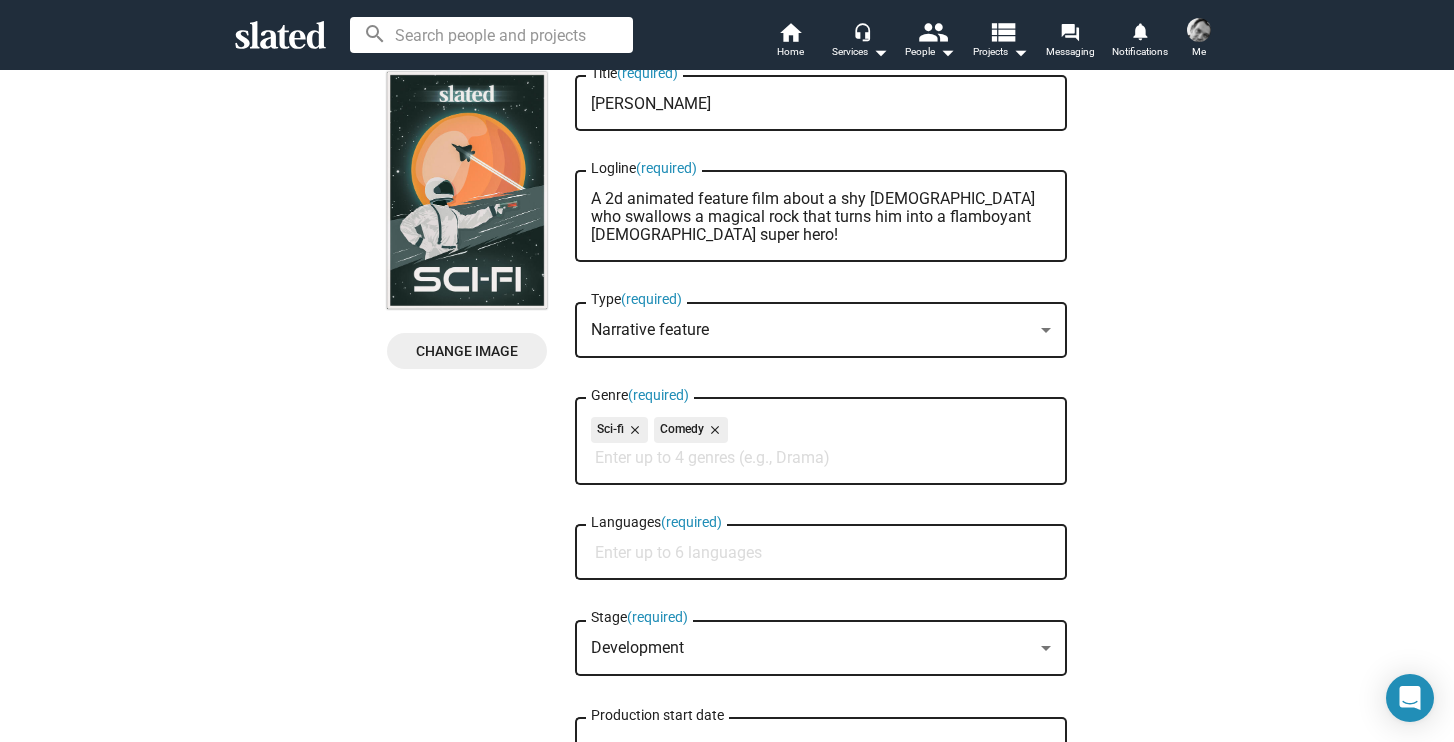 click on "Sci-fi close Comedy close Genre  (required)" 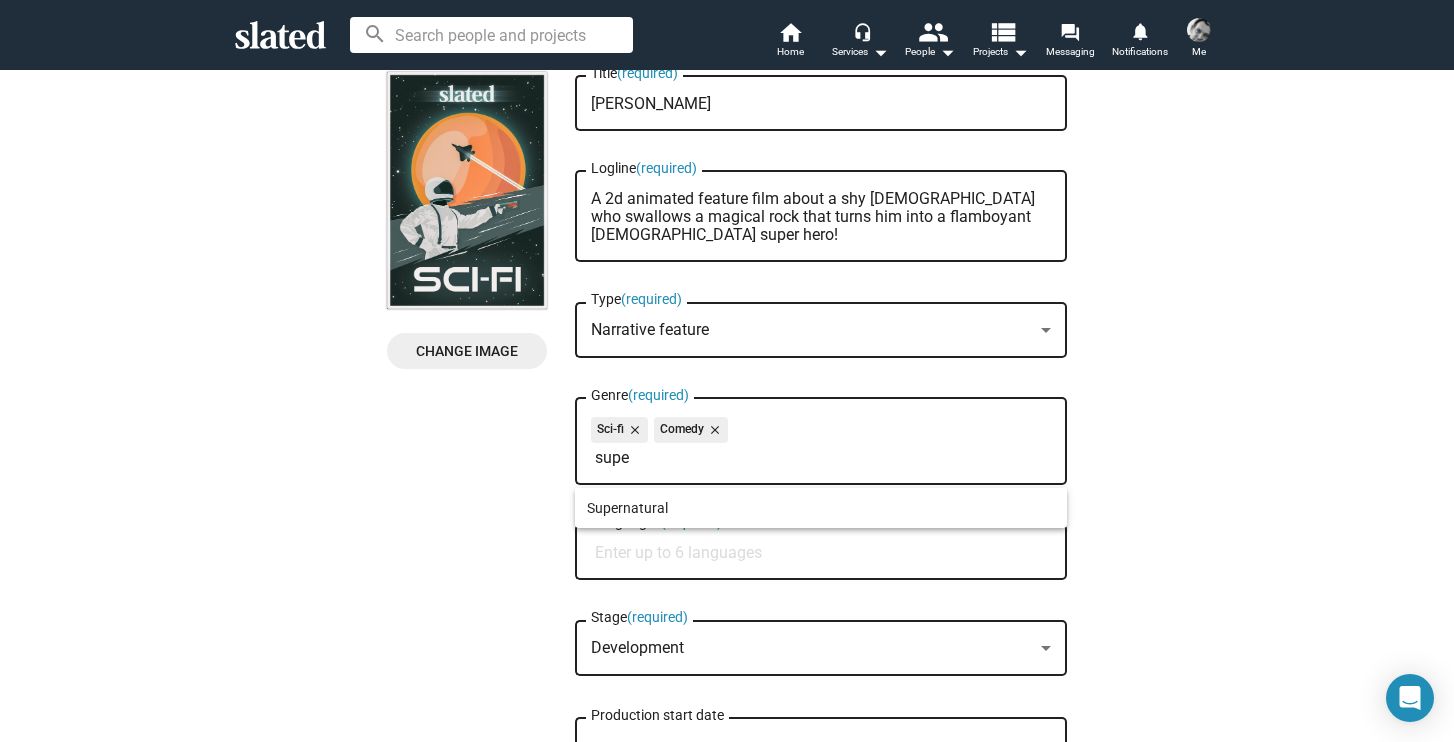 scroll, scrollTop: 88, scrollLeft: 0, axis: vertical 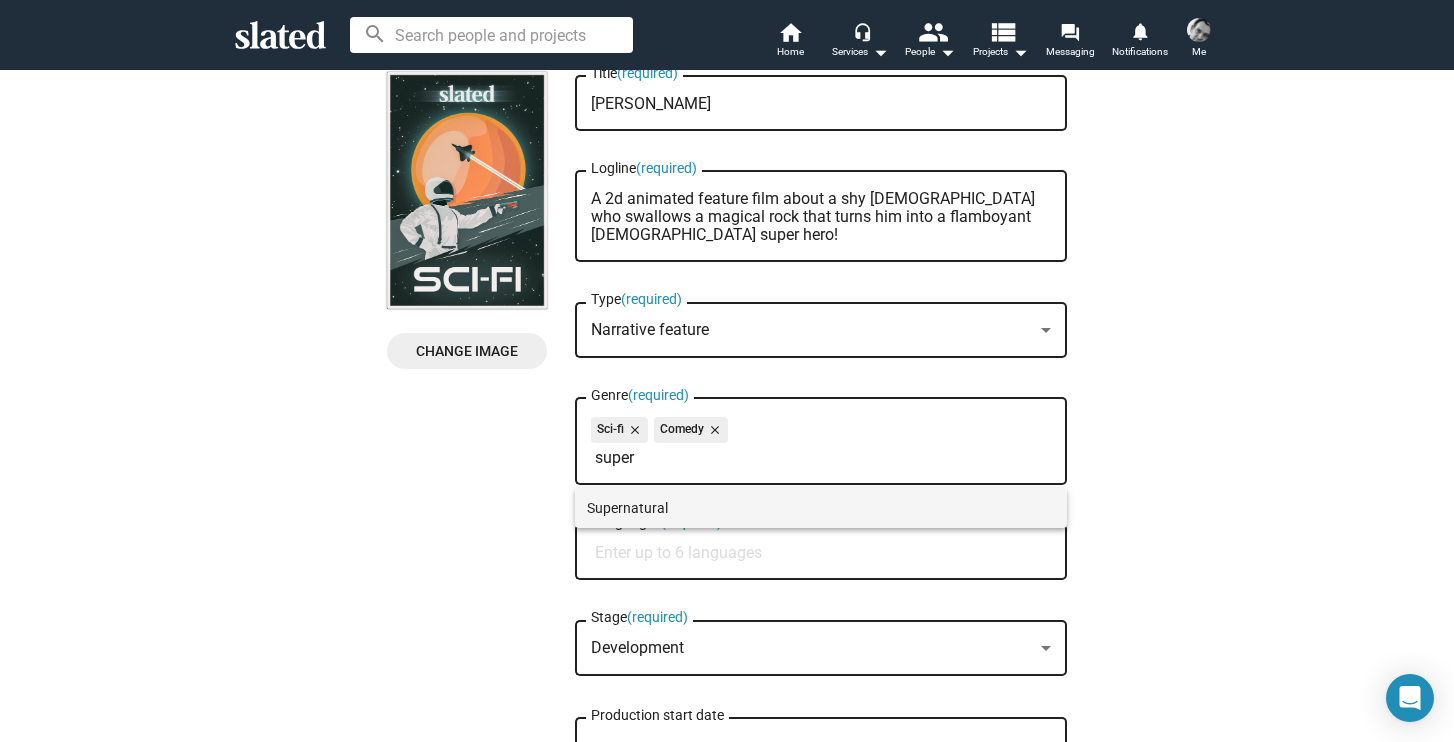type on "super" 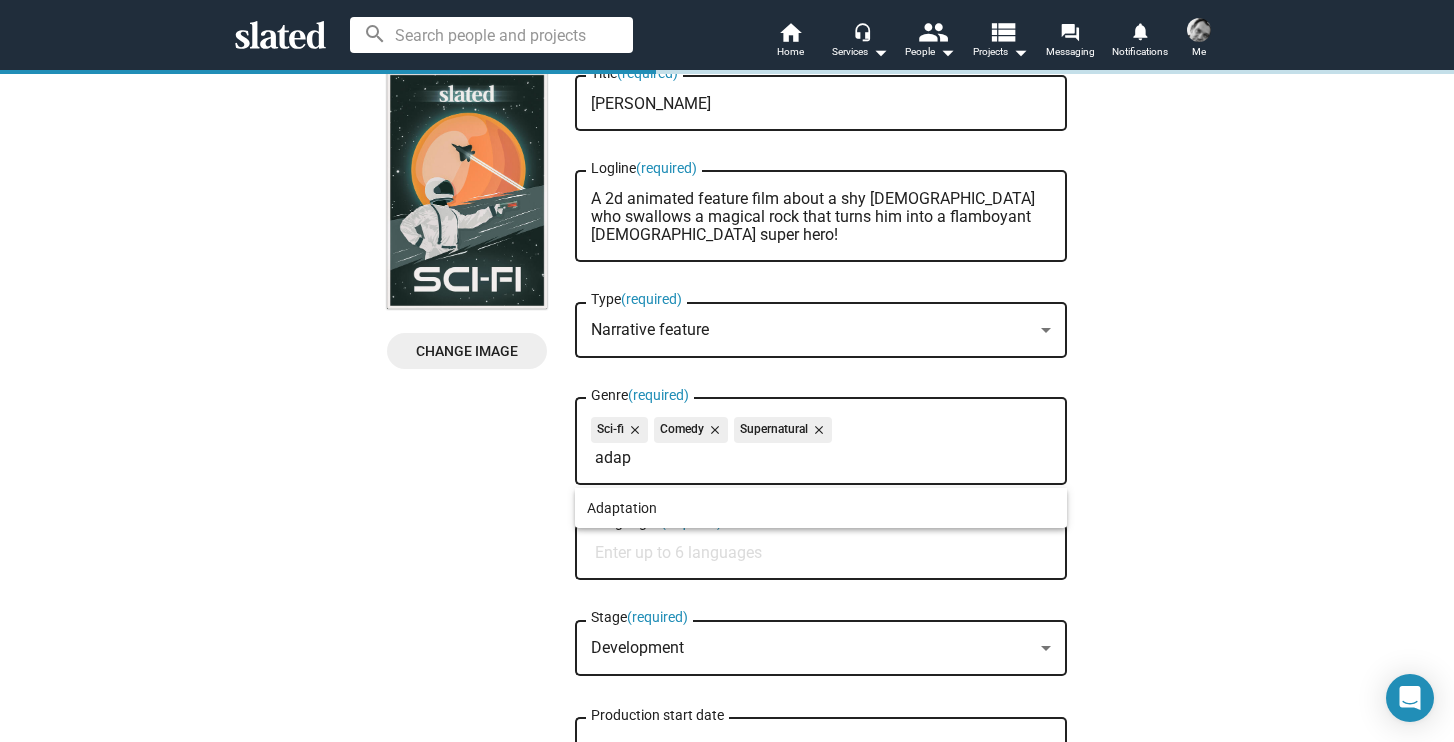 scroll, scrollTop: 88, scrollLeft: 0, axis: vertical 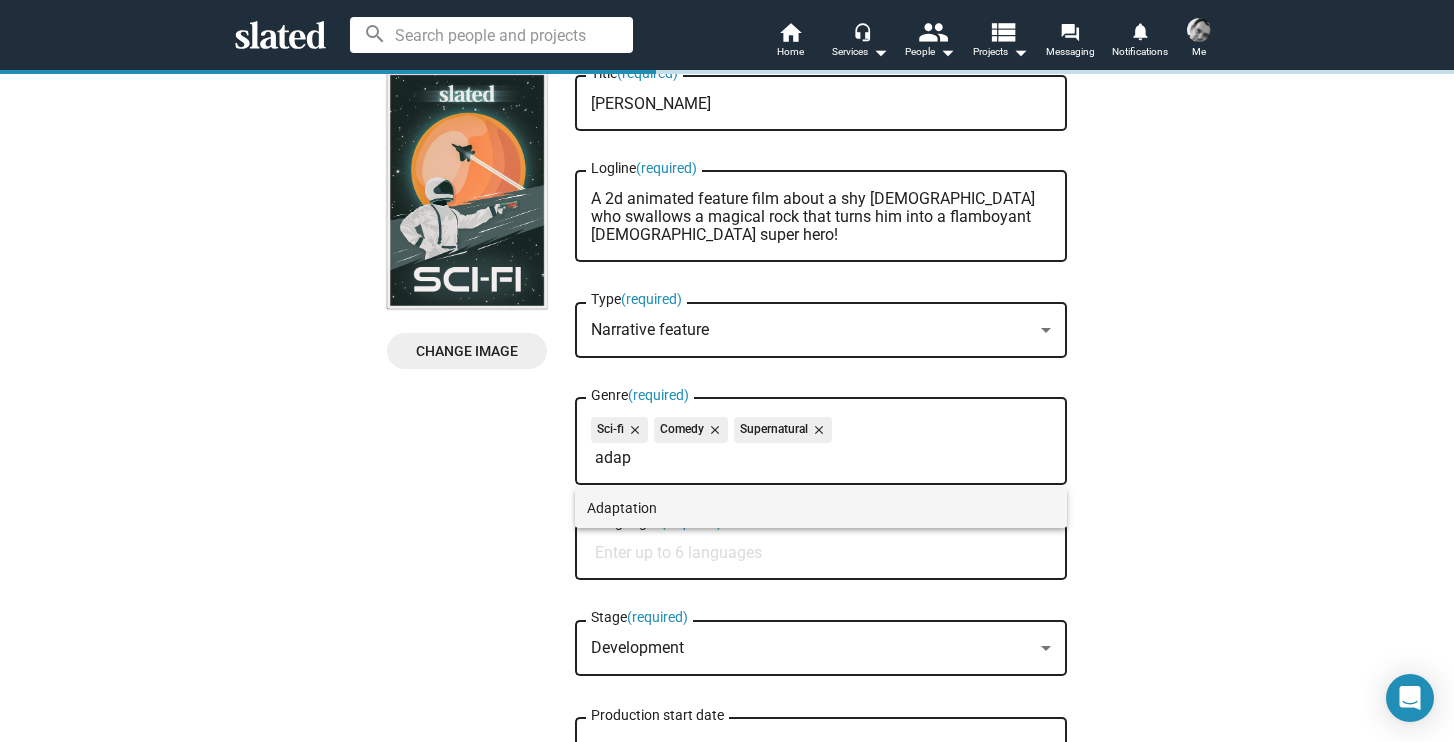 type on "adap" 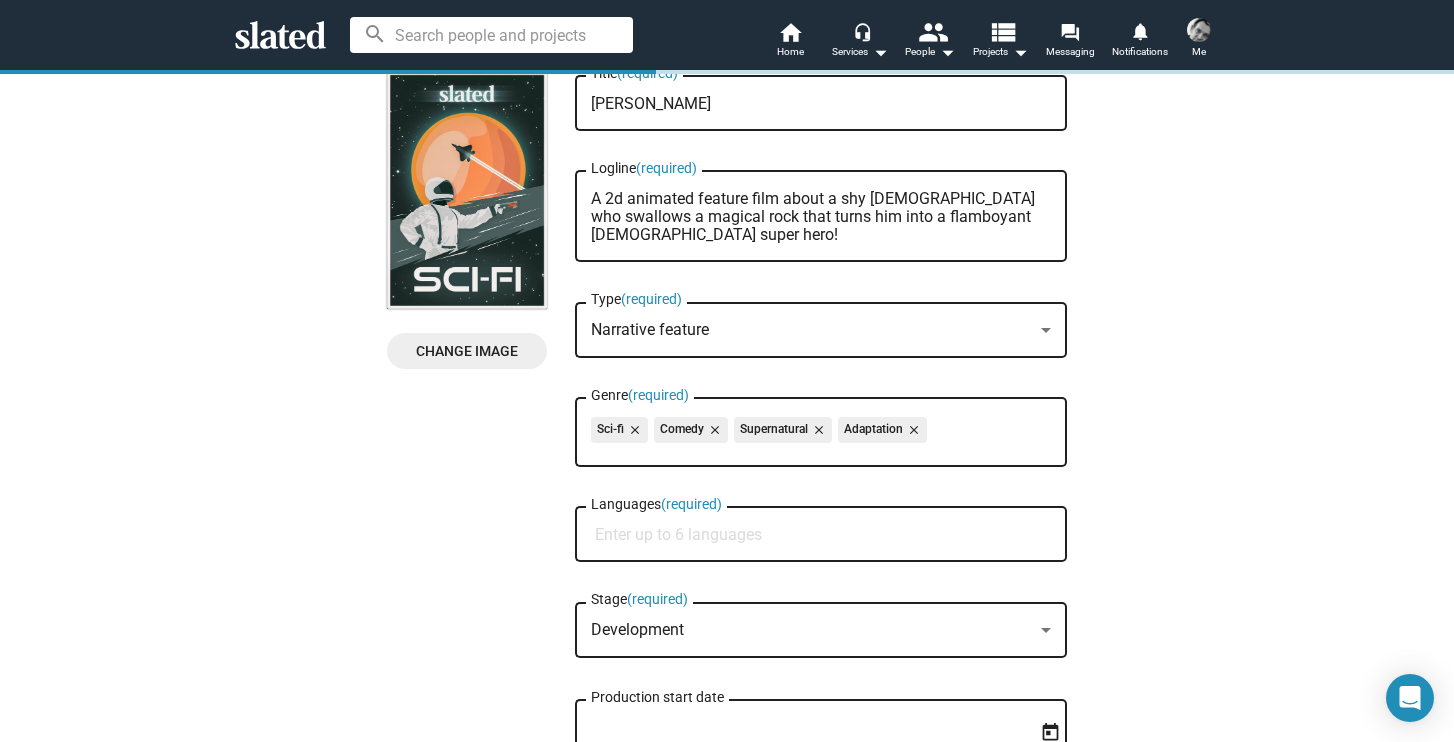 scroll, scrollTop: 88, scrollLeft: 0, axis: vertical 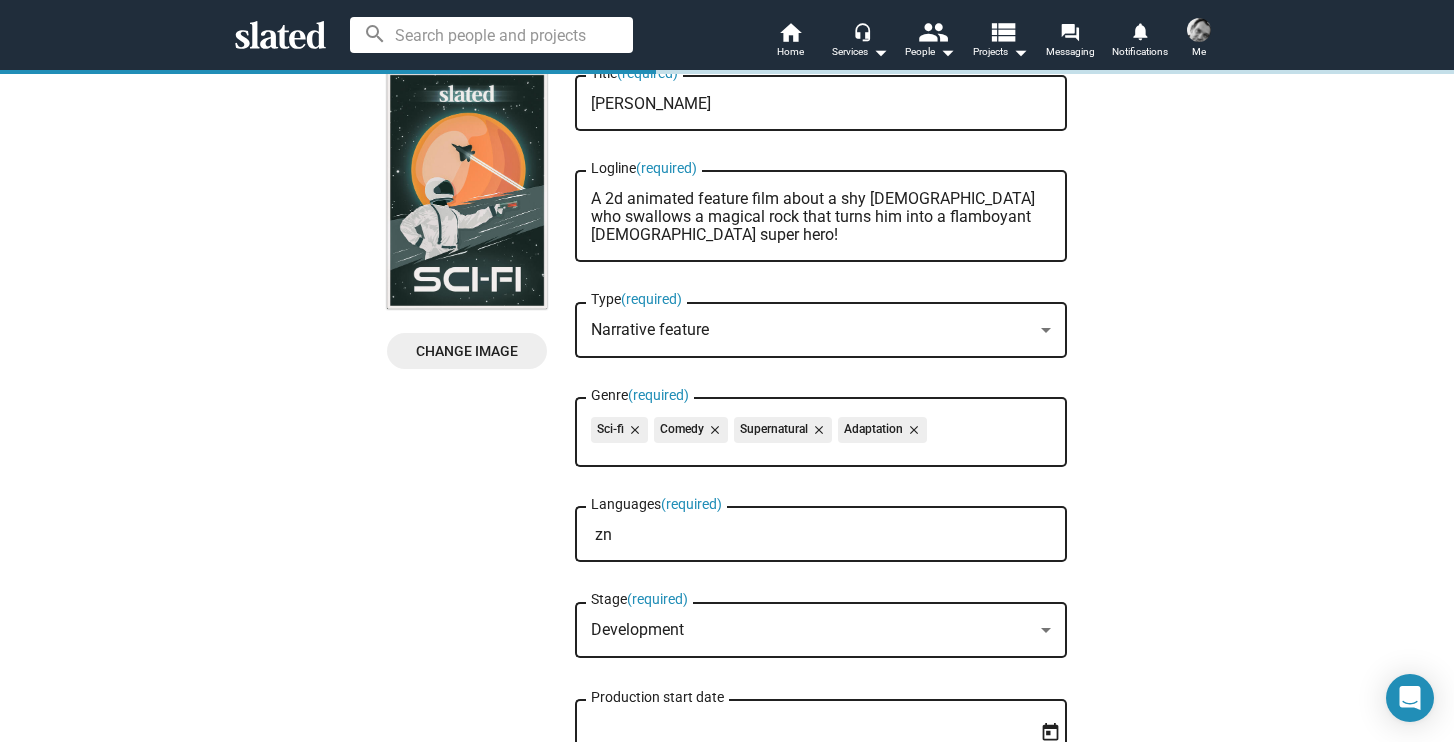 type on "z" 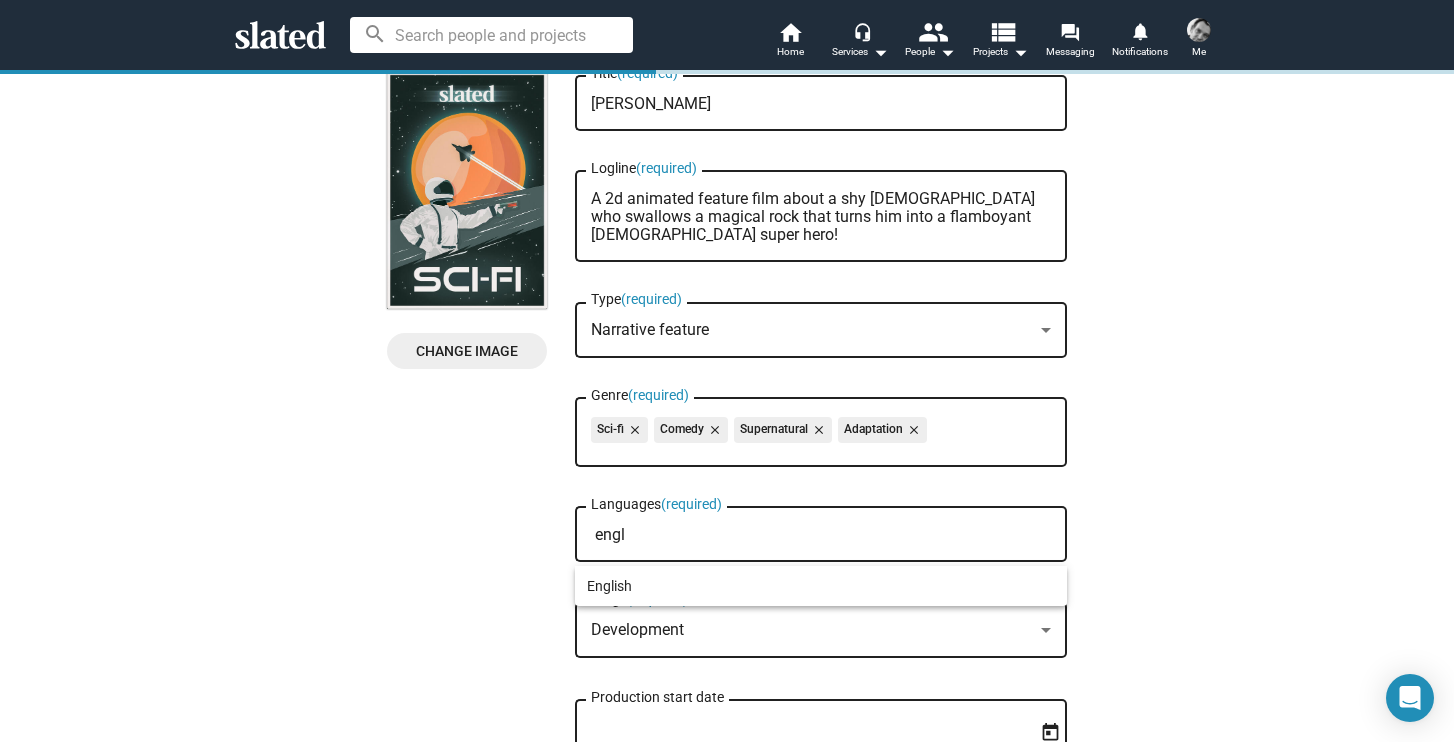 scroll, scrollTop: 88, scrollLeft: 0, axis: vertical 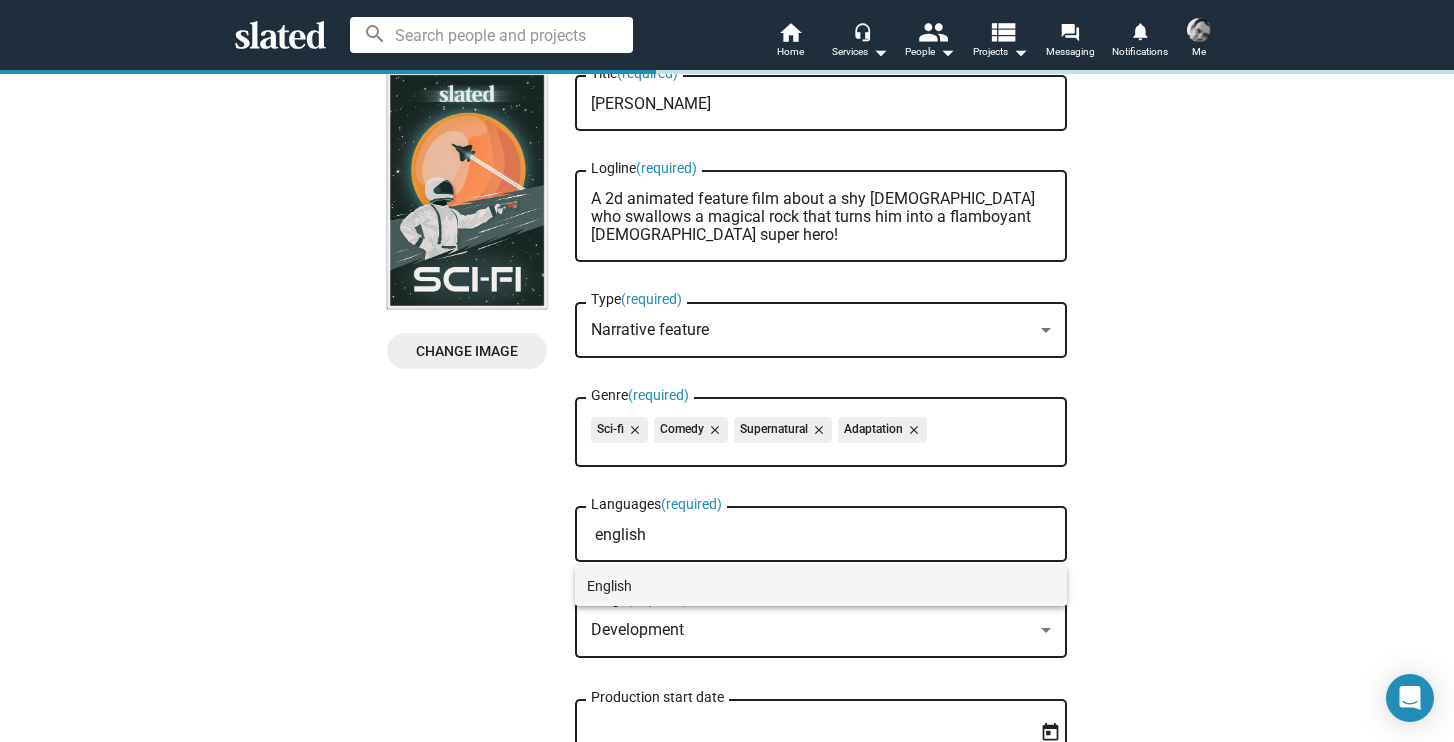 type on "english" 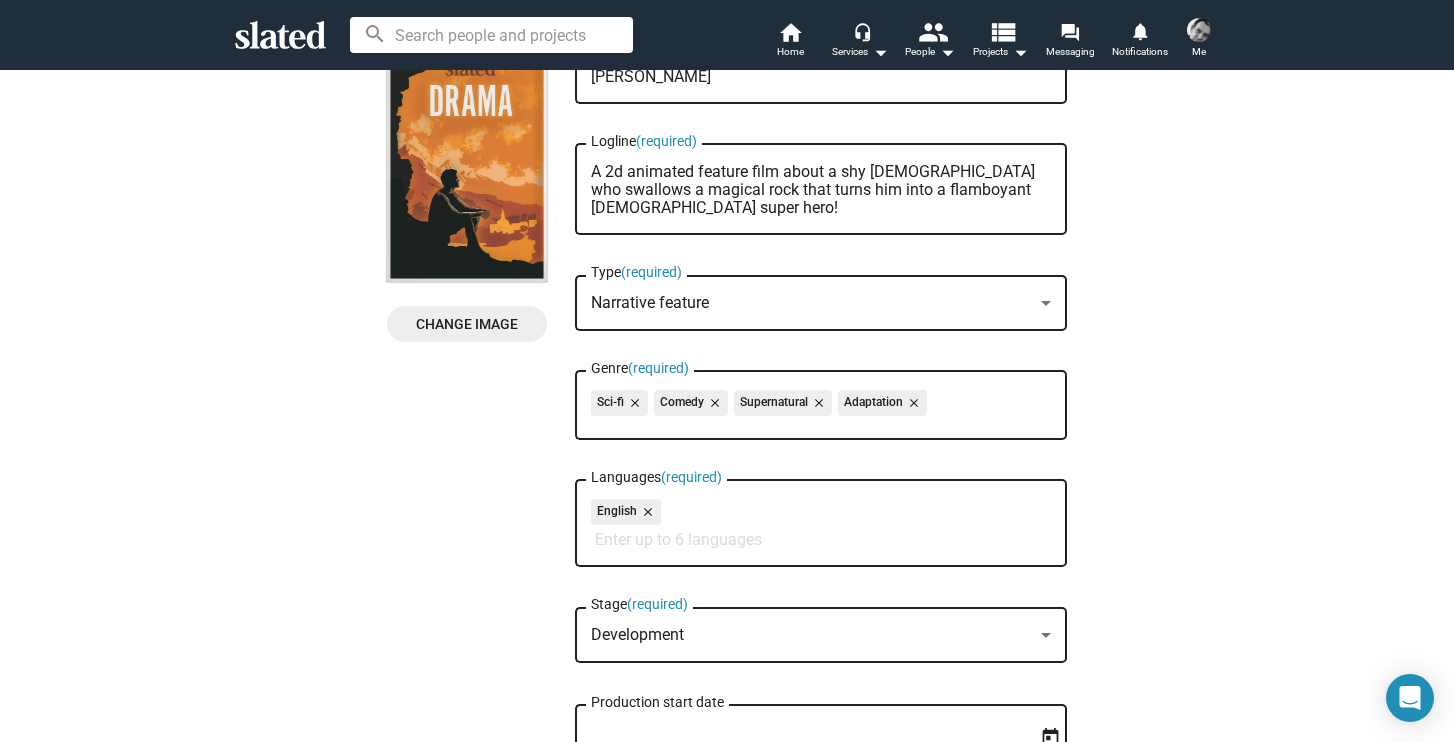 click on "Development Stage  (required)" 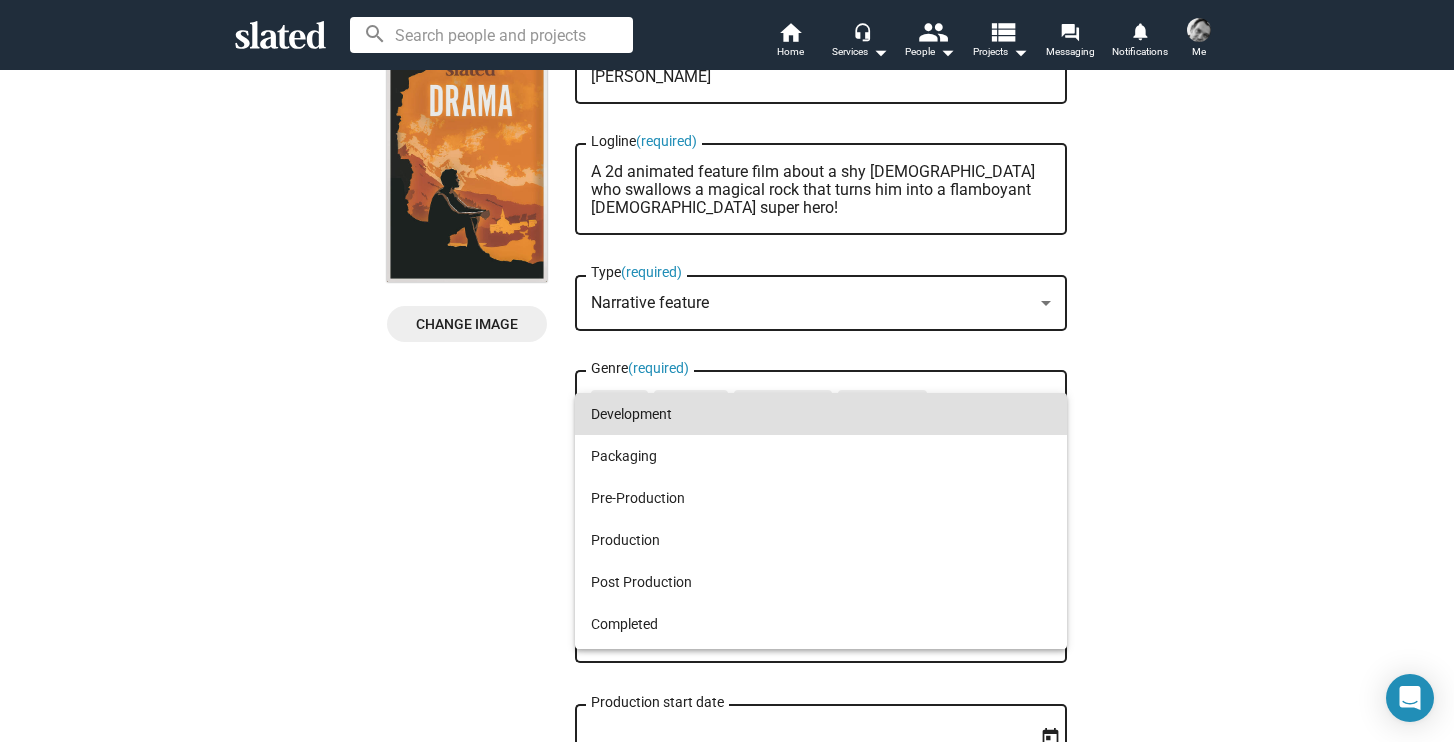 scroll, scrollTop: 115, scrollLeft: 0, axis: vertical 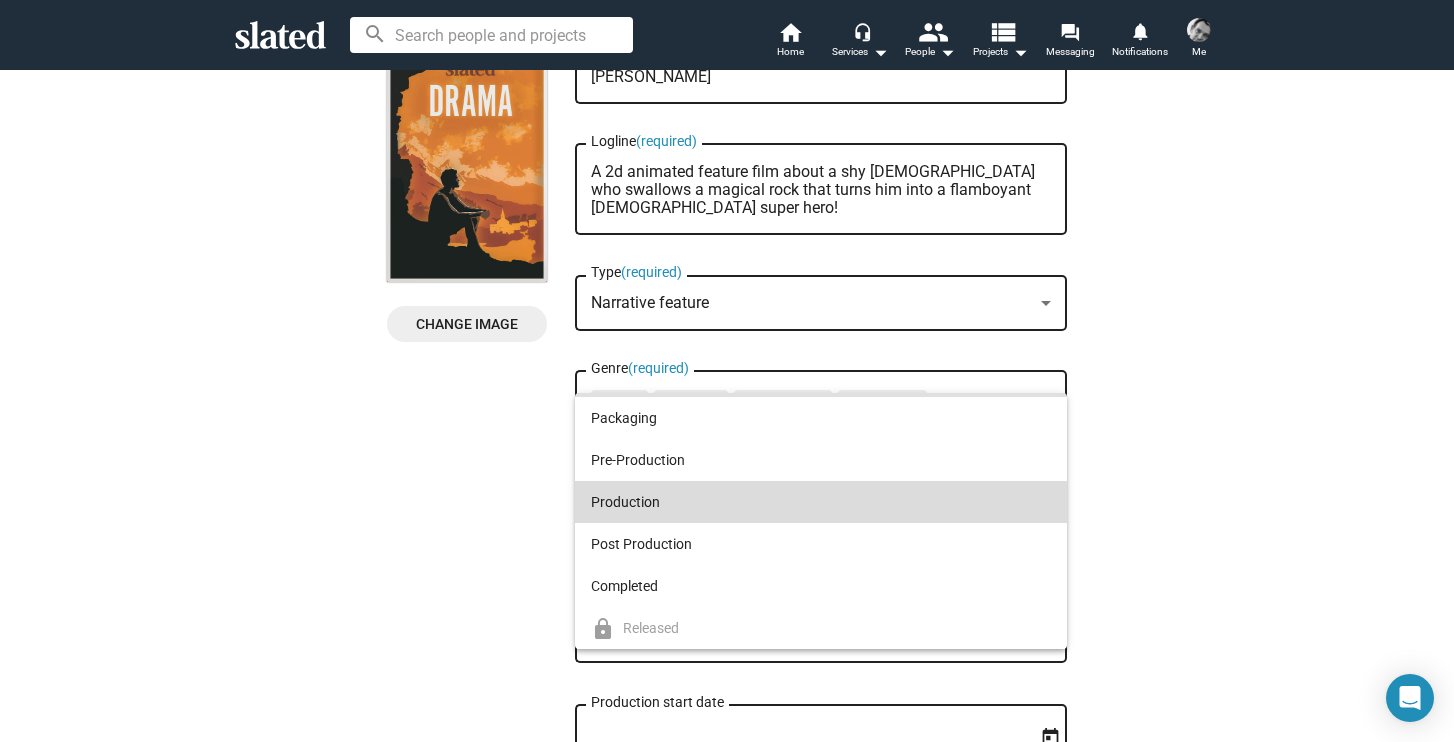 click on "Production" at bounding box center (821, 502) 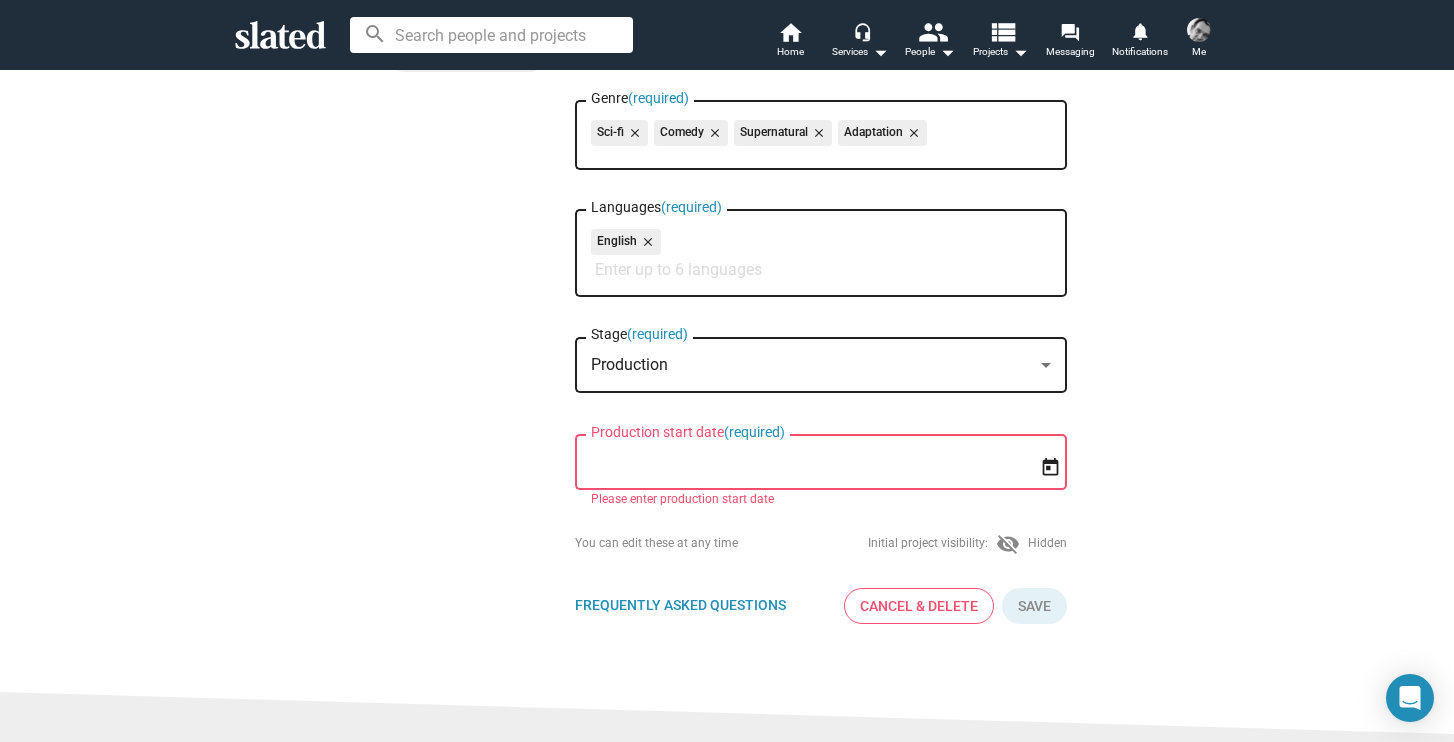 scroll, scrollTop: 391, scrollLeft: 0, axis: vertical 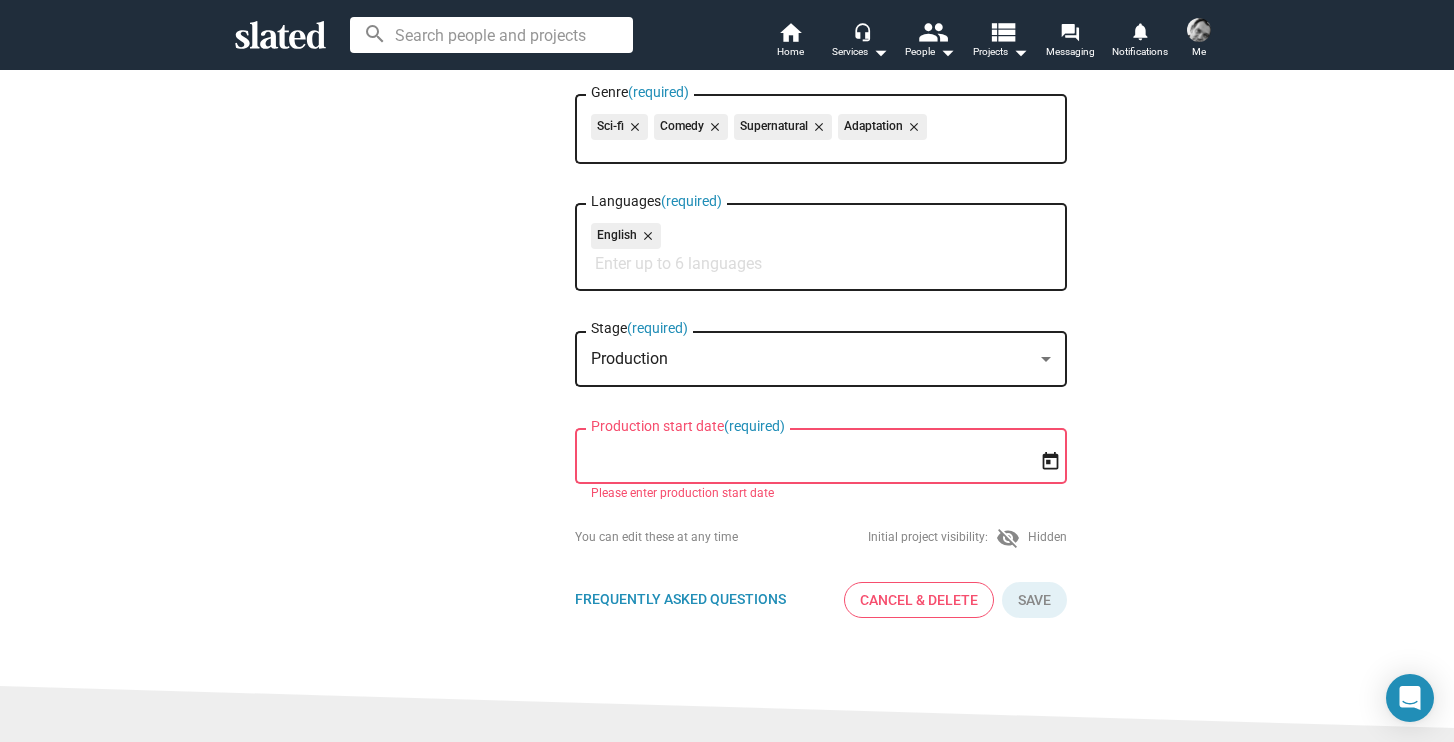 click on "Production start date  (required)" at bounding box center (807, 457) 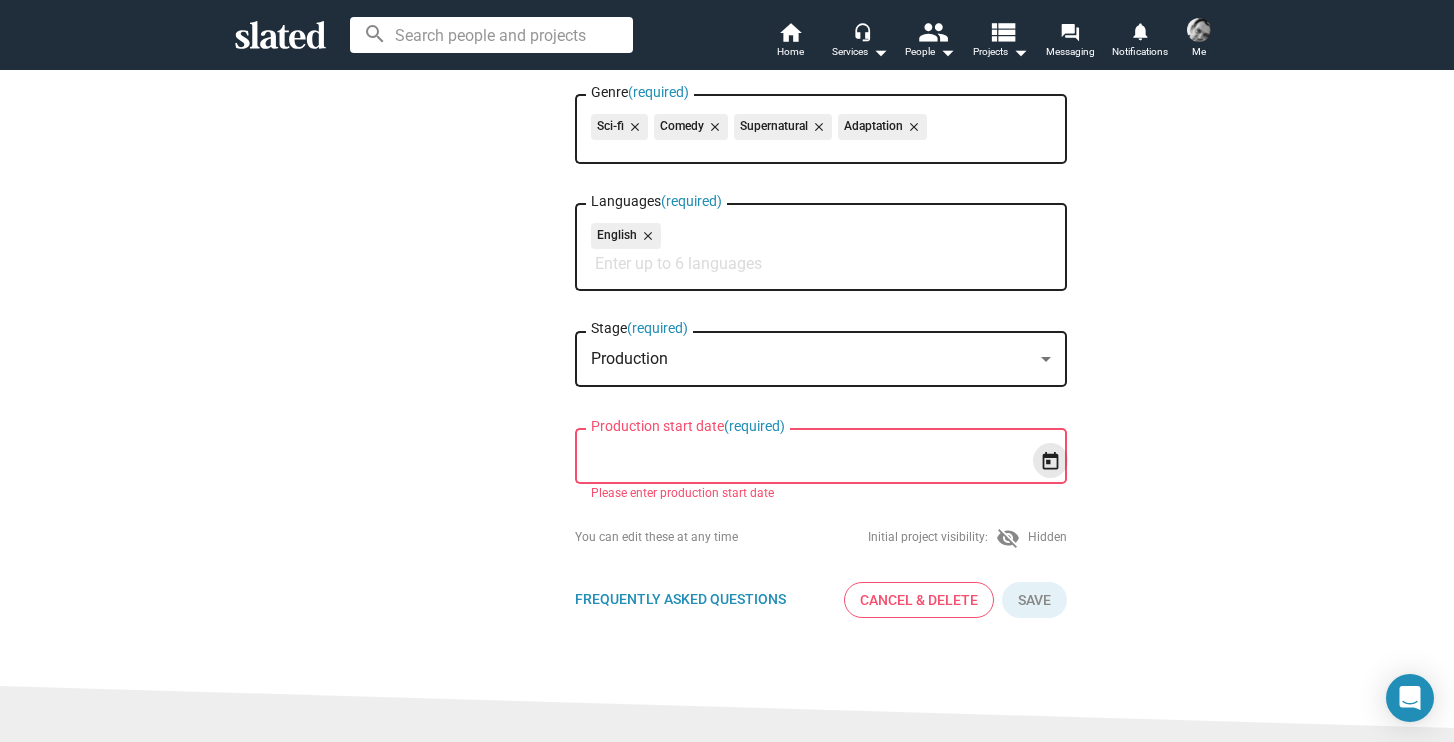 click 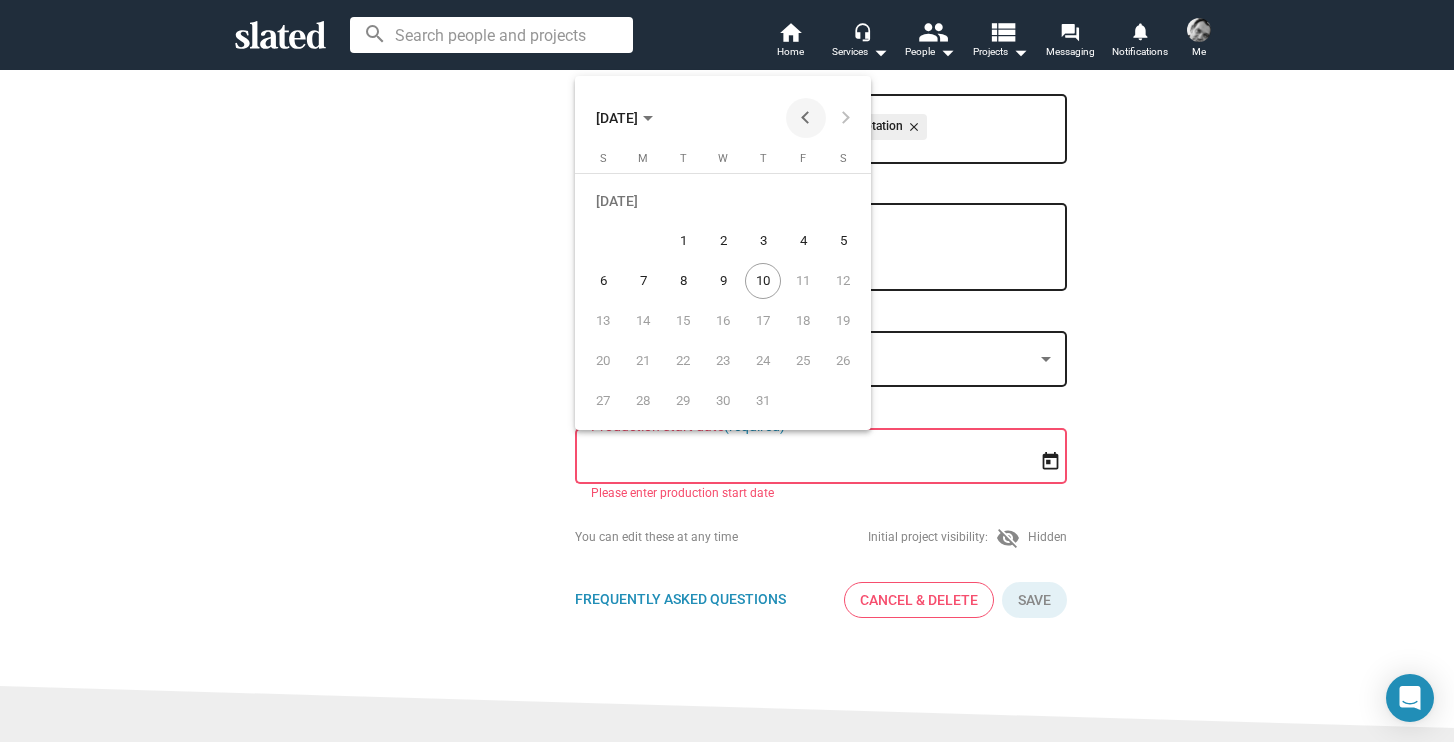 click at bounding box center (806, 118) 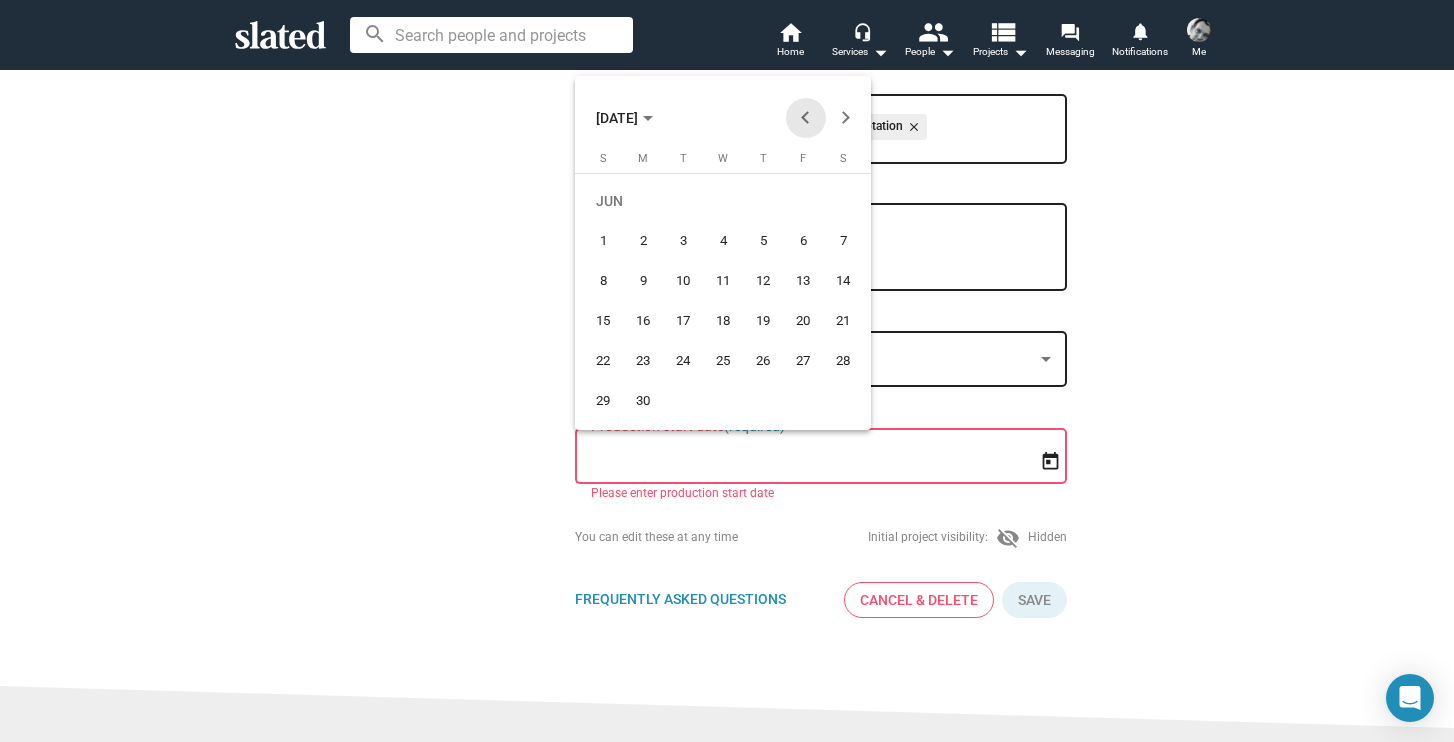 click at bounding box center (806, 118) 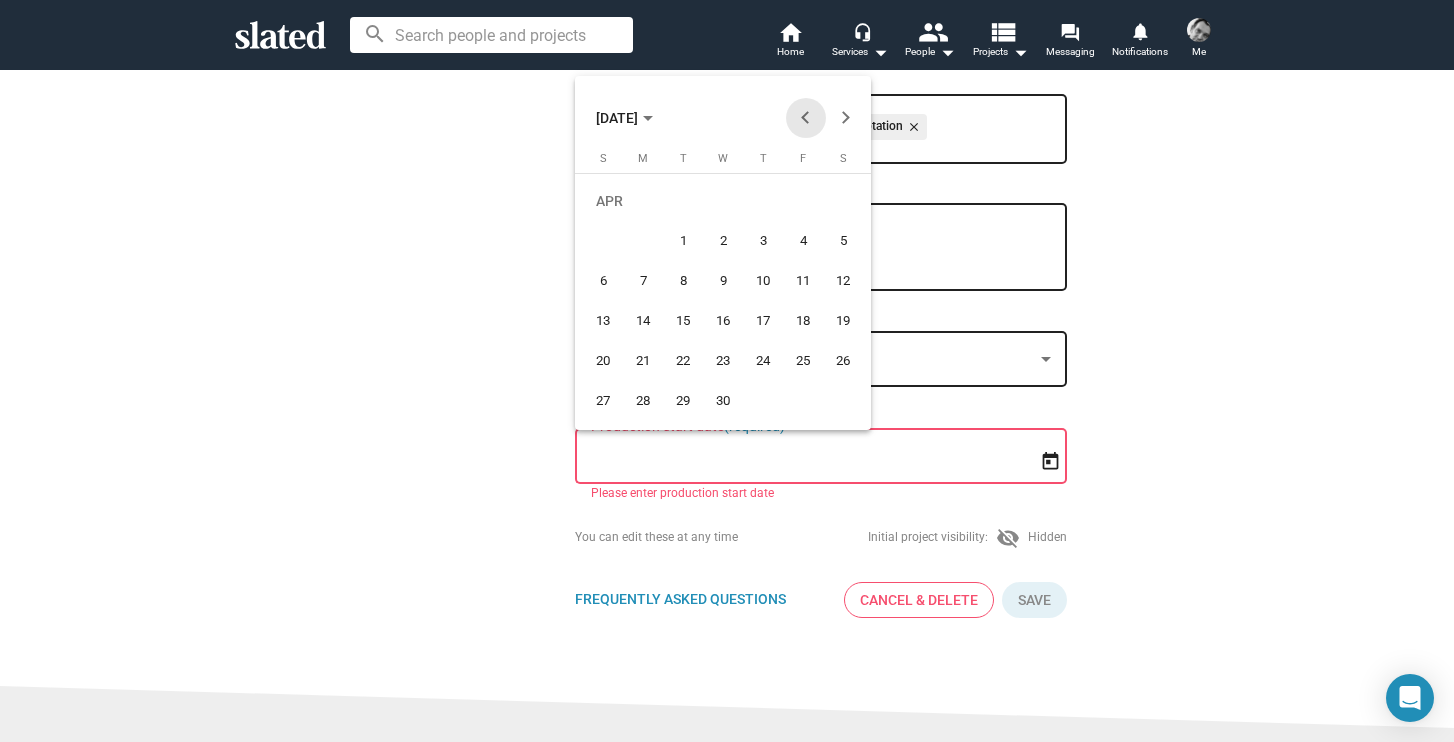 click at bounding box center [806, 118] 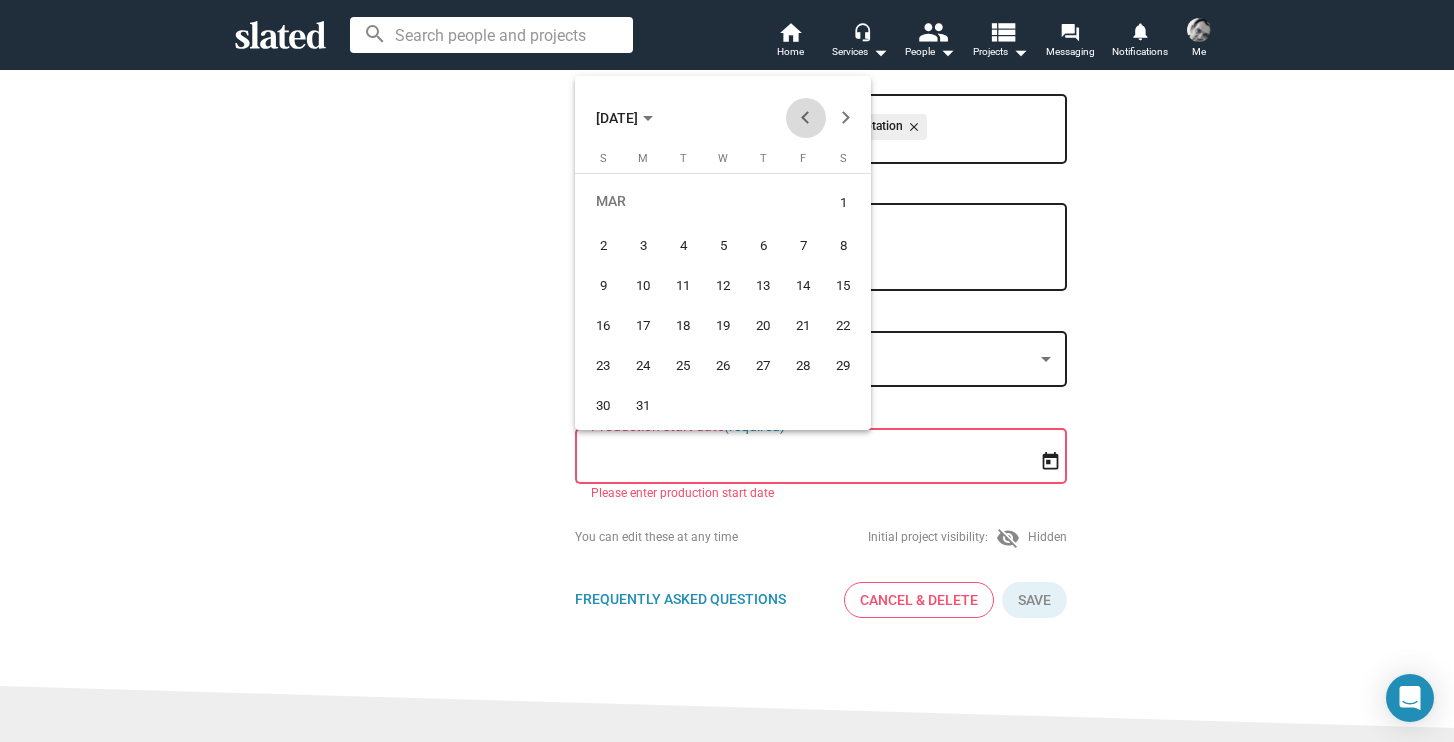 click at bounding box center [806, 118] 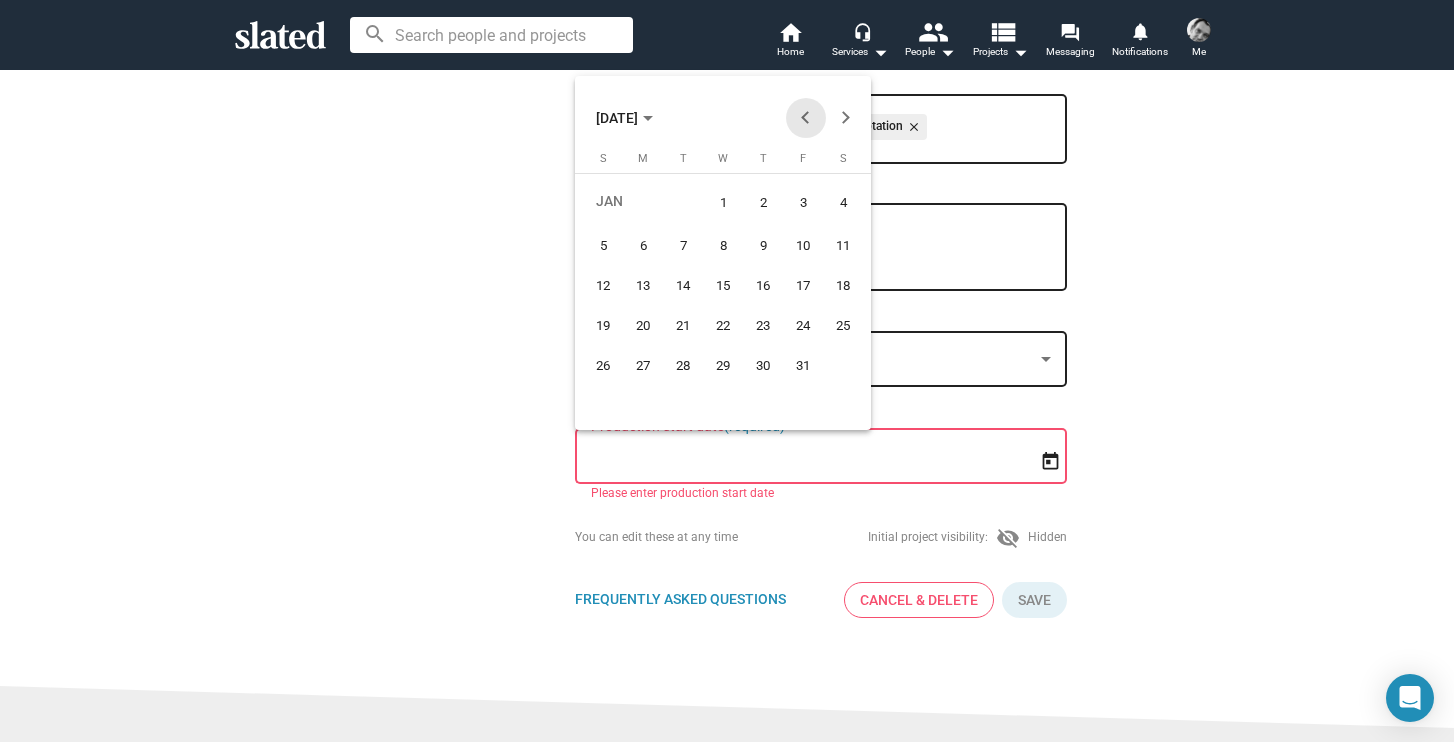 click at bounding box center [806, 118] 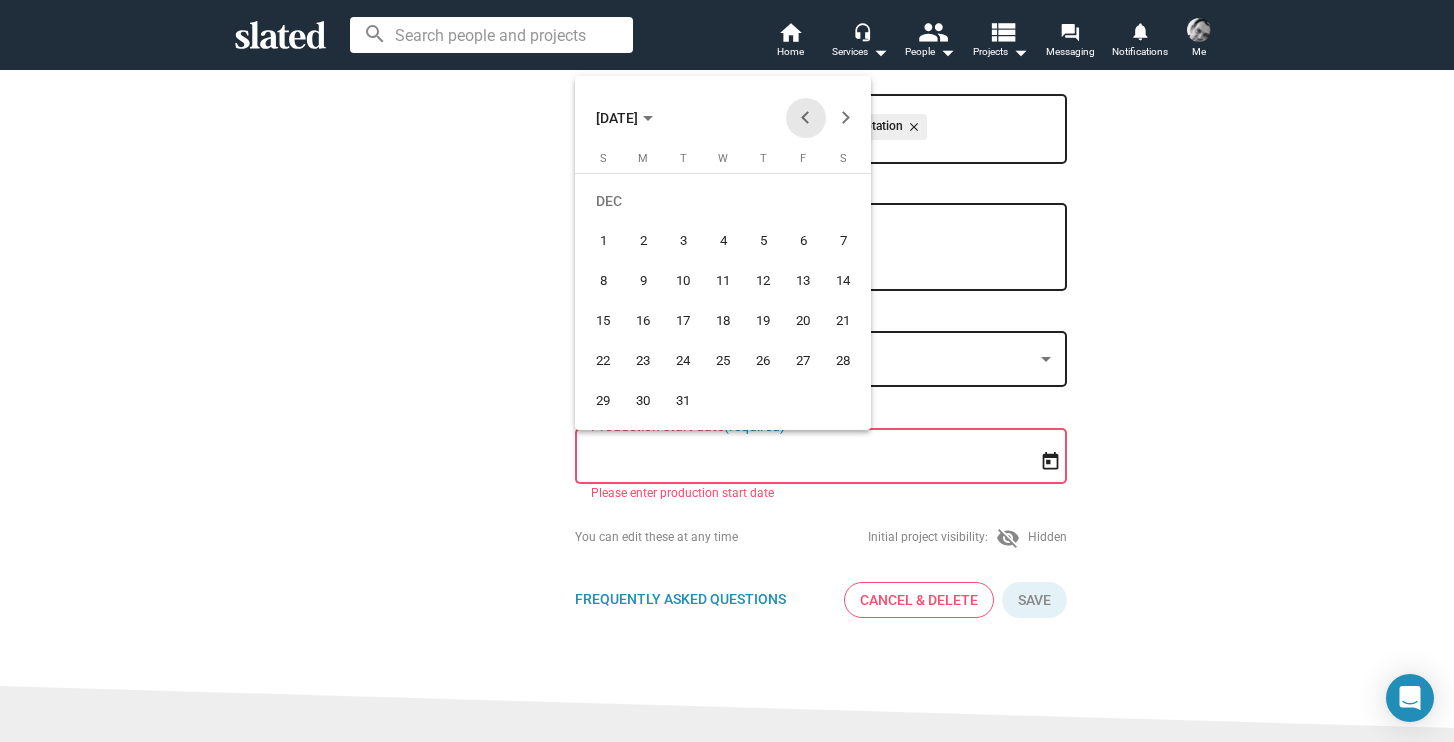 click at bounding box center [806, 118] 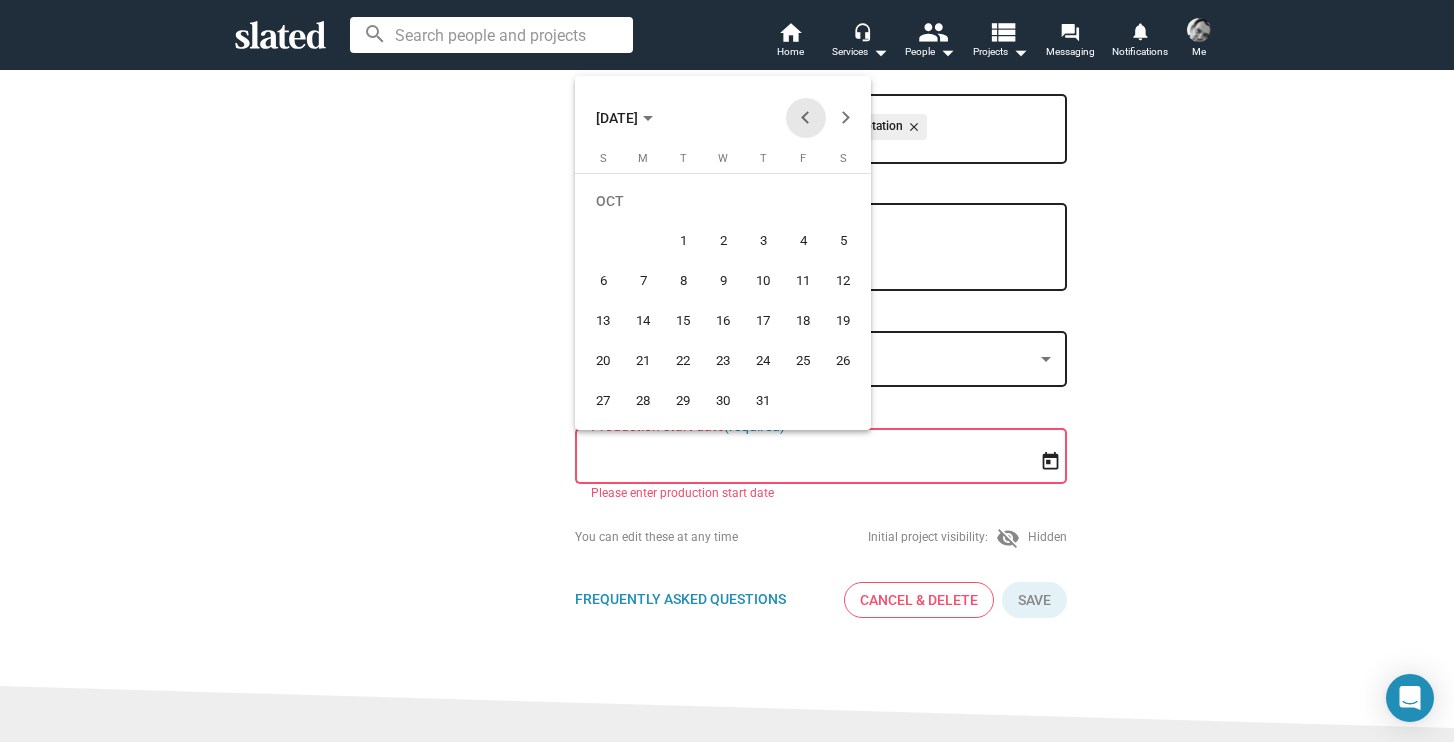 click at bounding box center [806, 118] 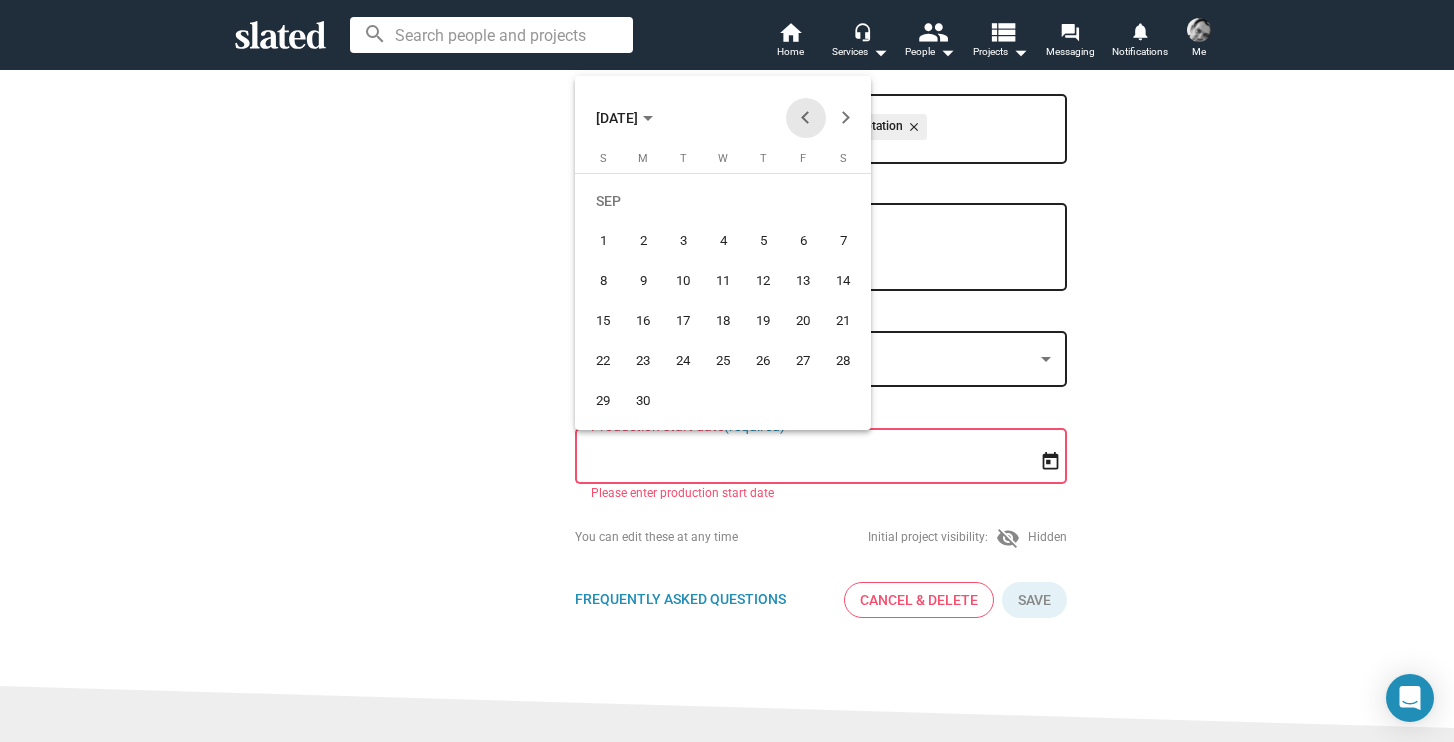click at bounding box center [806, 118] 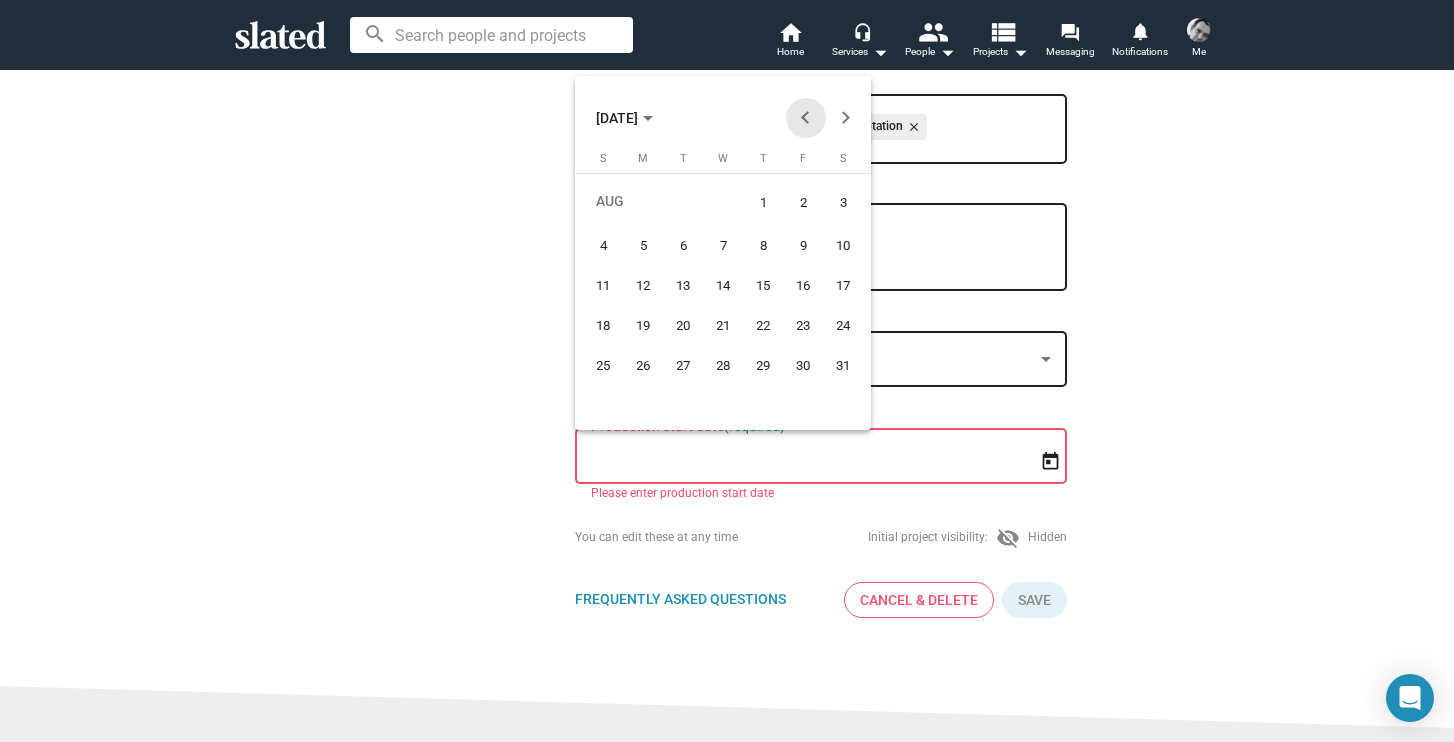 click at bounding box center (806, 118) 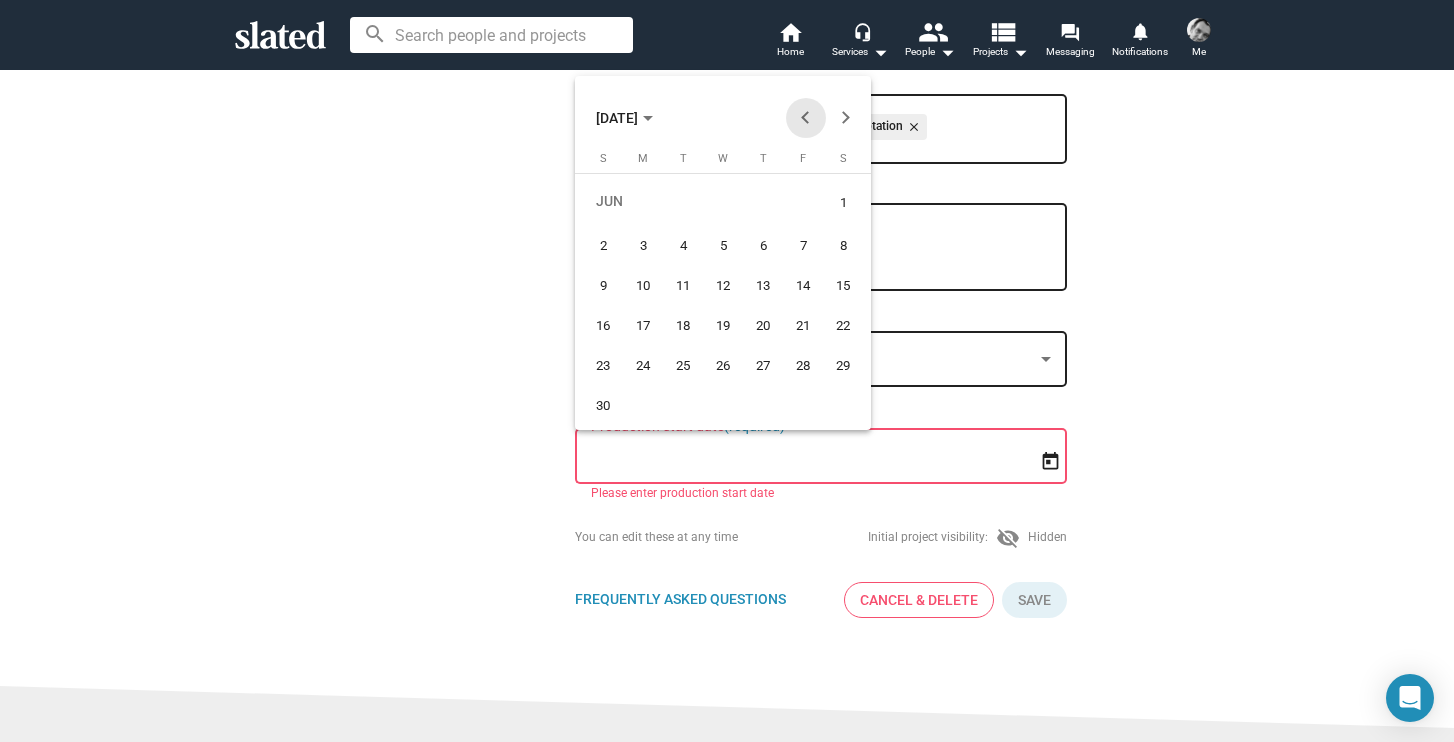 click at bounding box center (806, 118) 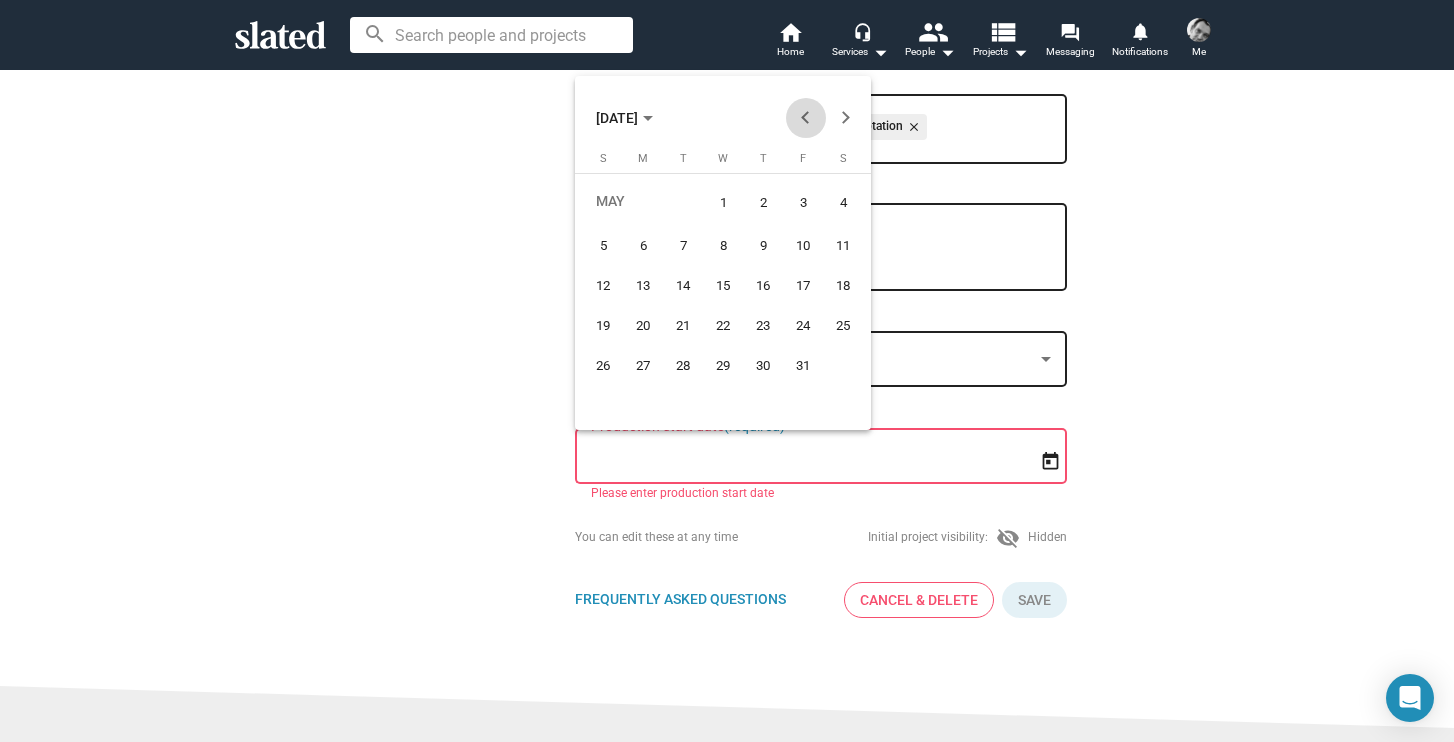 click at bounding box center [806, 118] 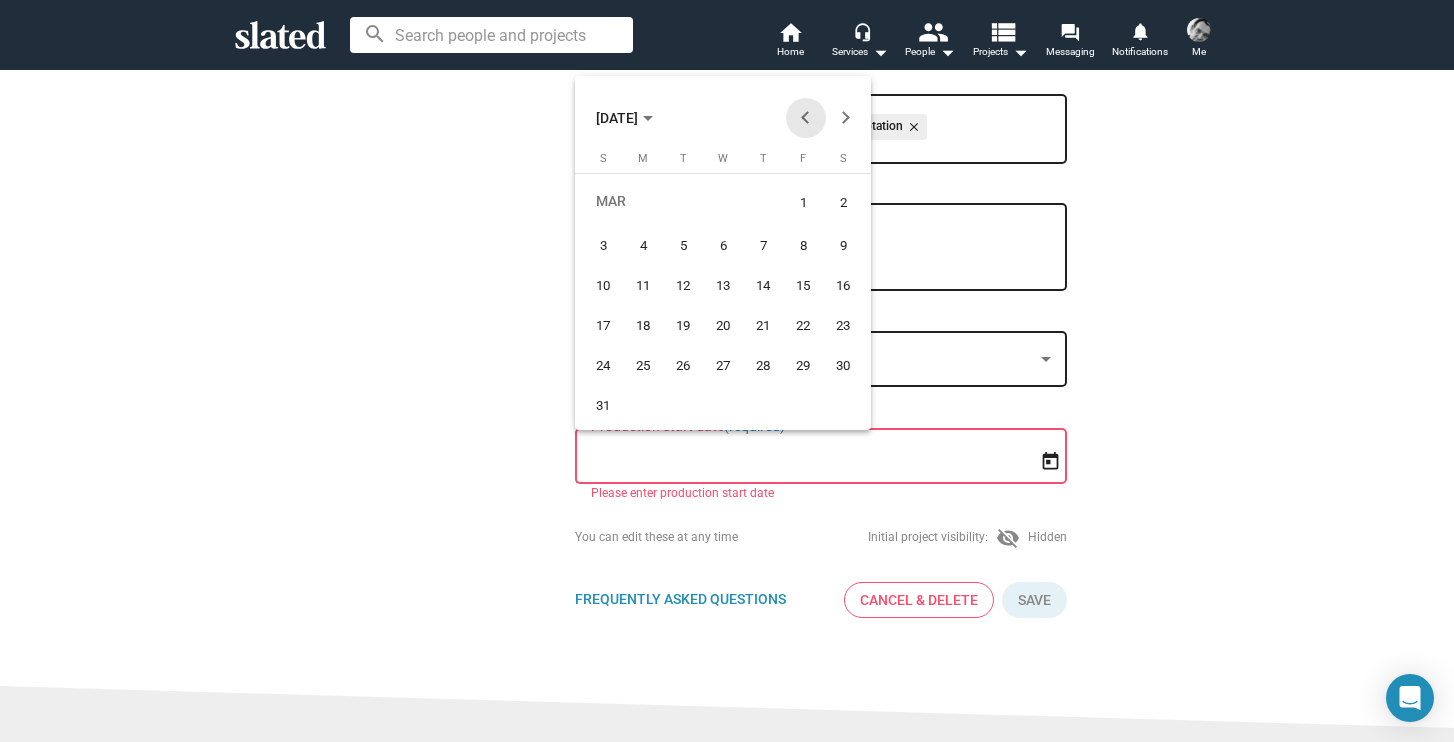 click at bounding box center (806, 118) 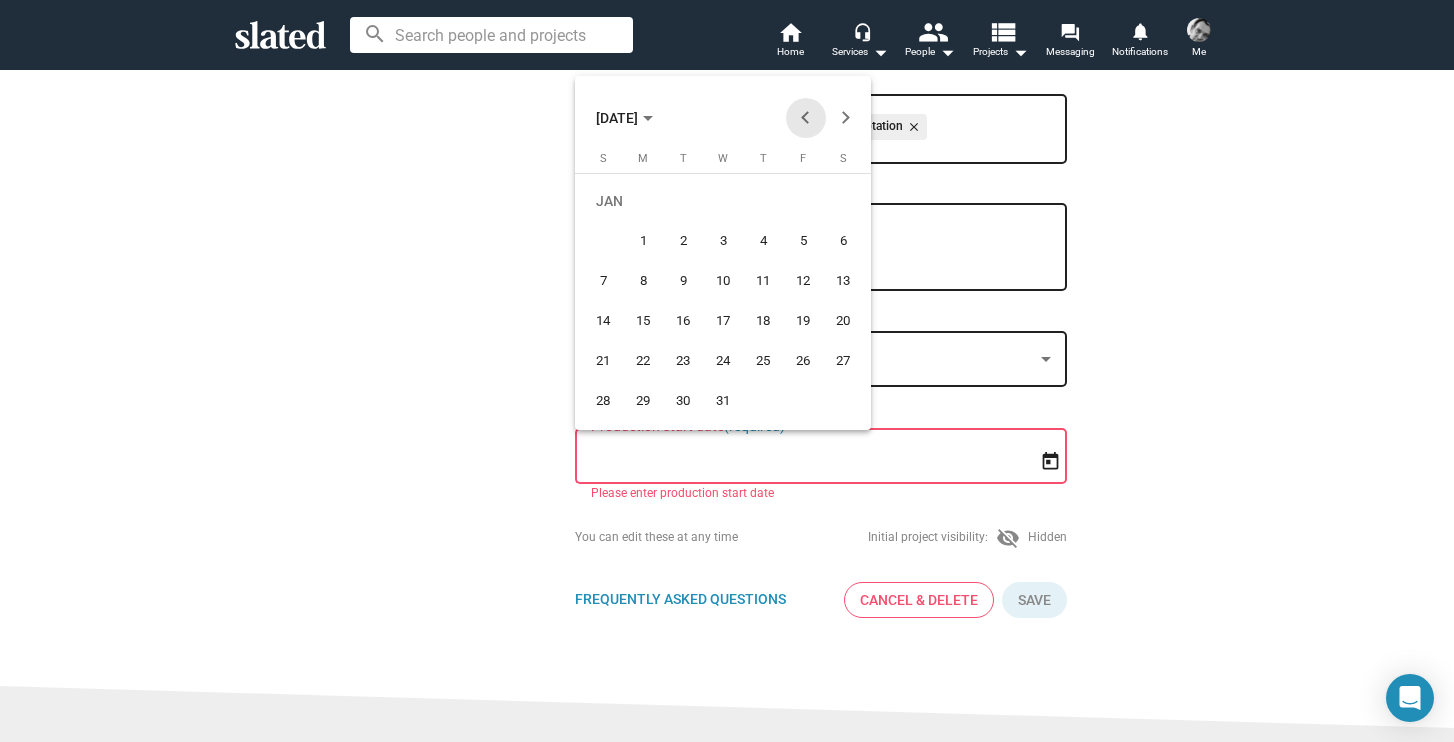 click at bounding box center (806, 118) 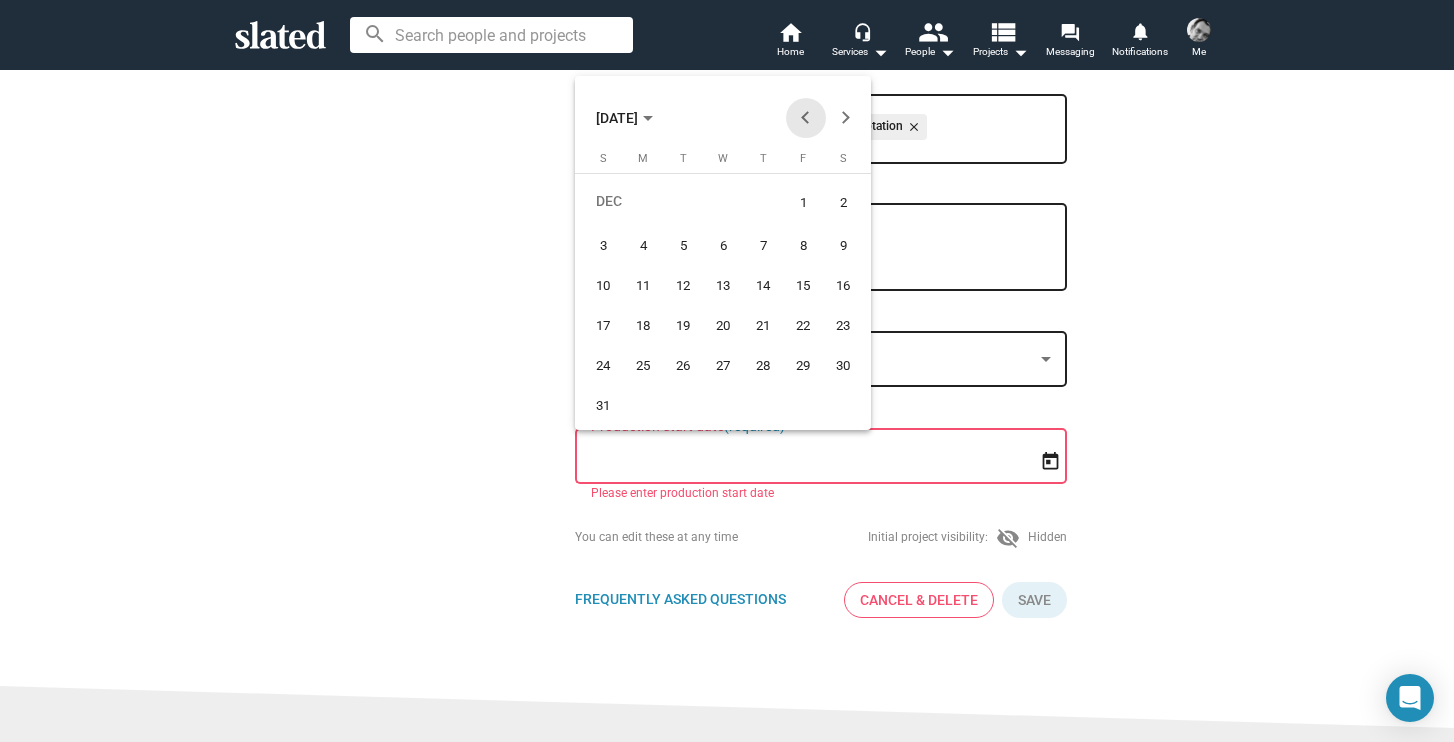 click at bounding box center (806, 118) 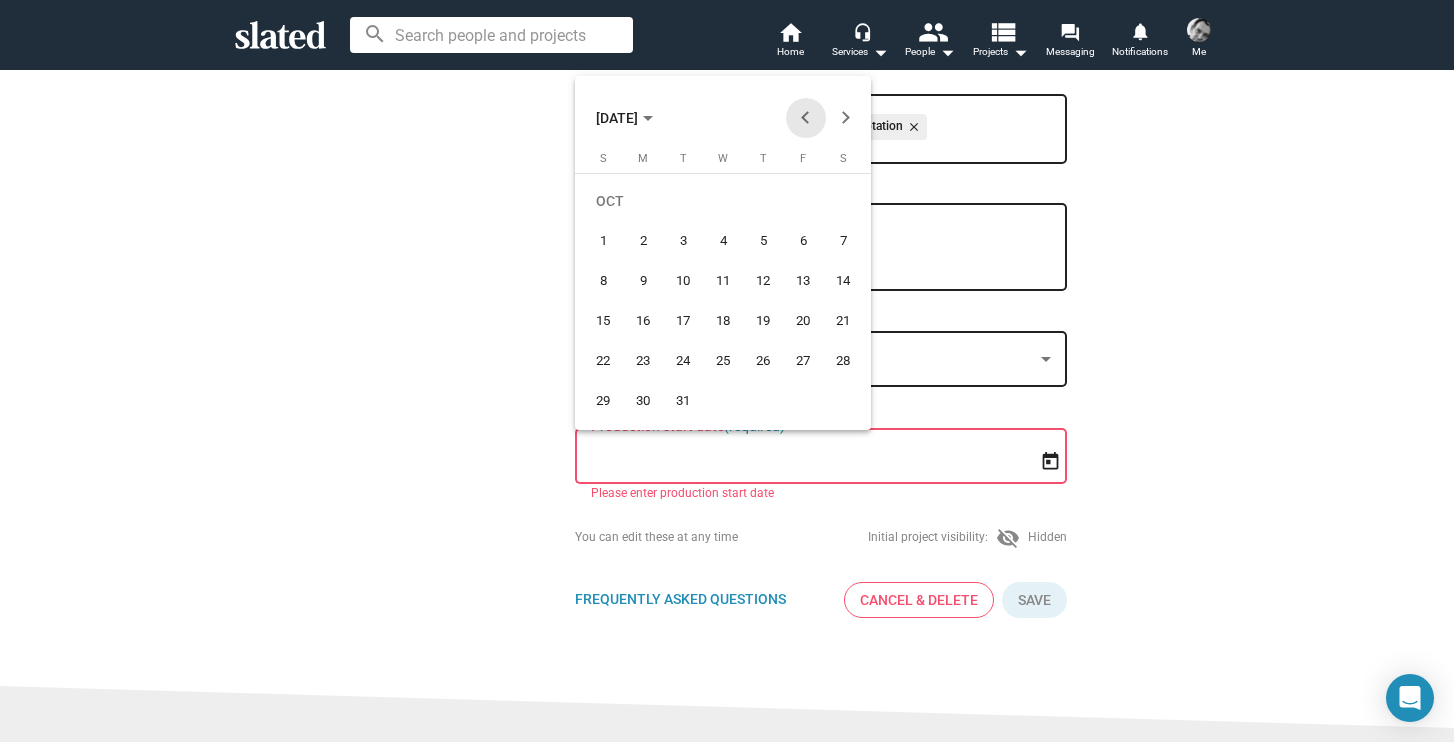 click at bounding box center (806, 118) 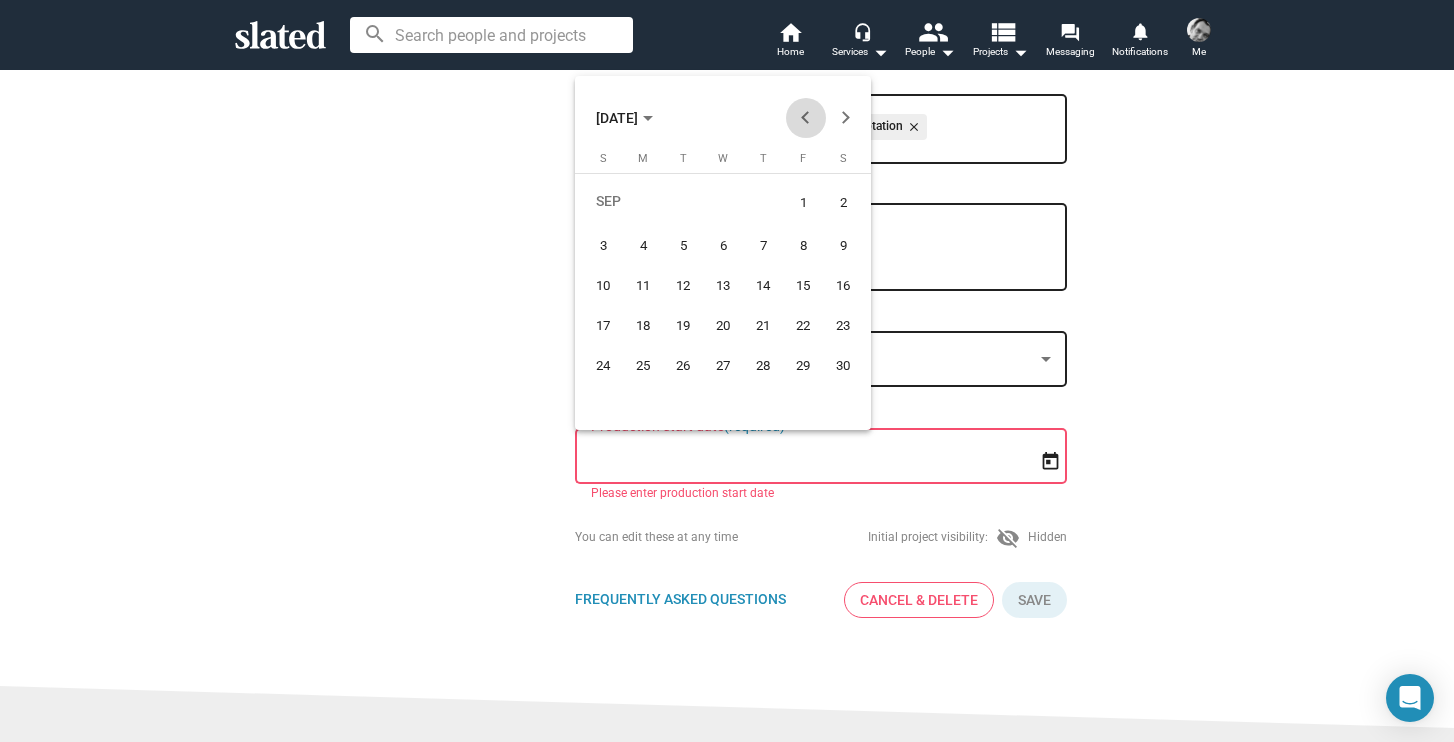click at bounding box center [806, 118] 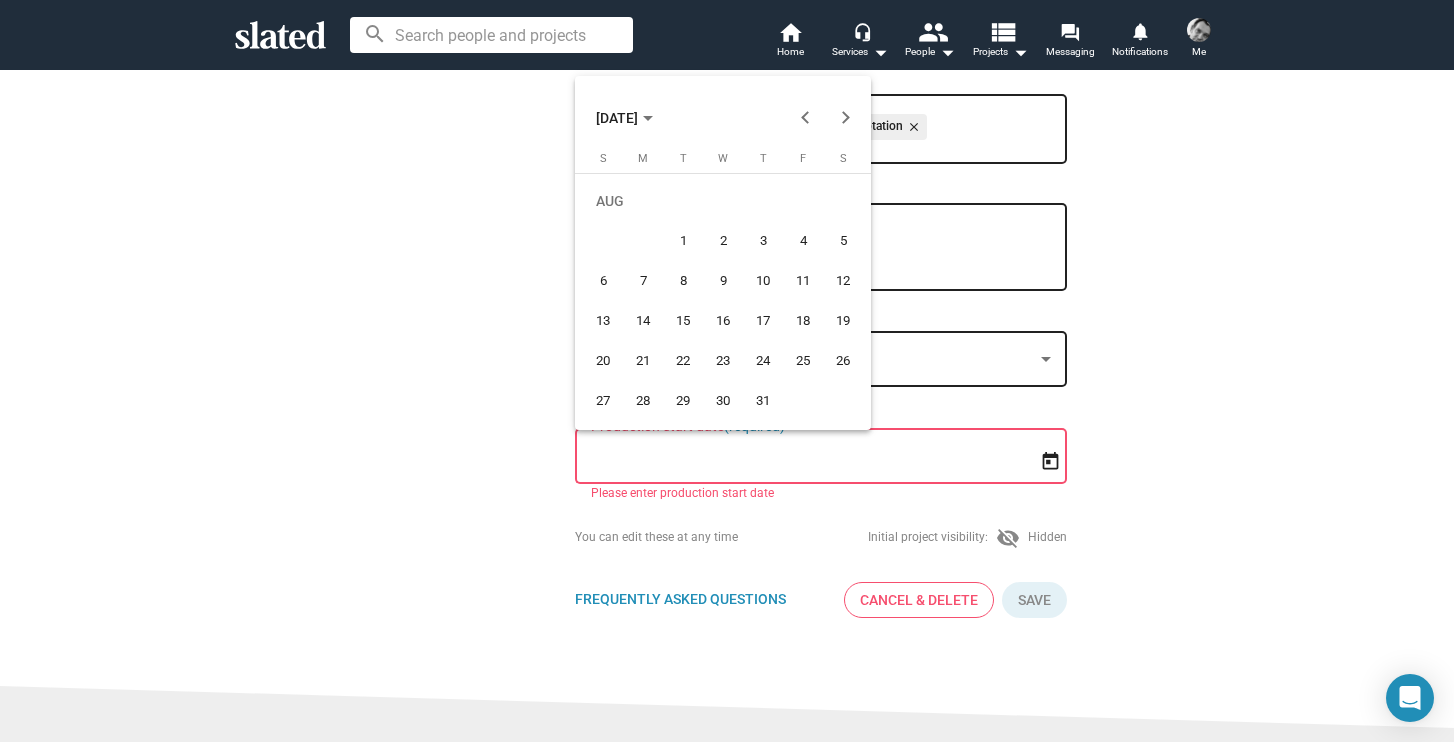 click on "1" at bounding box center (683, 241) 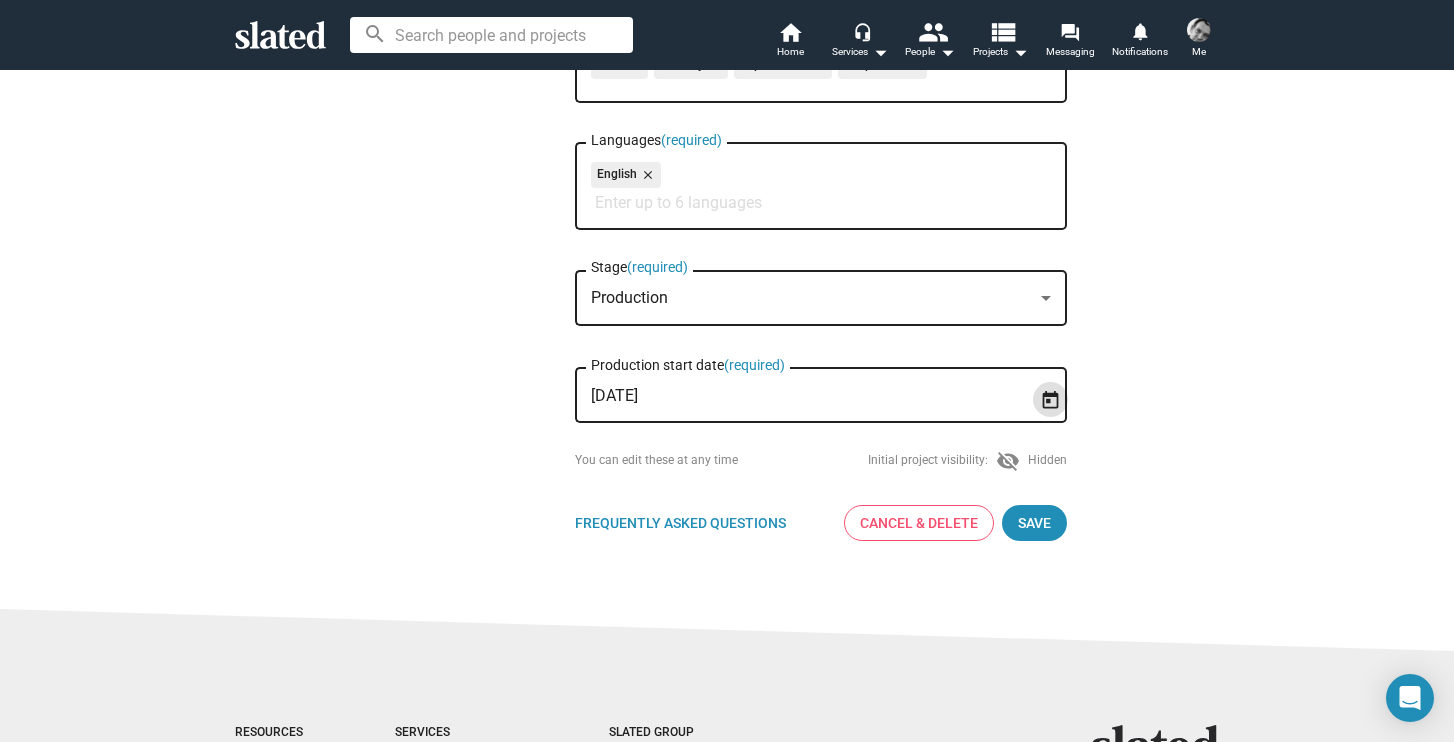 scroll, scrollTop: 476, scrollLeft: 0, axis: vertical 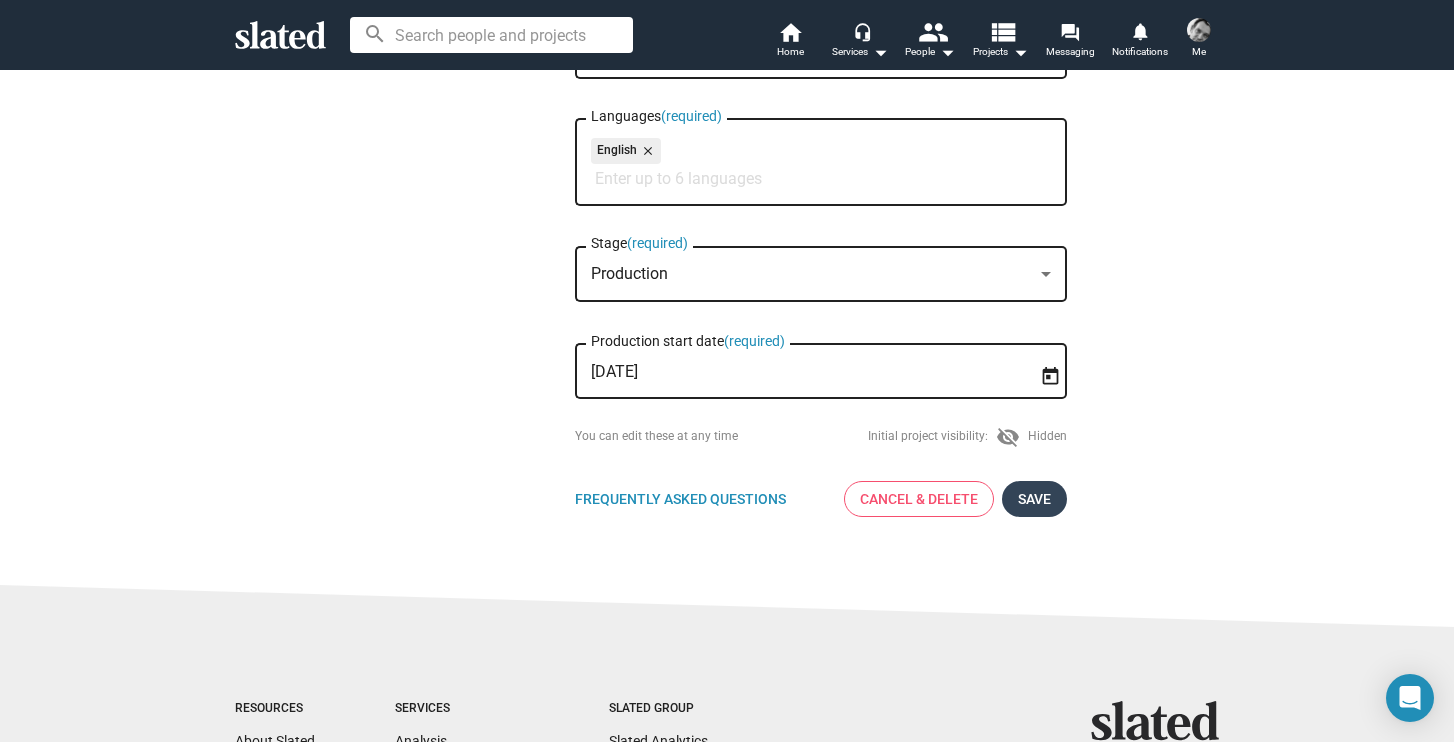 click on "Save" 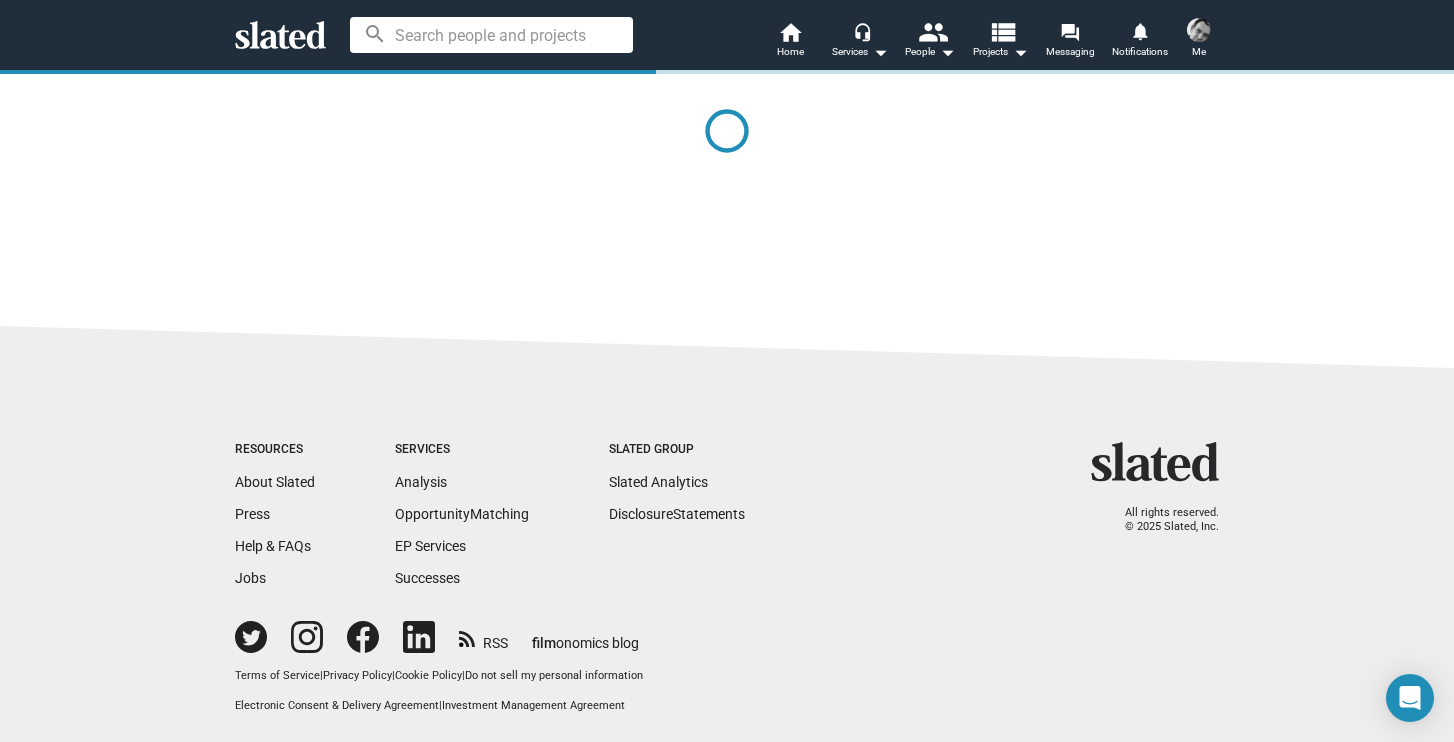 scroll, scrollTop: 0, scrollLeft: 0, axis: both 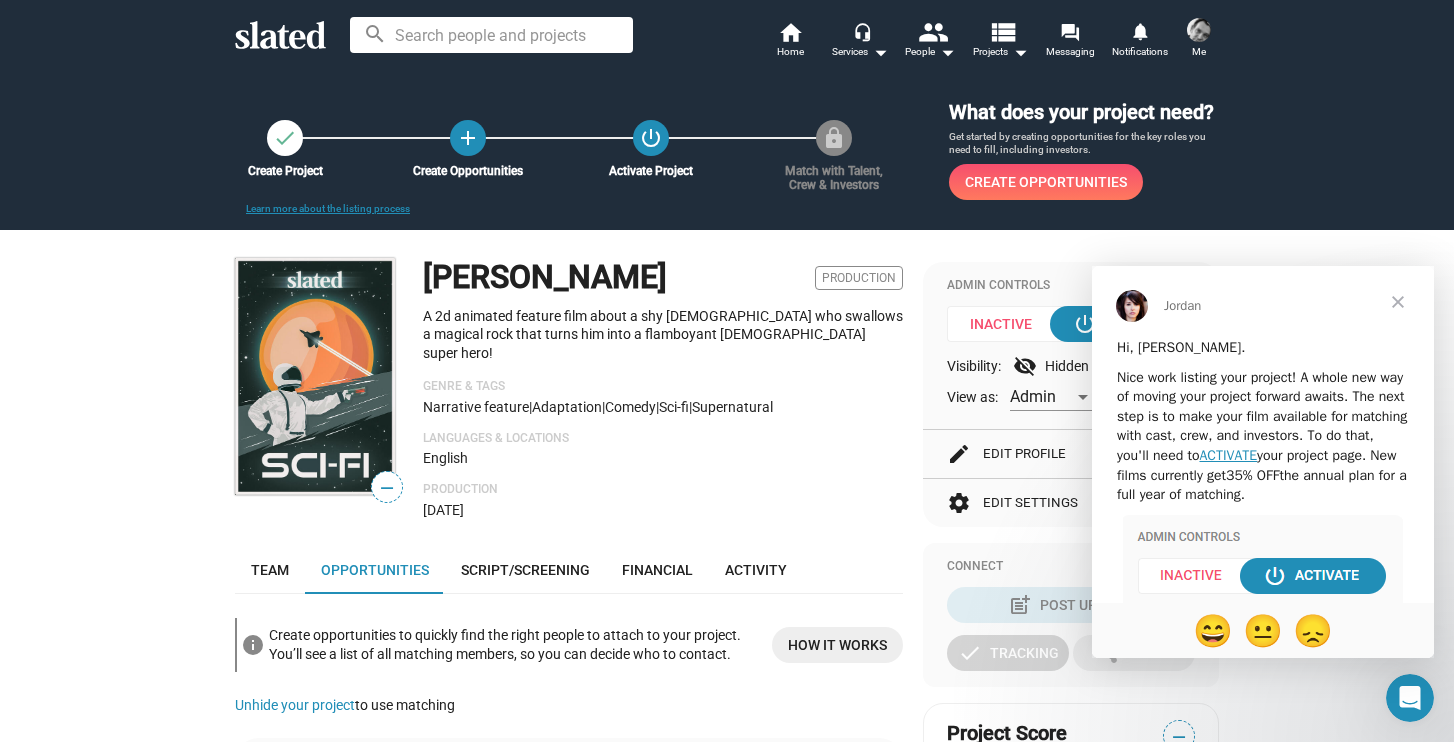 click 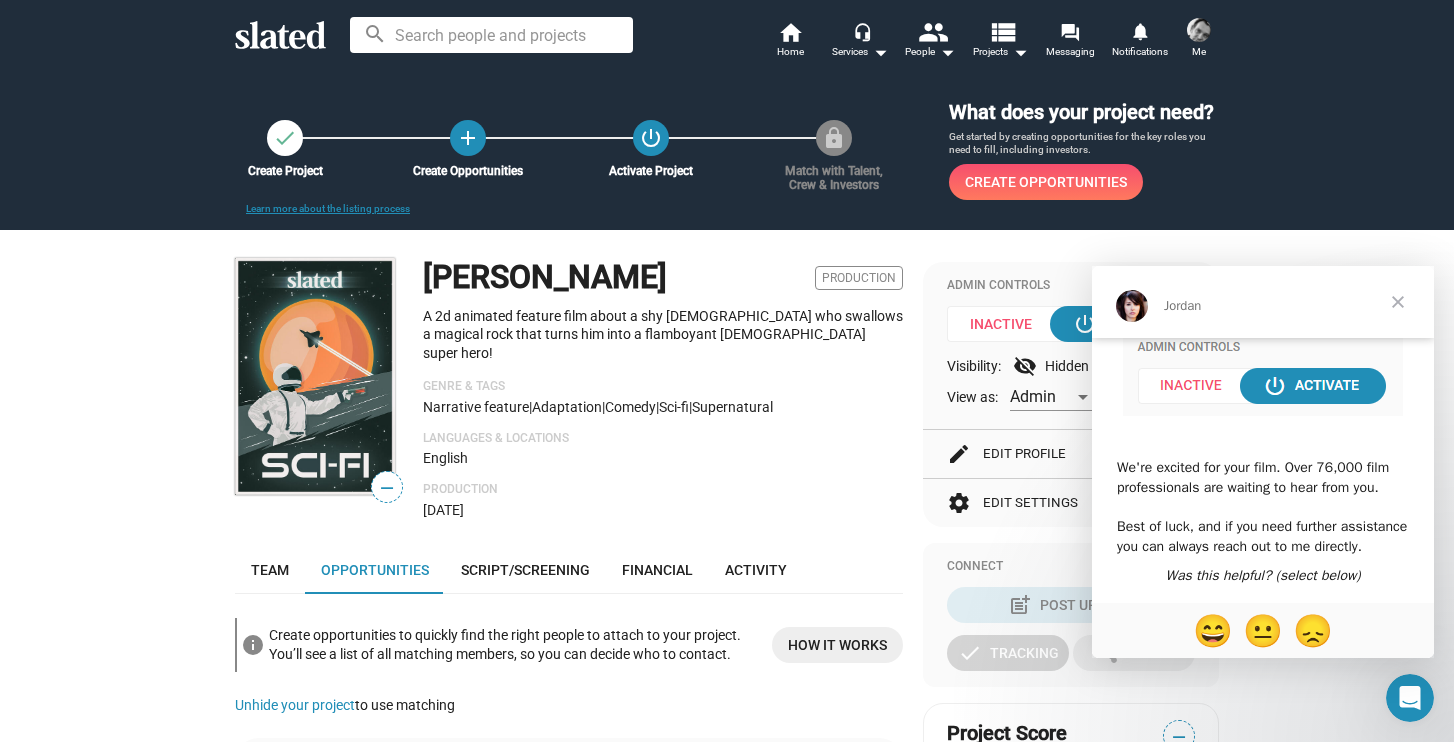 scroll, scrollTop: 229, scrollLeft: 0, axis: vertical 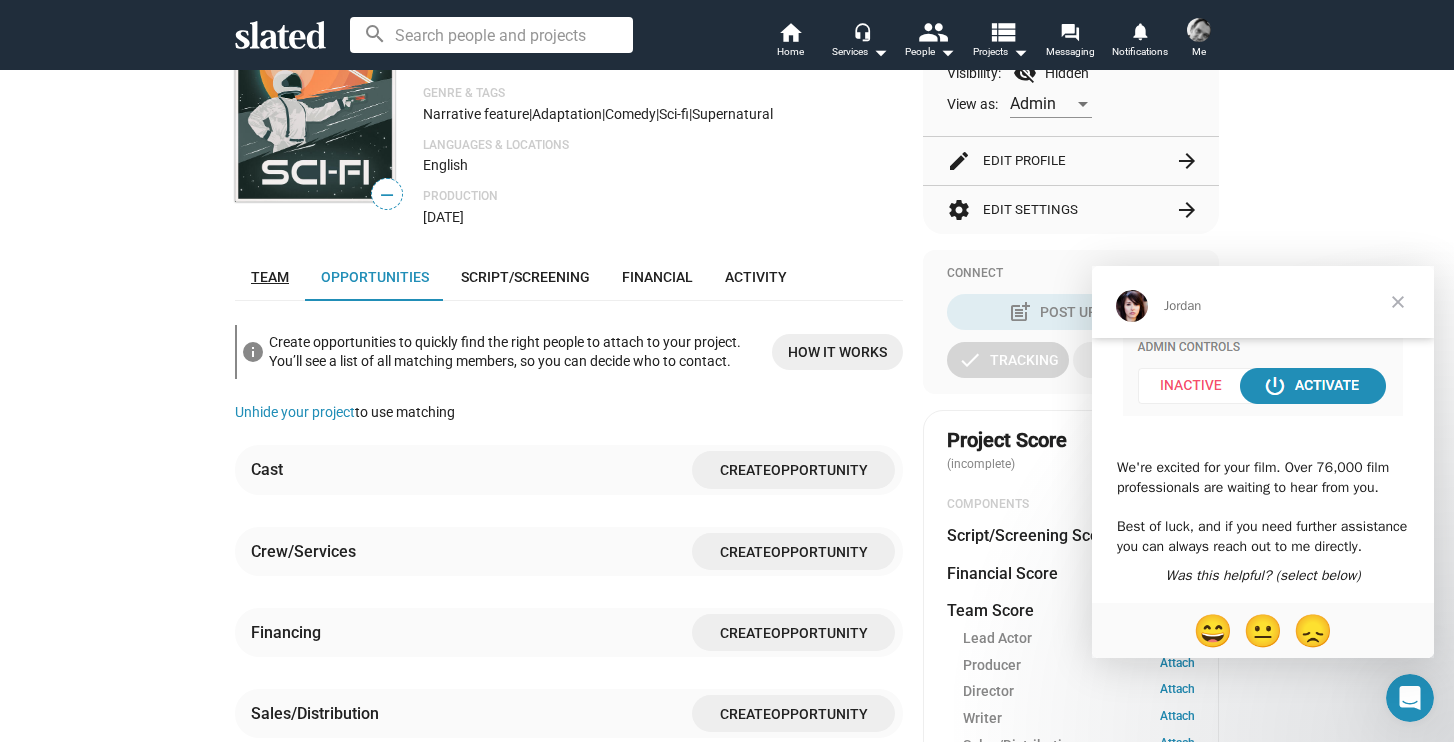 click on "Team" at bounding box center [270, 277] 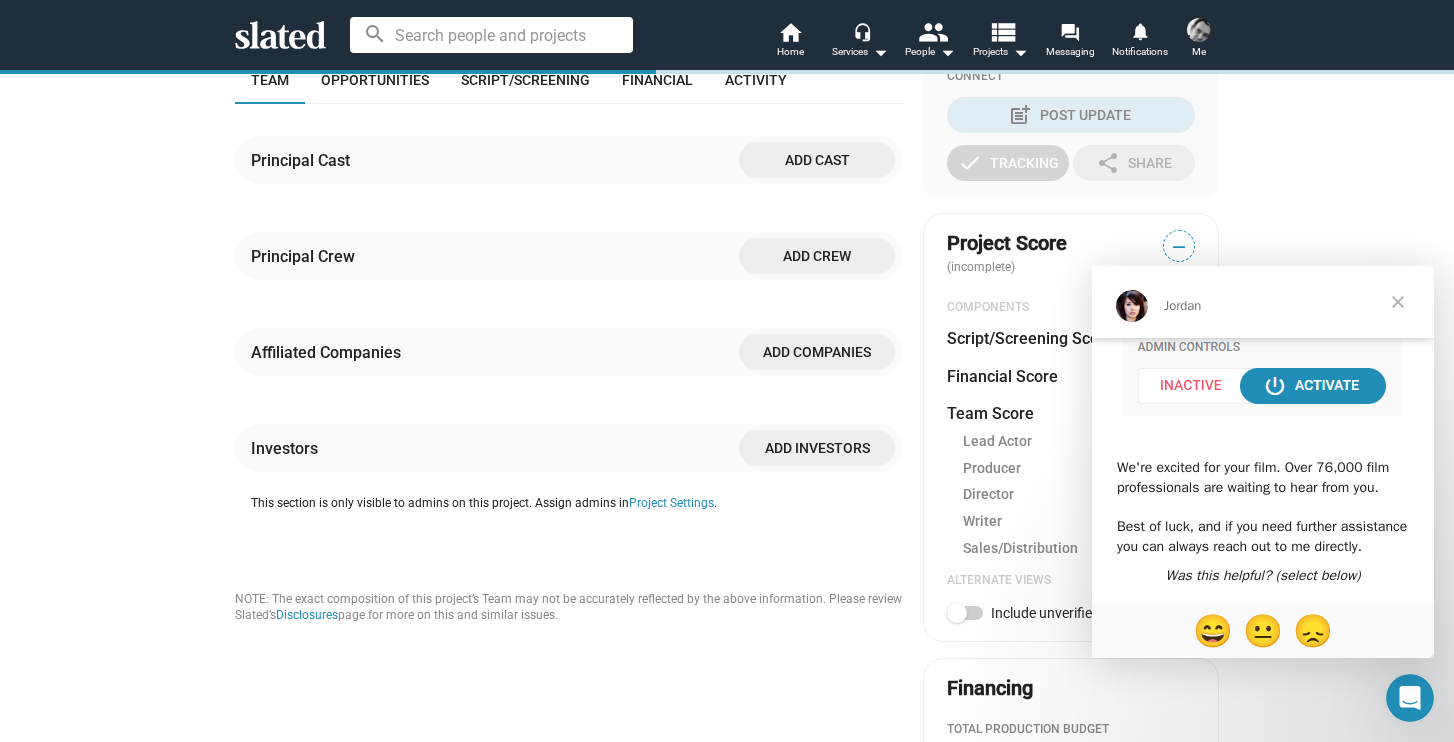 scroll, scrollTop: 487, scrollLeft: 0, axis: vertical 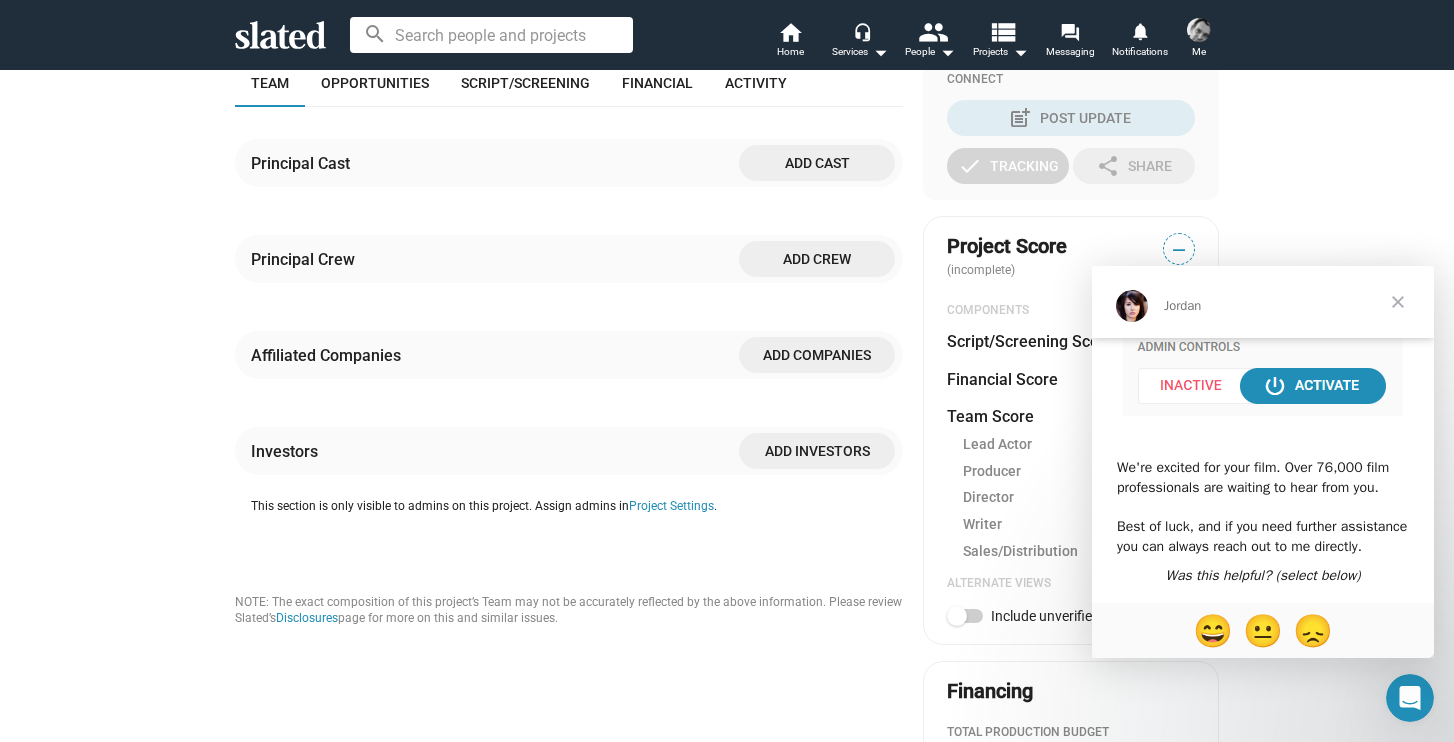 click on "Principal Cast Add cast" 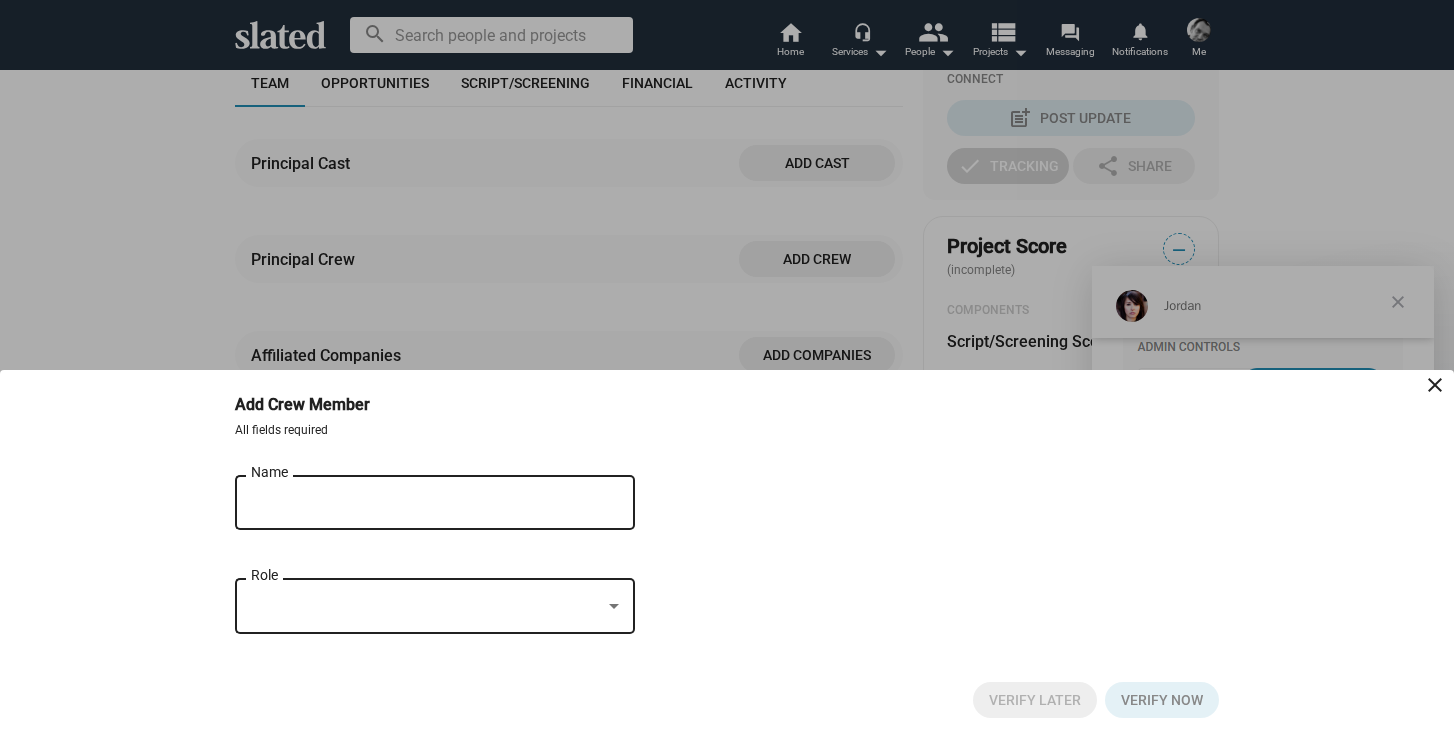 click on "Name" at bounding box center (421, 500) 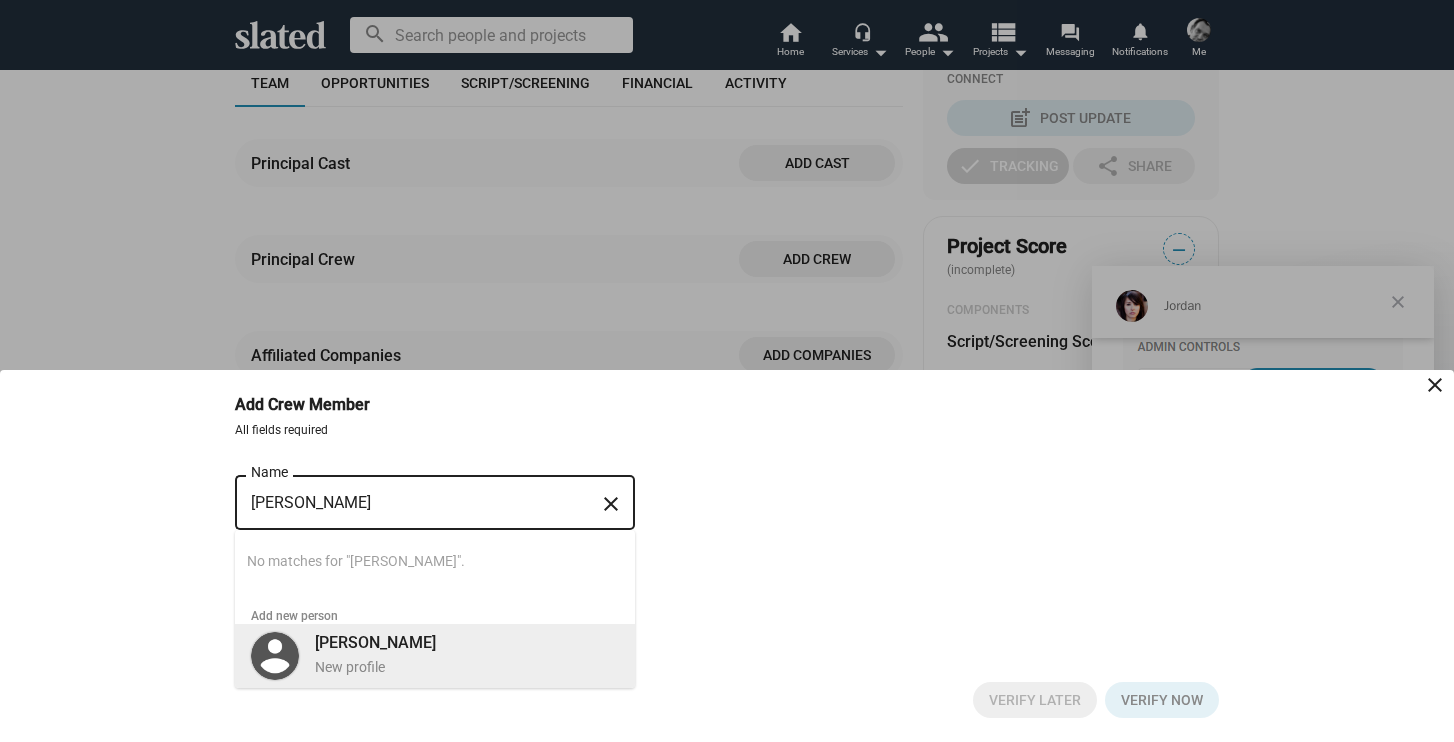 type on "Avid Liongoren" 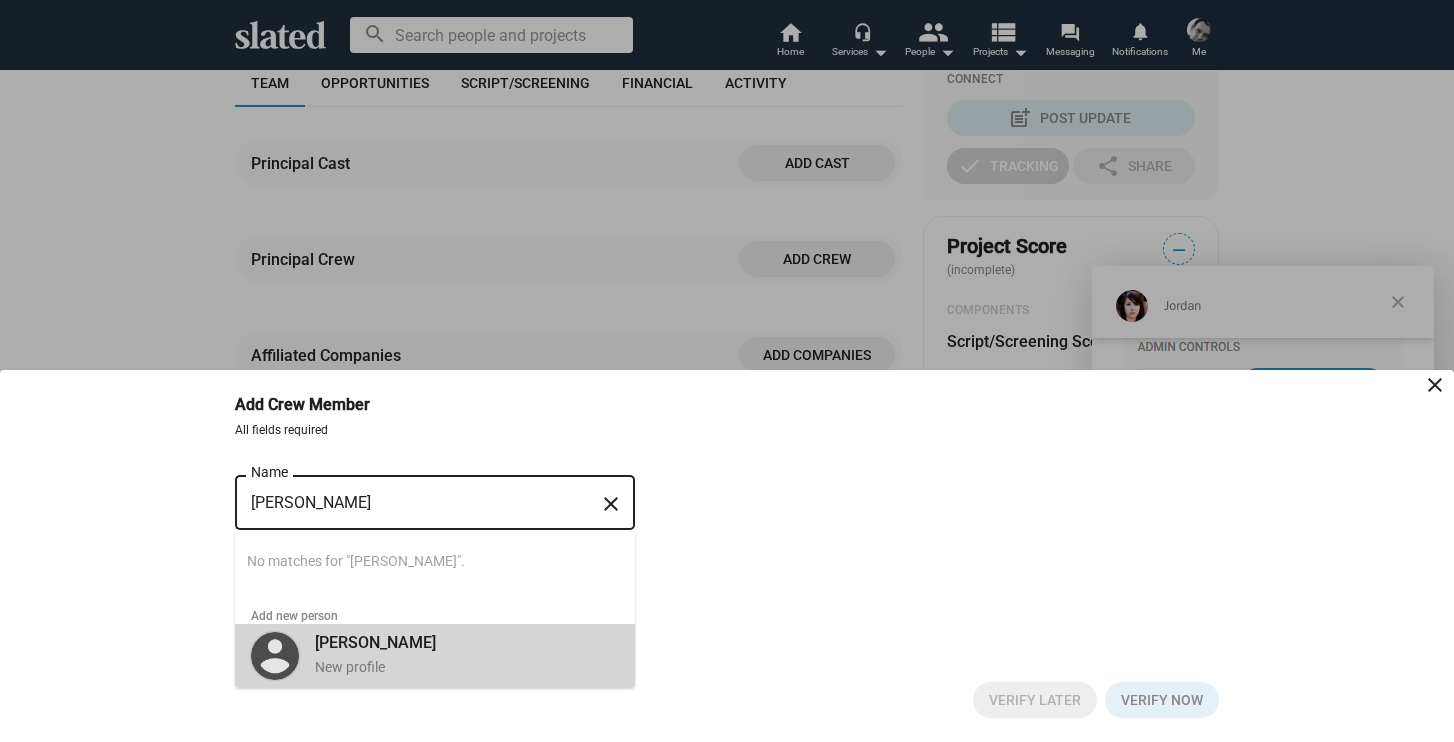 click on "Avid Liongoren" at bounding box center (375, 642) 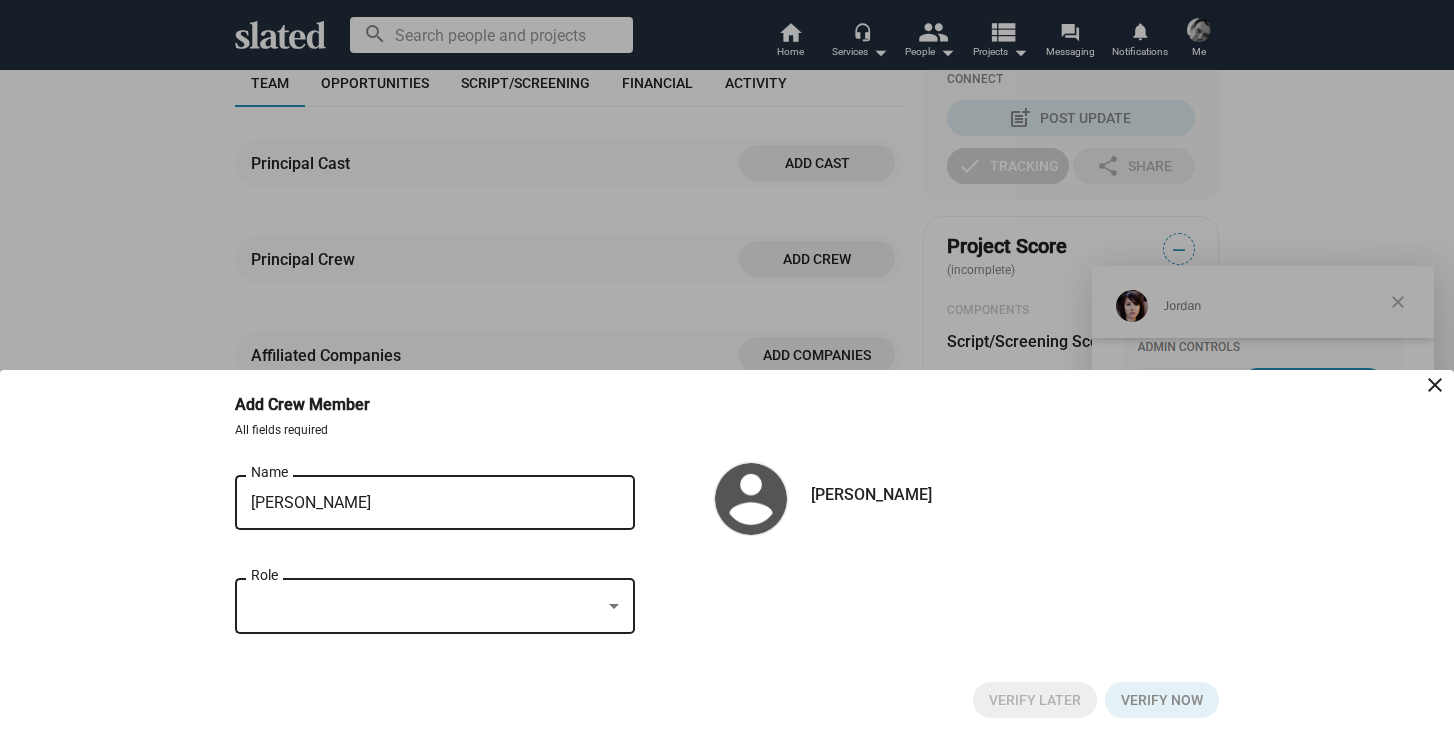 click at bounding box center (426, 606) 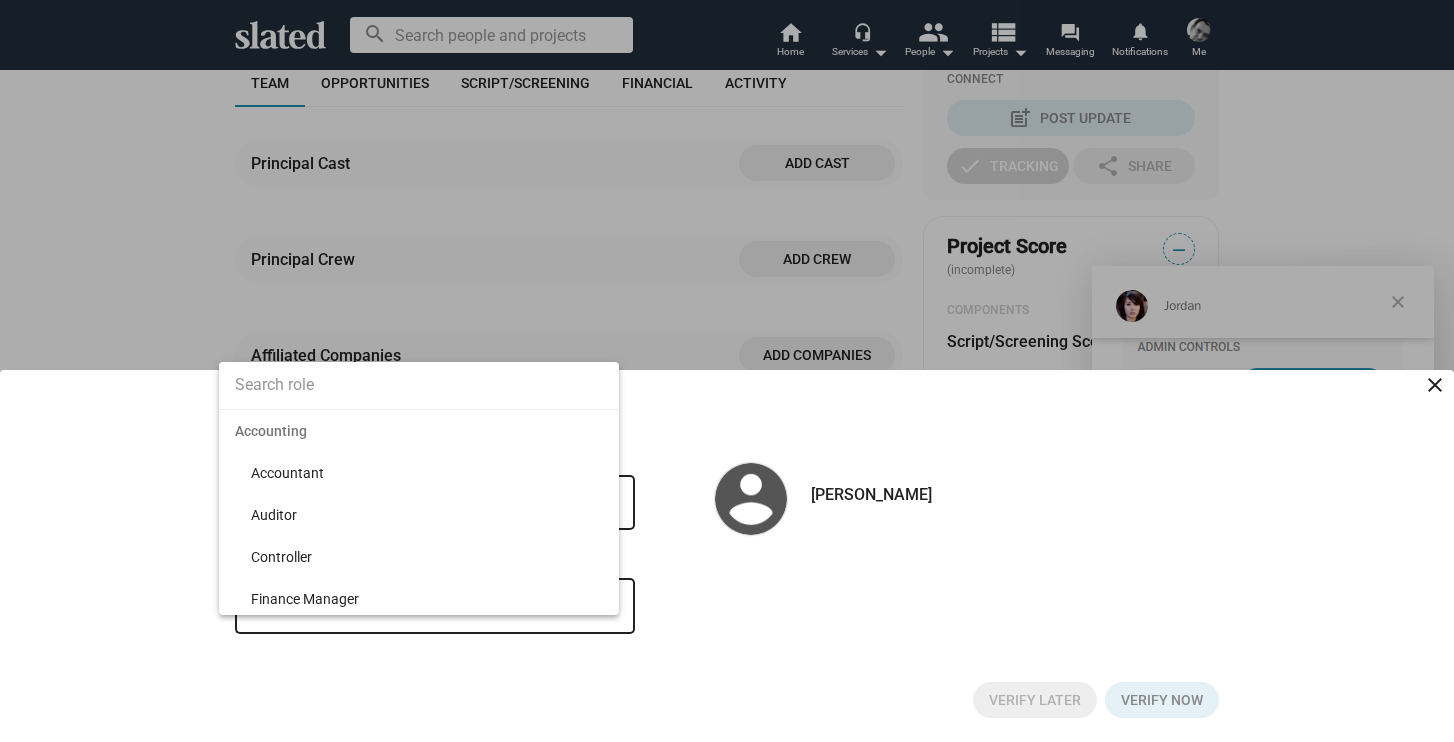 click at bounding box center [727, 371] 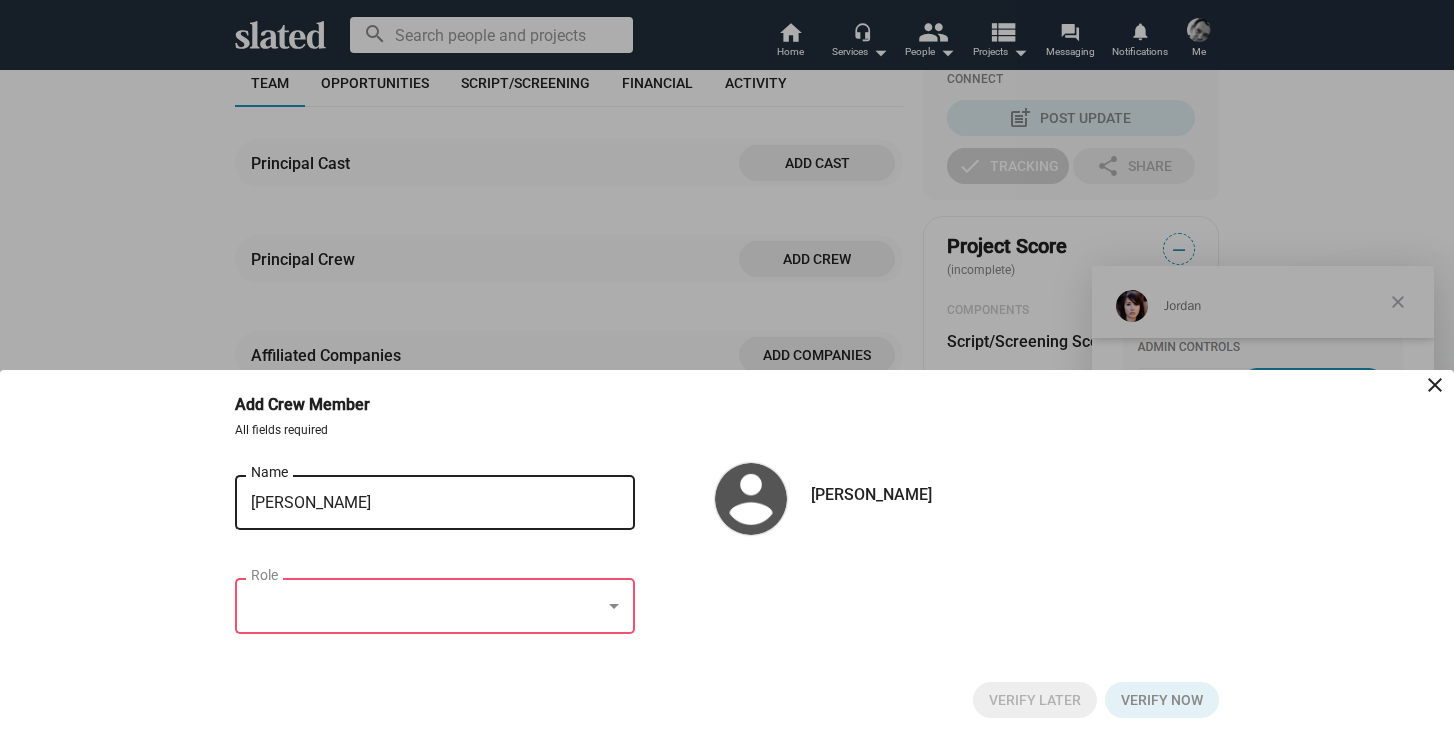 click at bounding box center (426, 606) 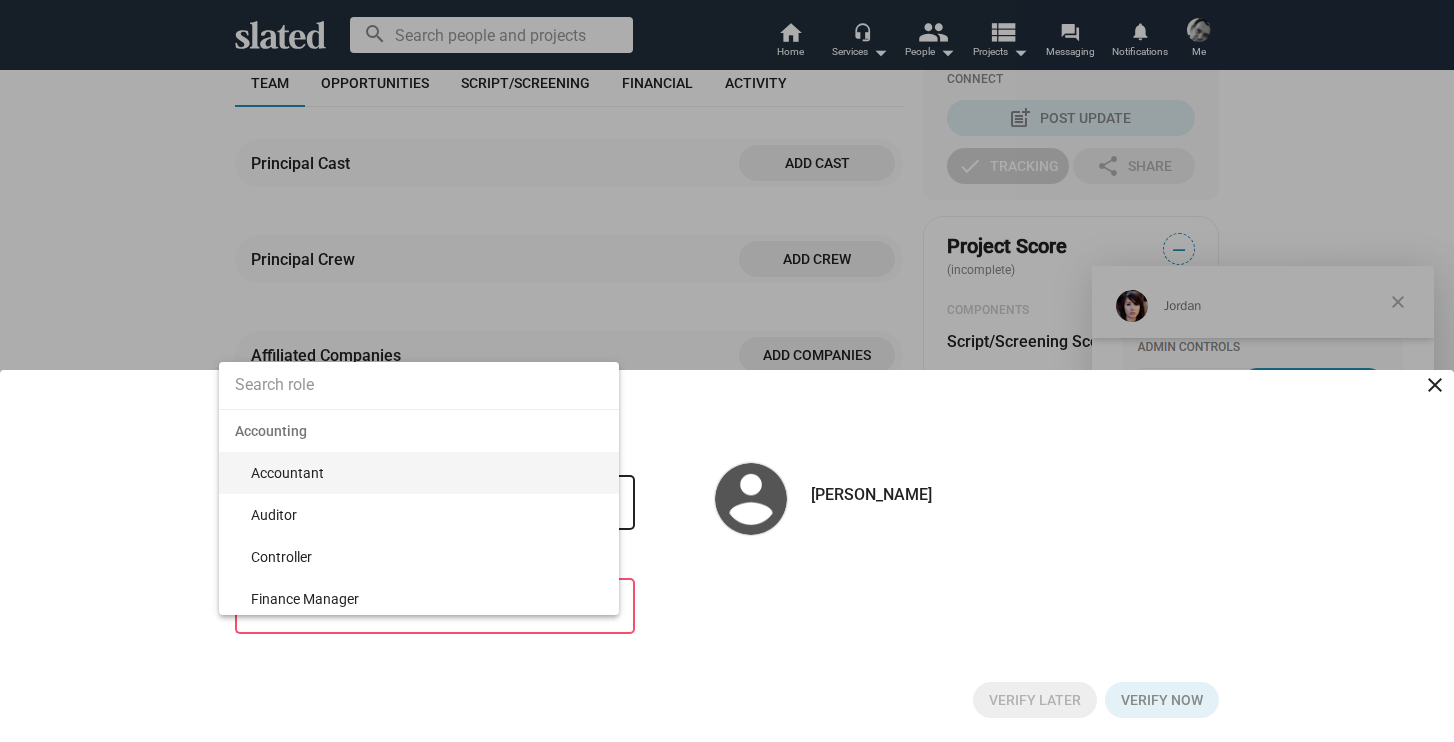 click at bounding box center (727, 371) 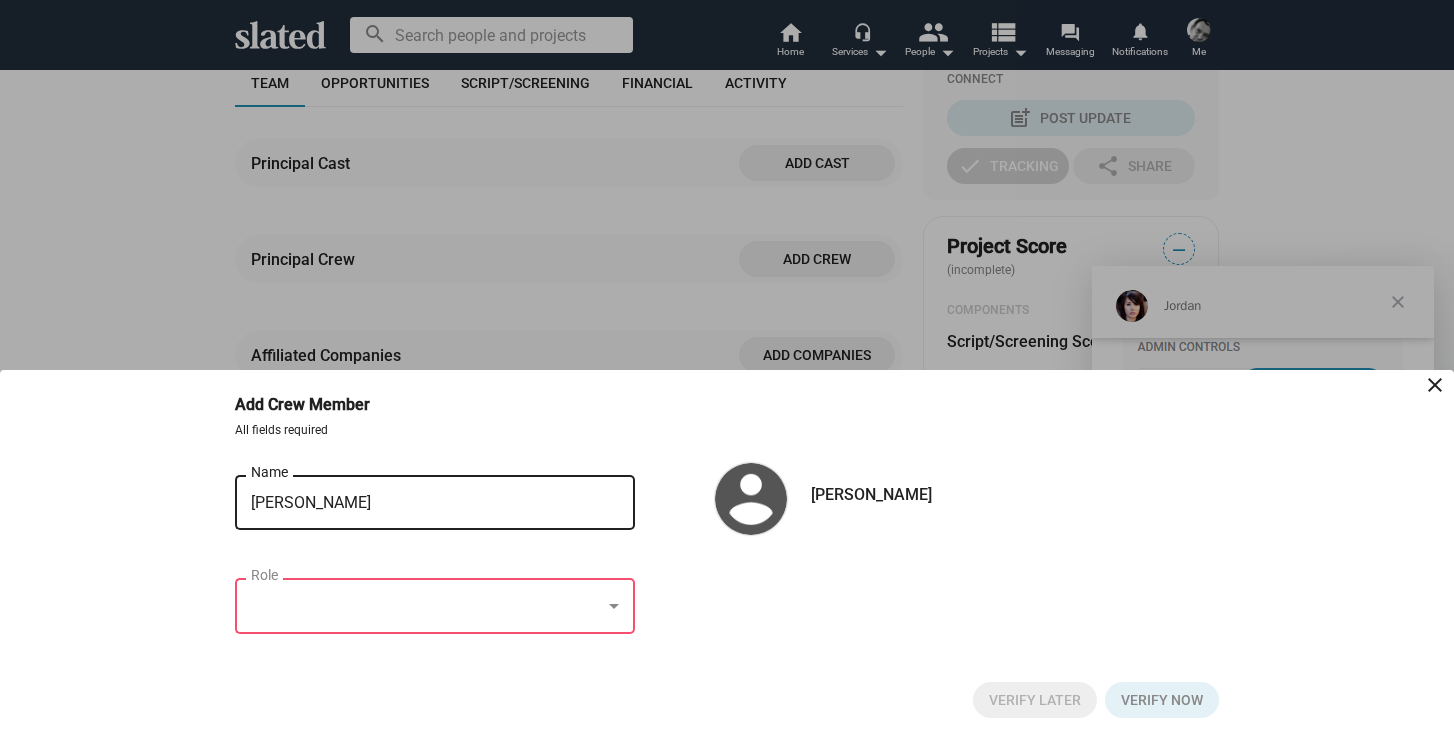 click at bounding box center (426, 606) 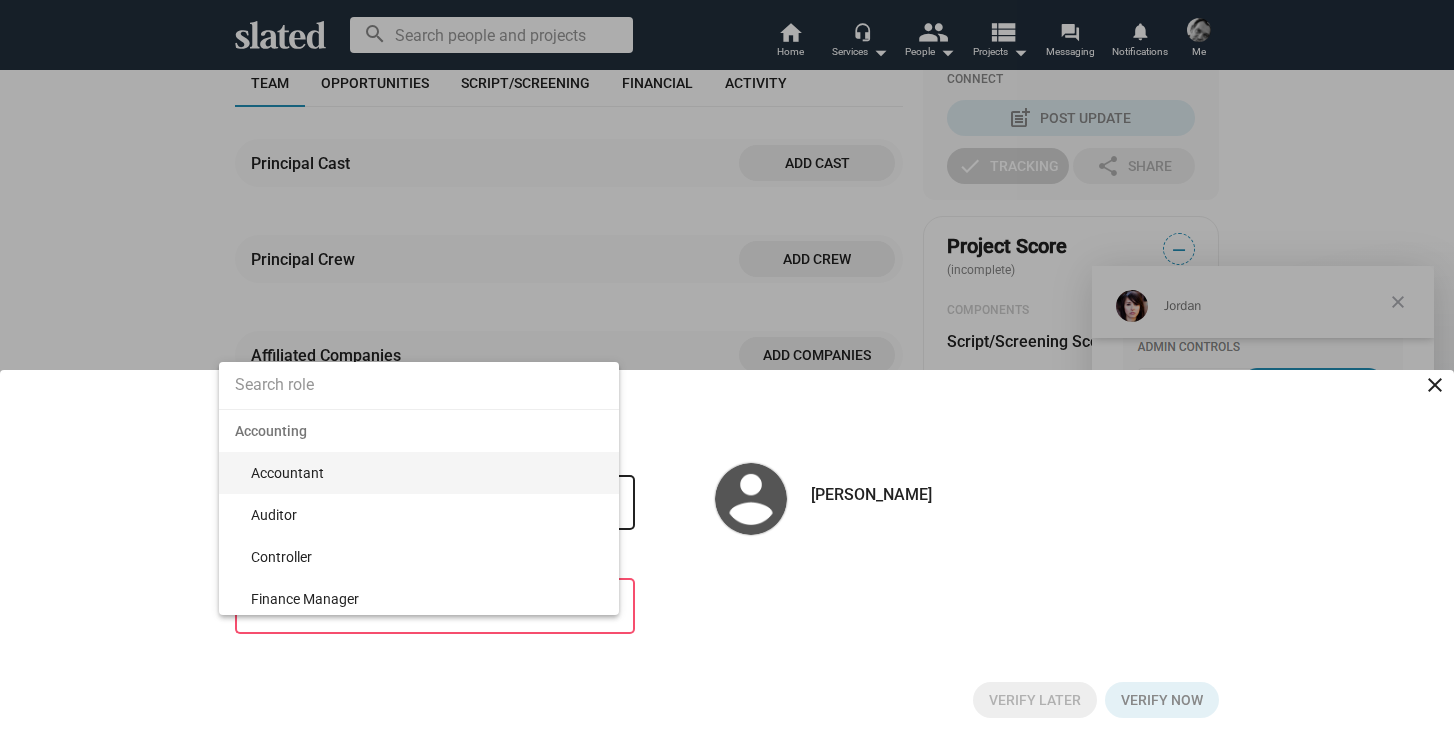 click at bounding box center [419, 385] 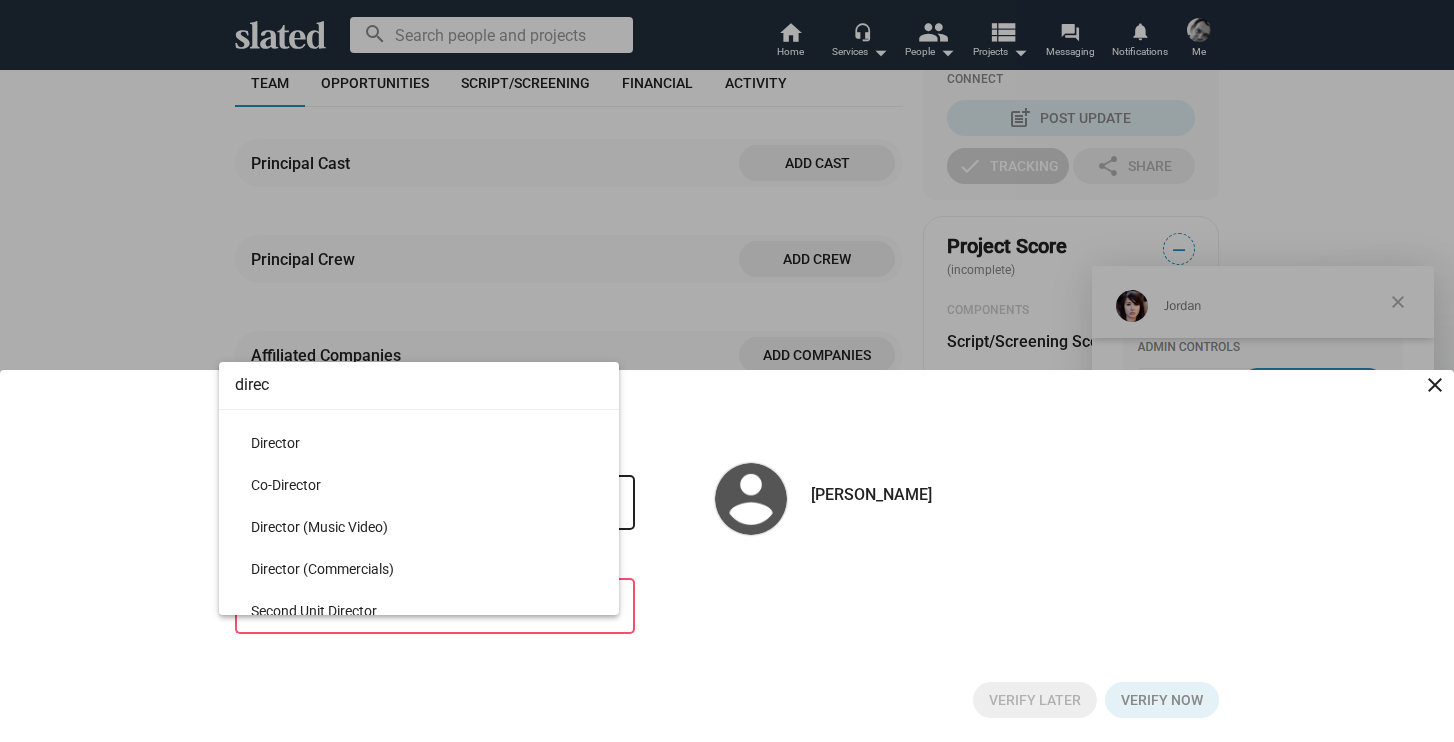 scroll, scrollTop: 1, scrollLeft: 0, axis: vertical 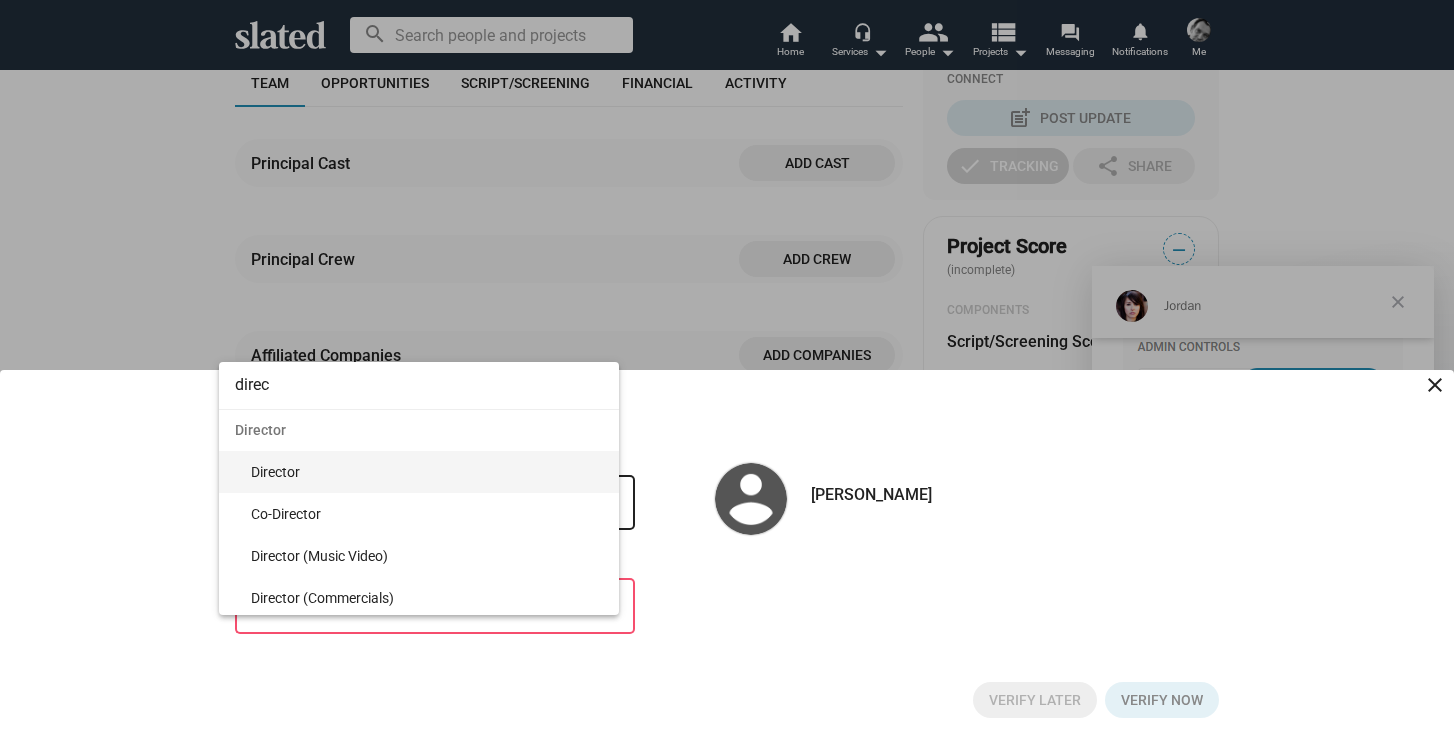 type on "direc" 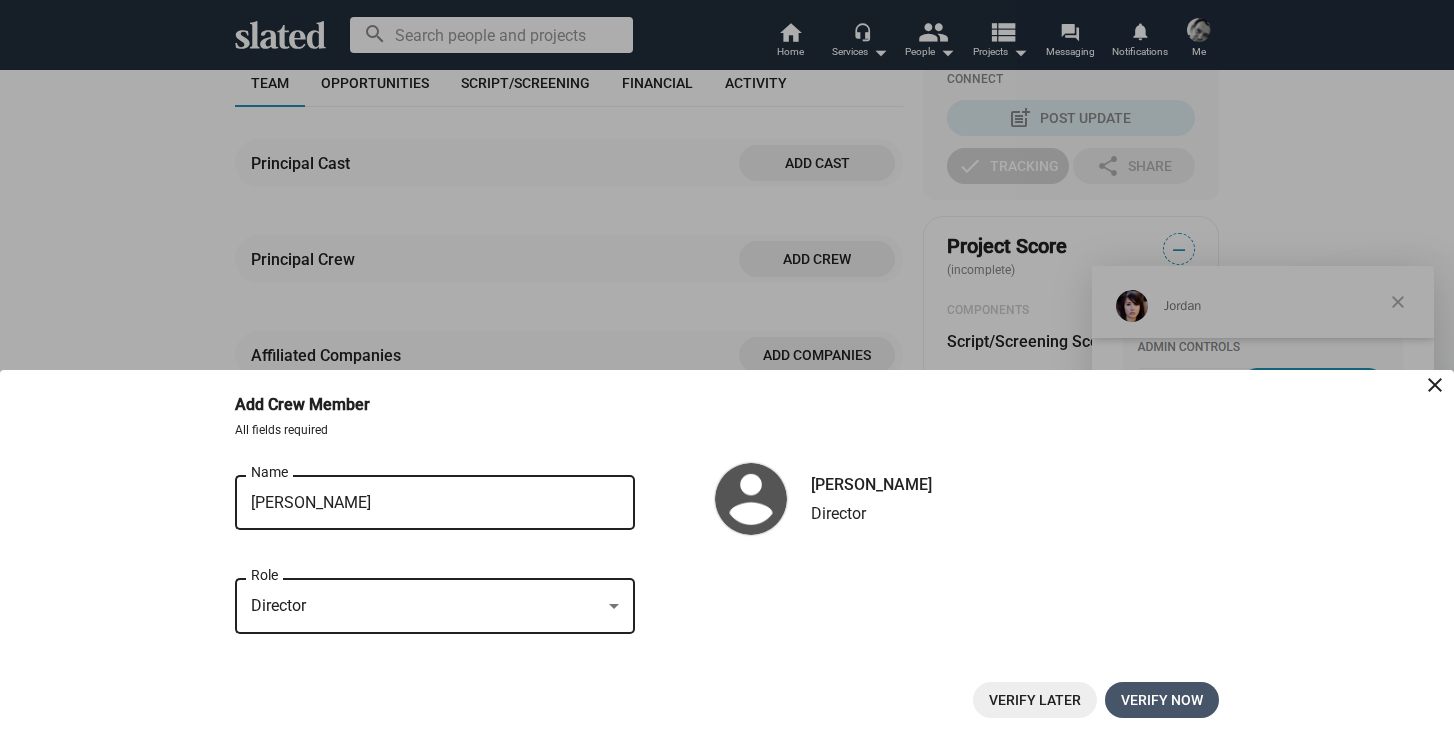 click on "Verify now" at bounding box center [1162, 700] 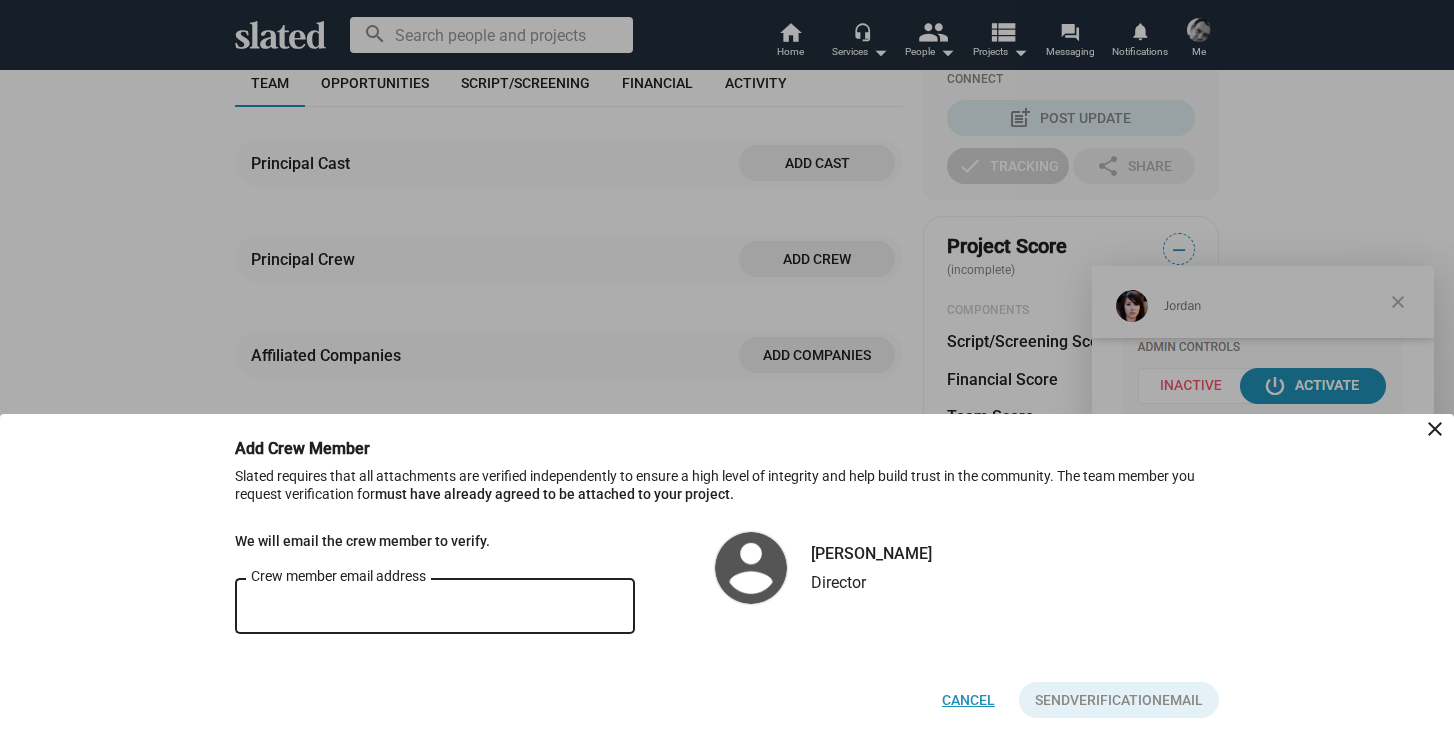 click on "Cancel" at bounding box center [968, 700] 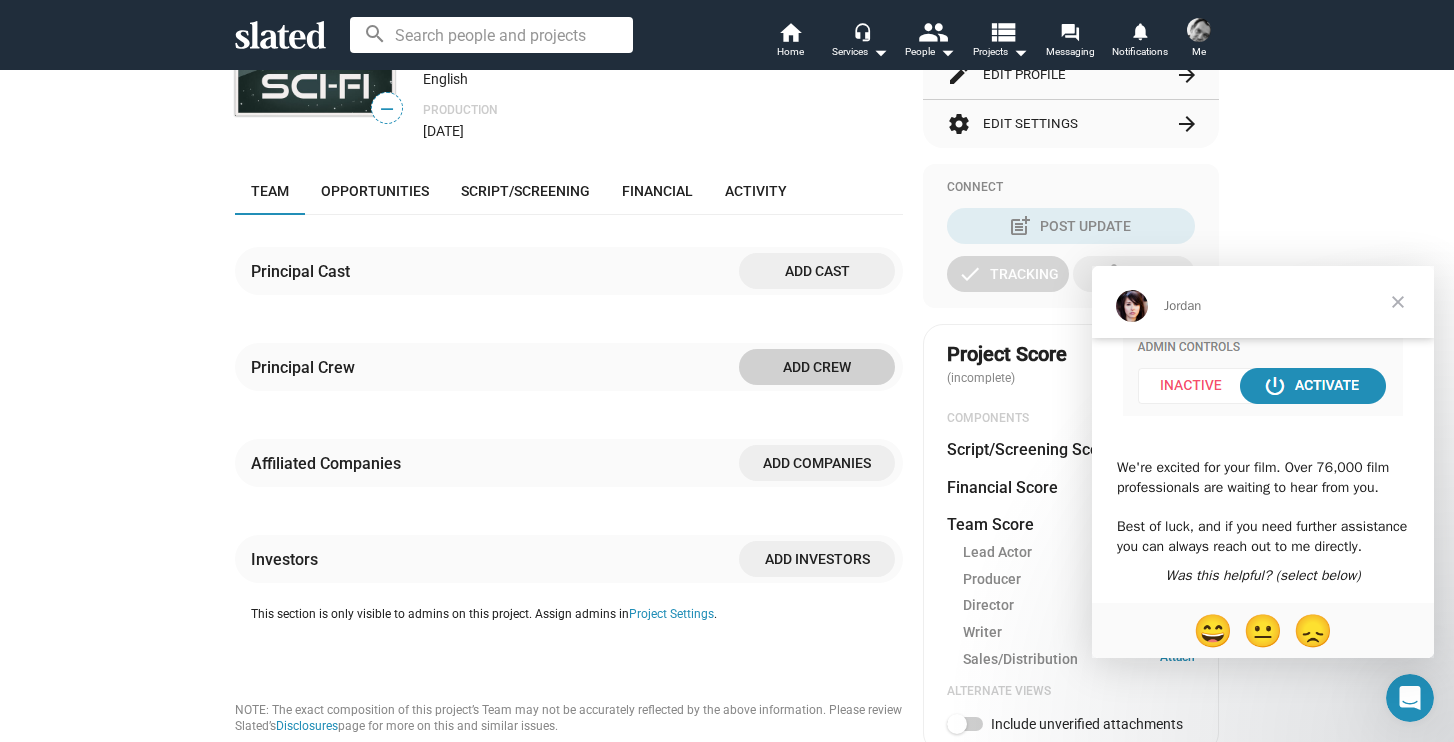 scroll, scrollTop: 364, scrollLeft: 0, axis: vertical 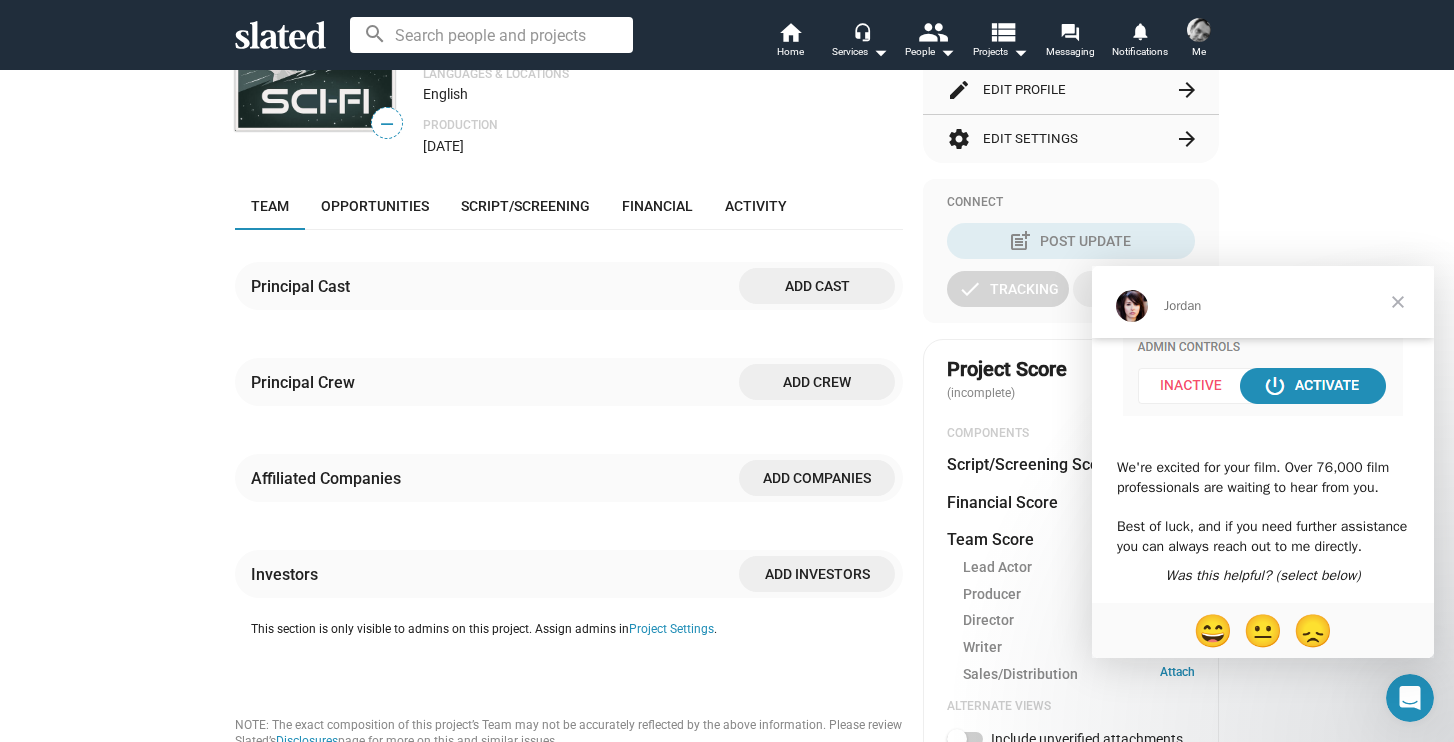 click on "Add crew" 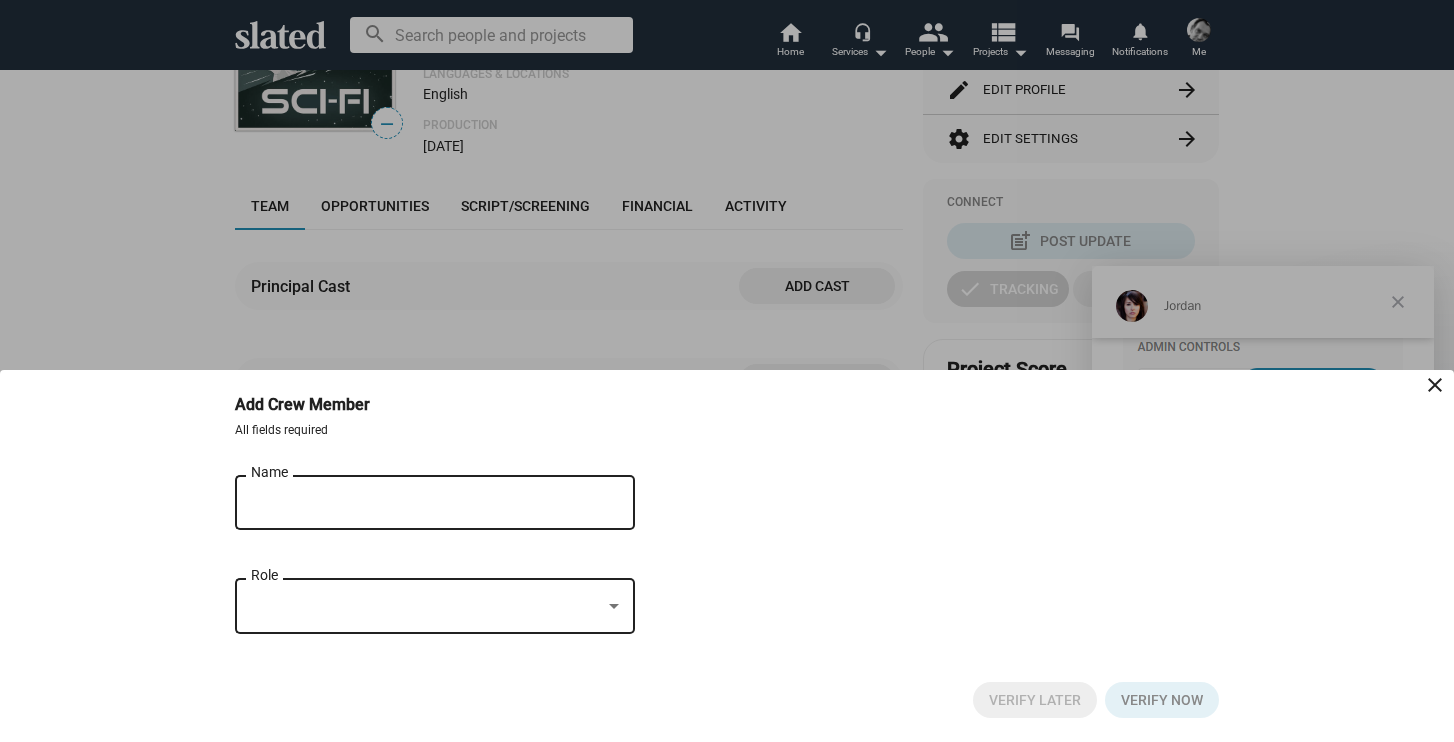 click on "Name" at bounding box center (421, 503) 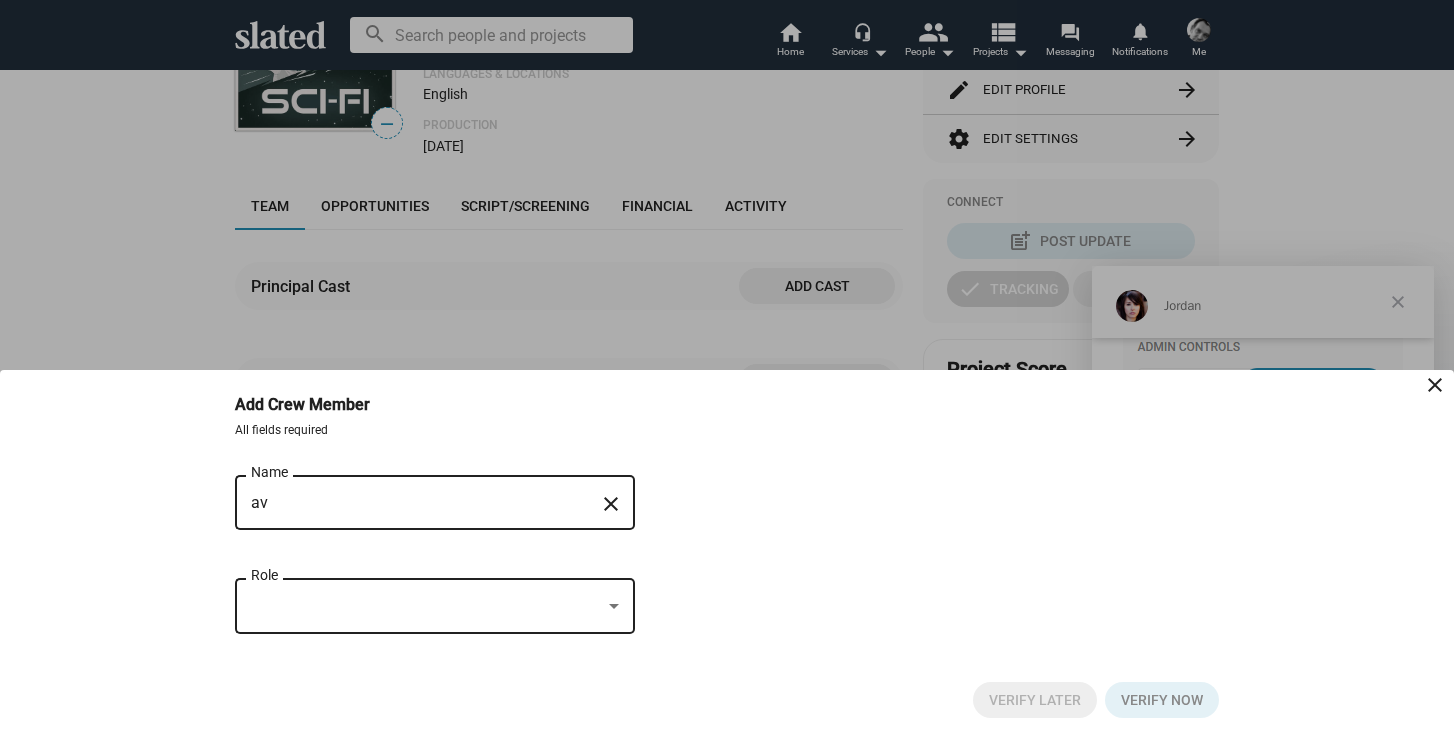type on "a" 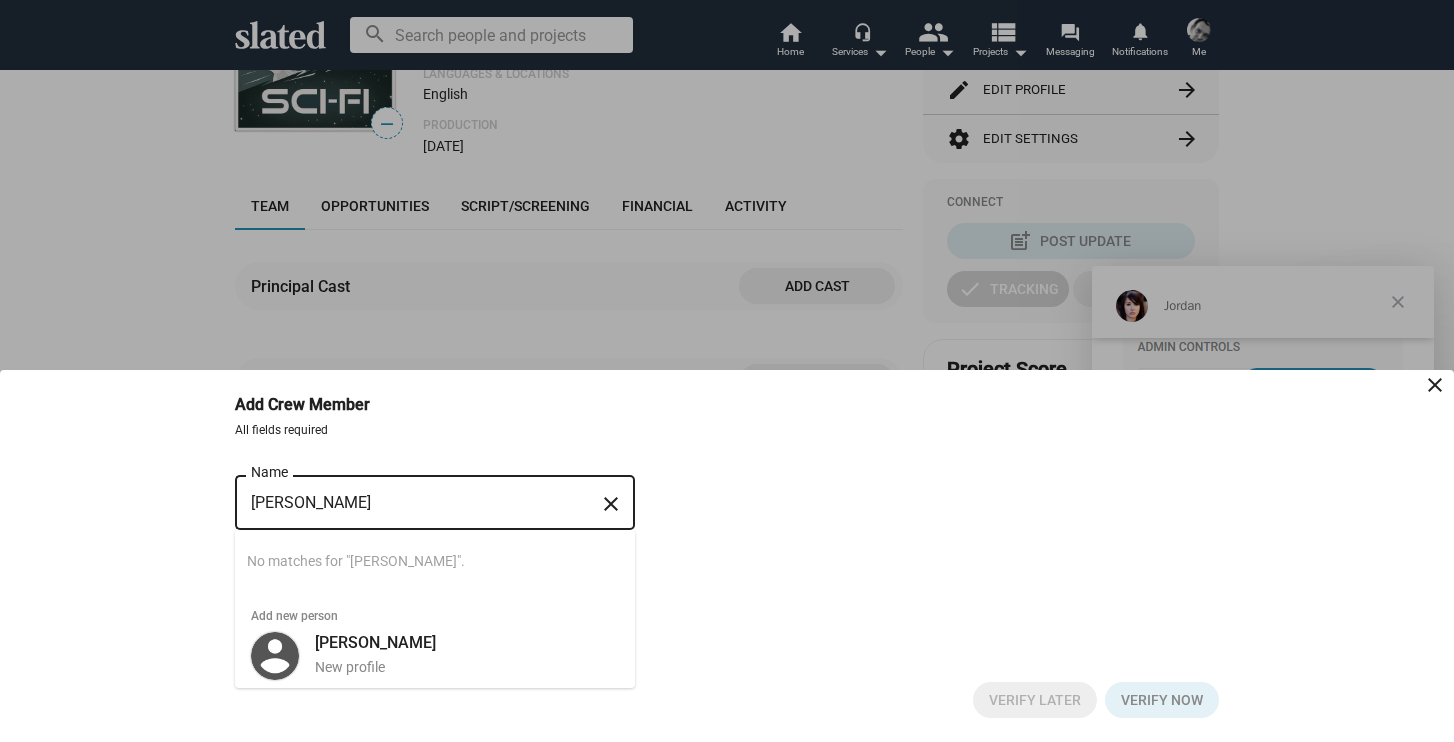 type on "Avid Liongoren" 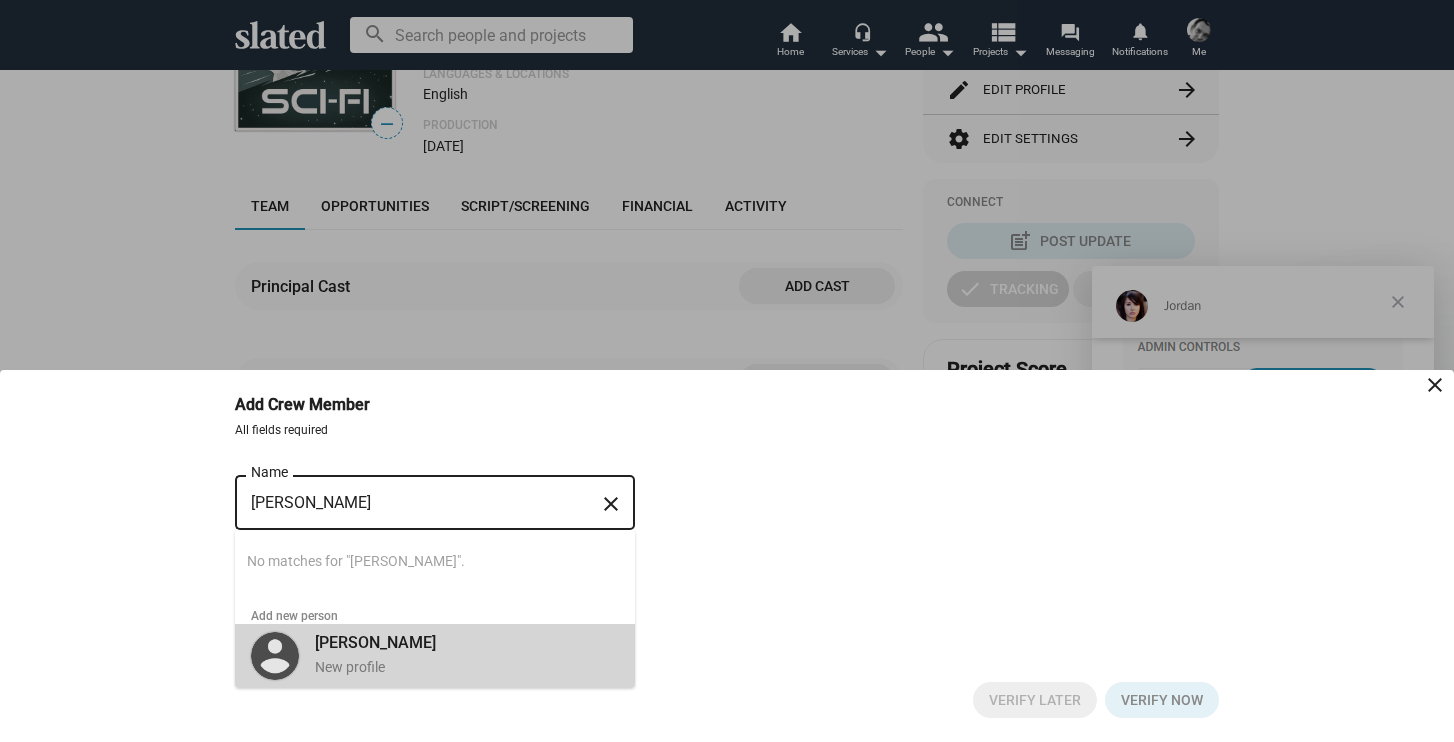 click on "Avid Liongoren New profile" at bounding box center [461, 654] 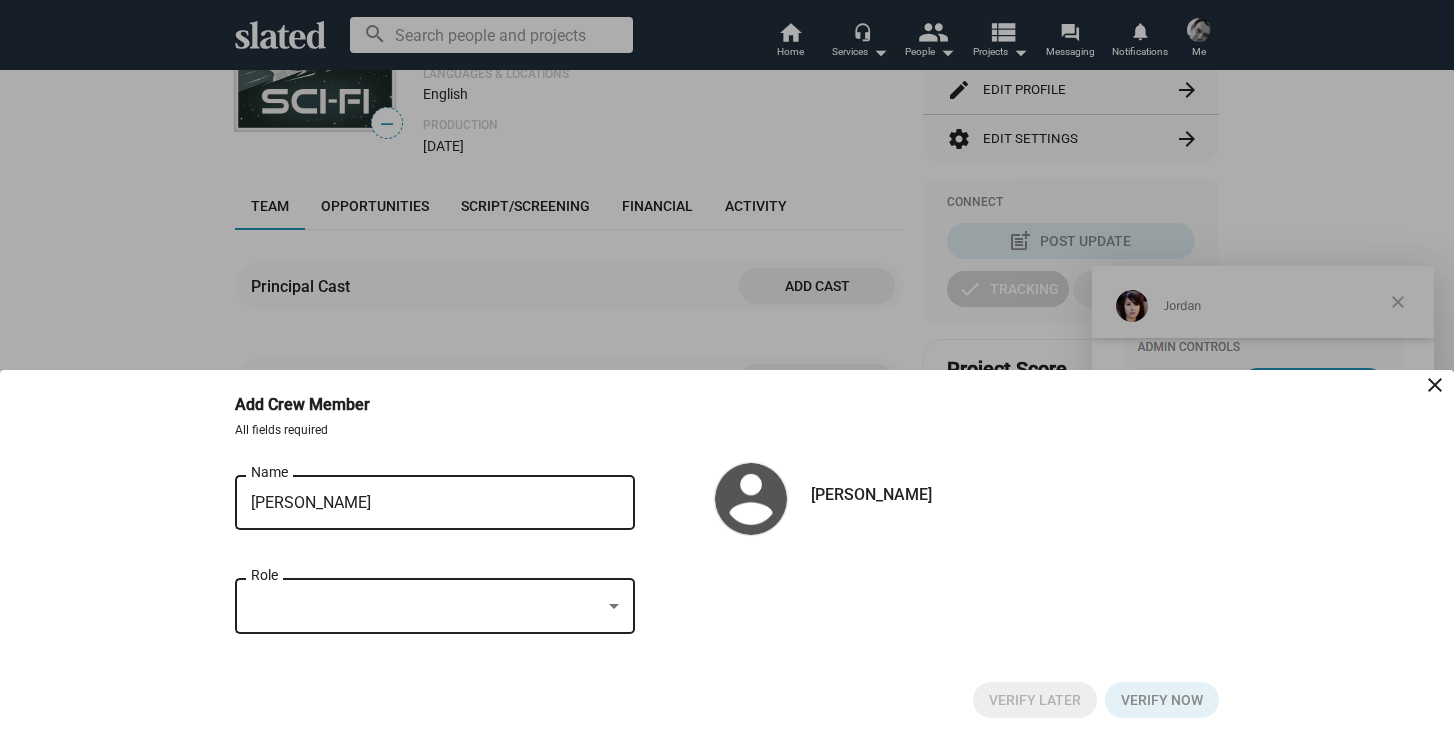click at bounding box center [426, 606] 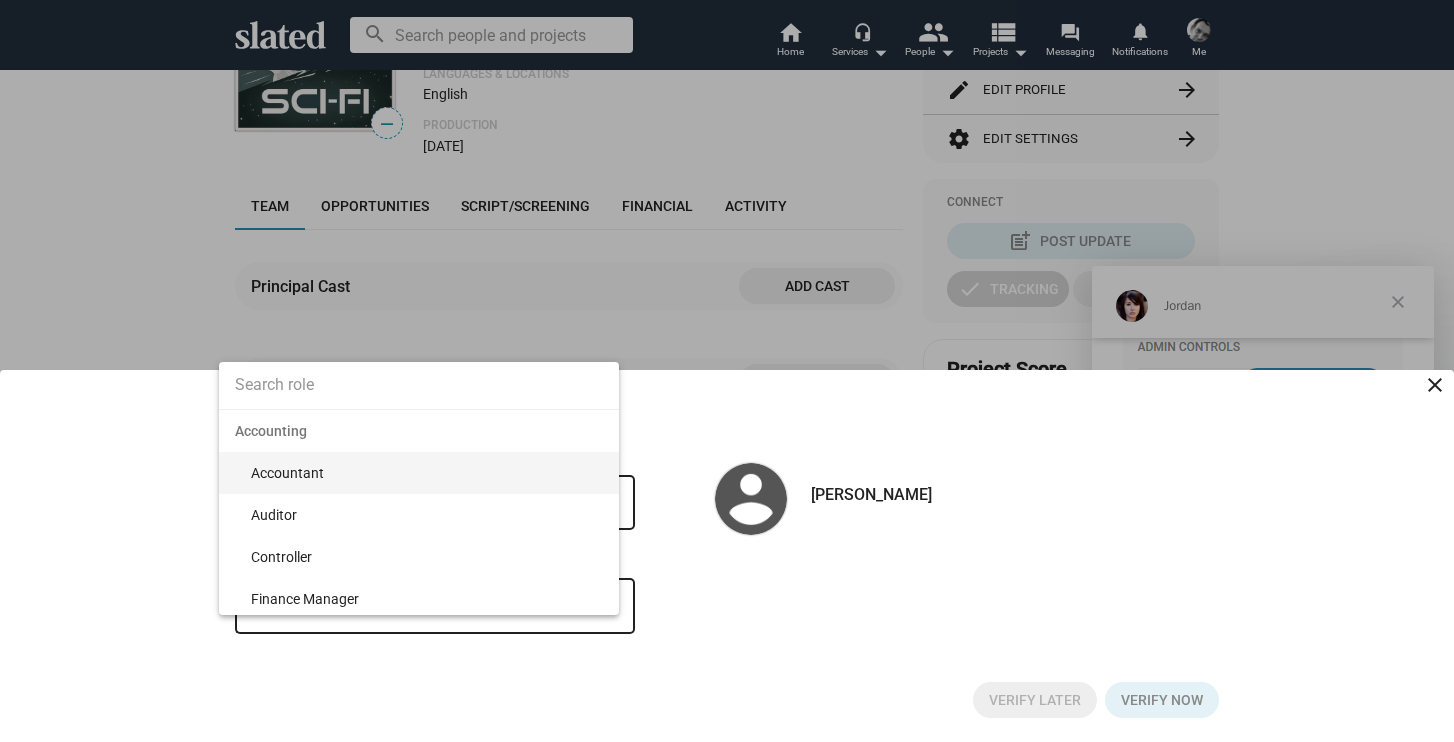click at bounding box center (419, 385) 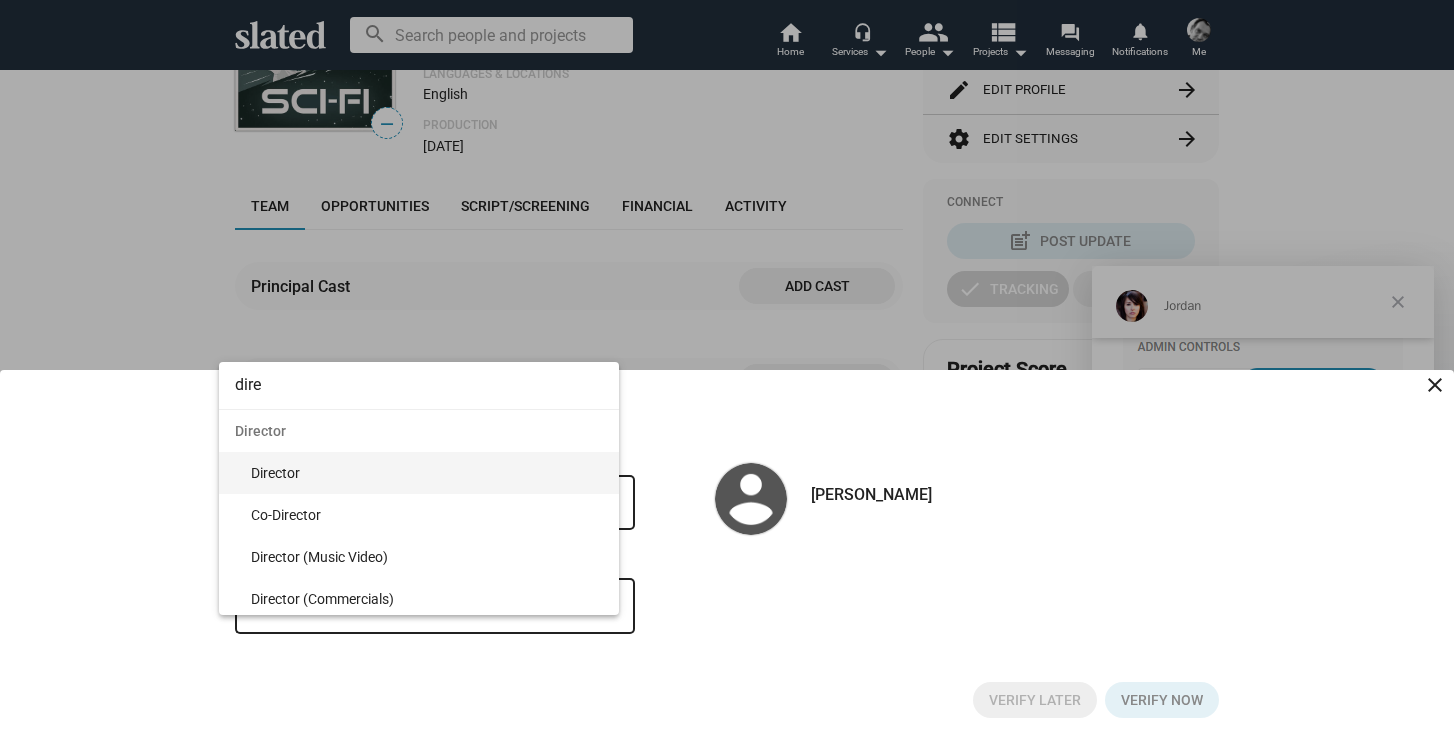 type on "dire" 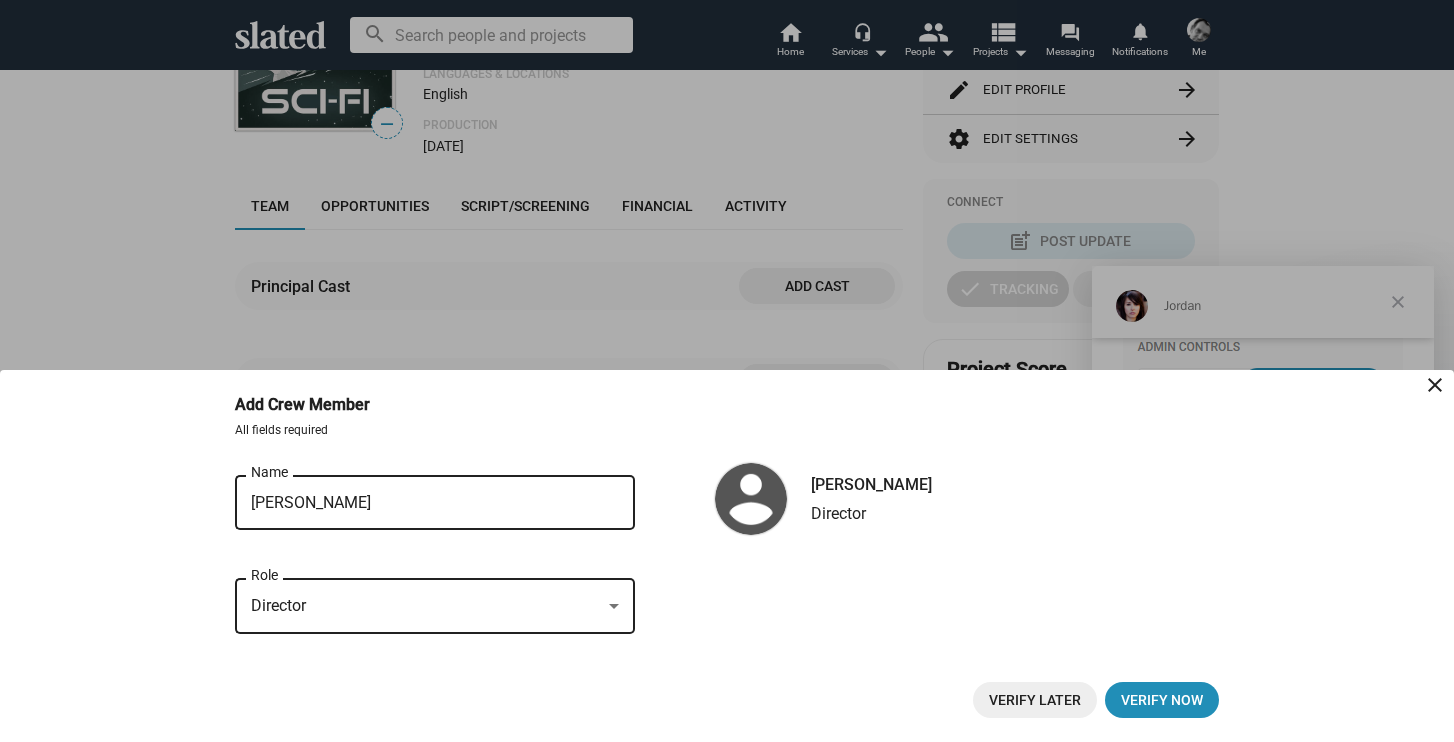 click on "Verify Later" at bounding box center [1035, 700] 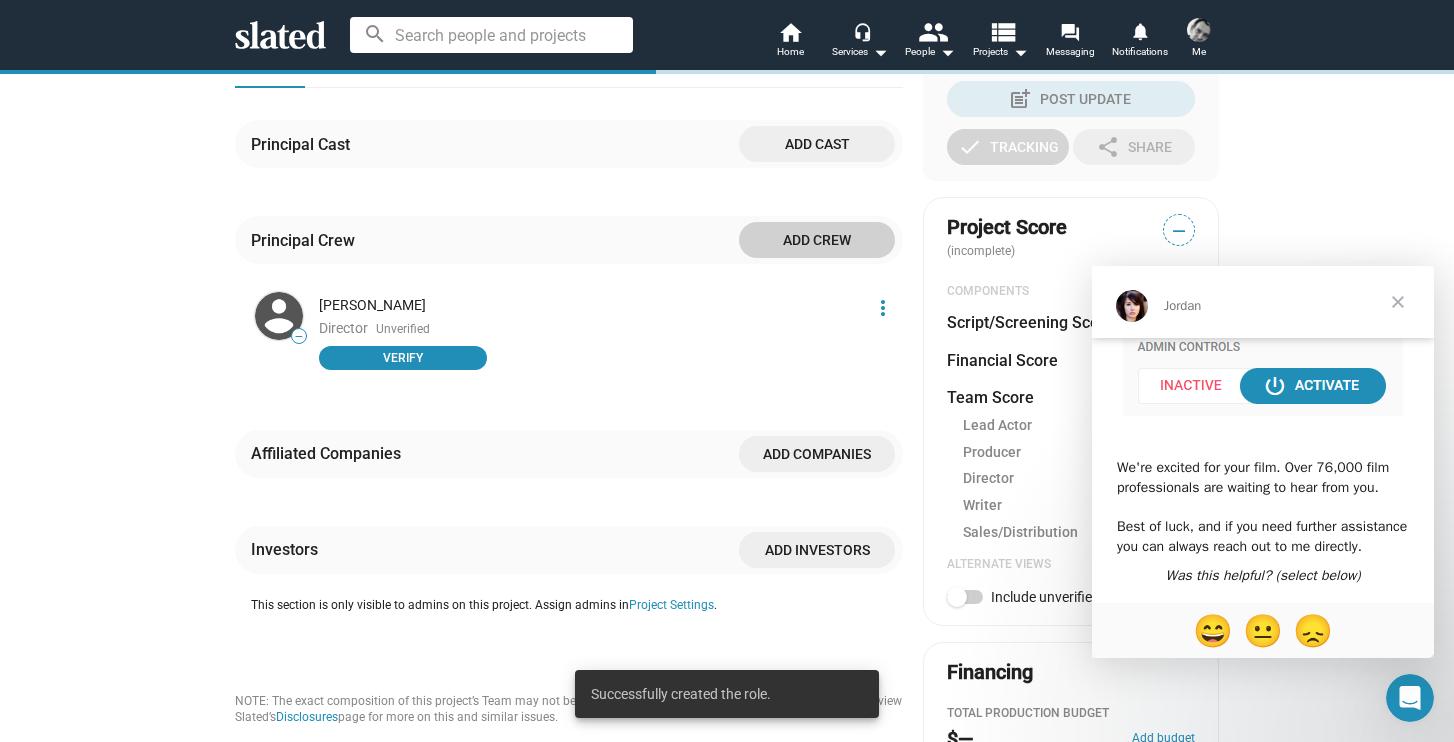 scroll, scrollTop: 506, scrollLeft: 0, axis: vertical 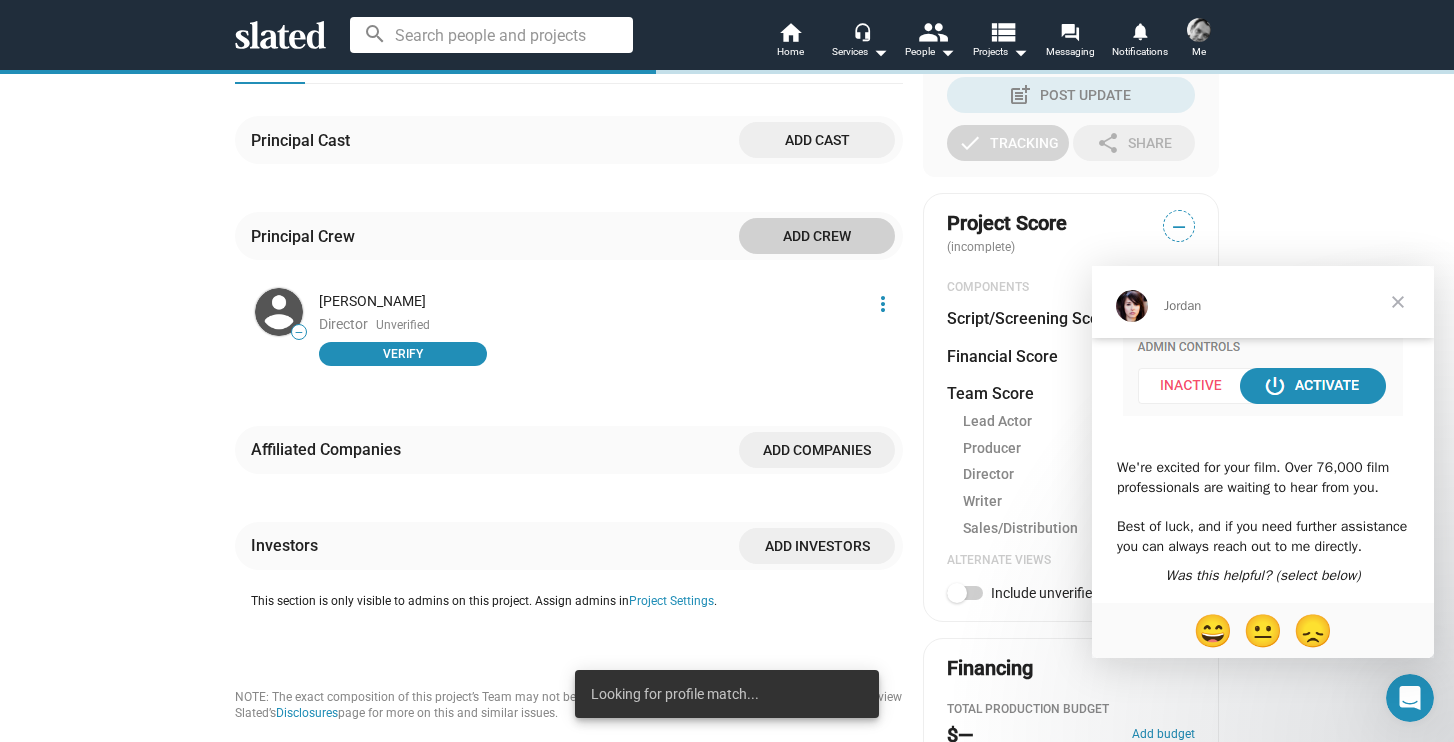 click on "Add companies" 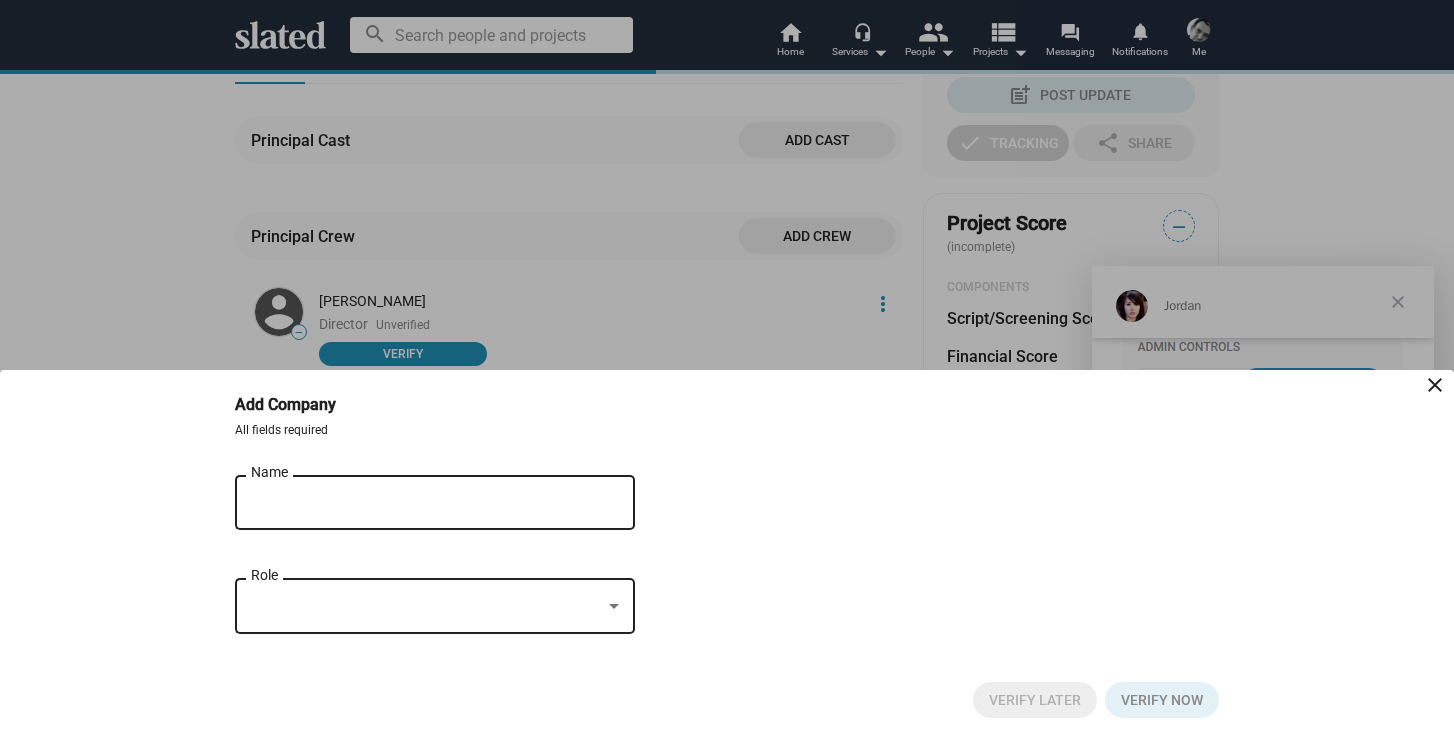 click on "Name" at bounding box center (421, 503) 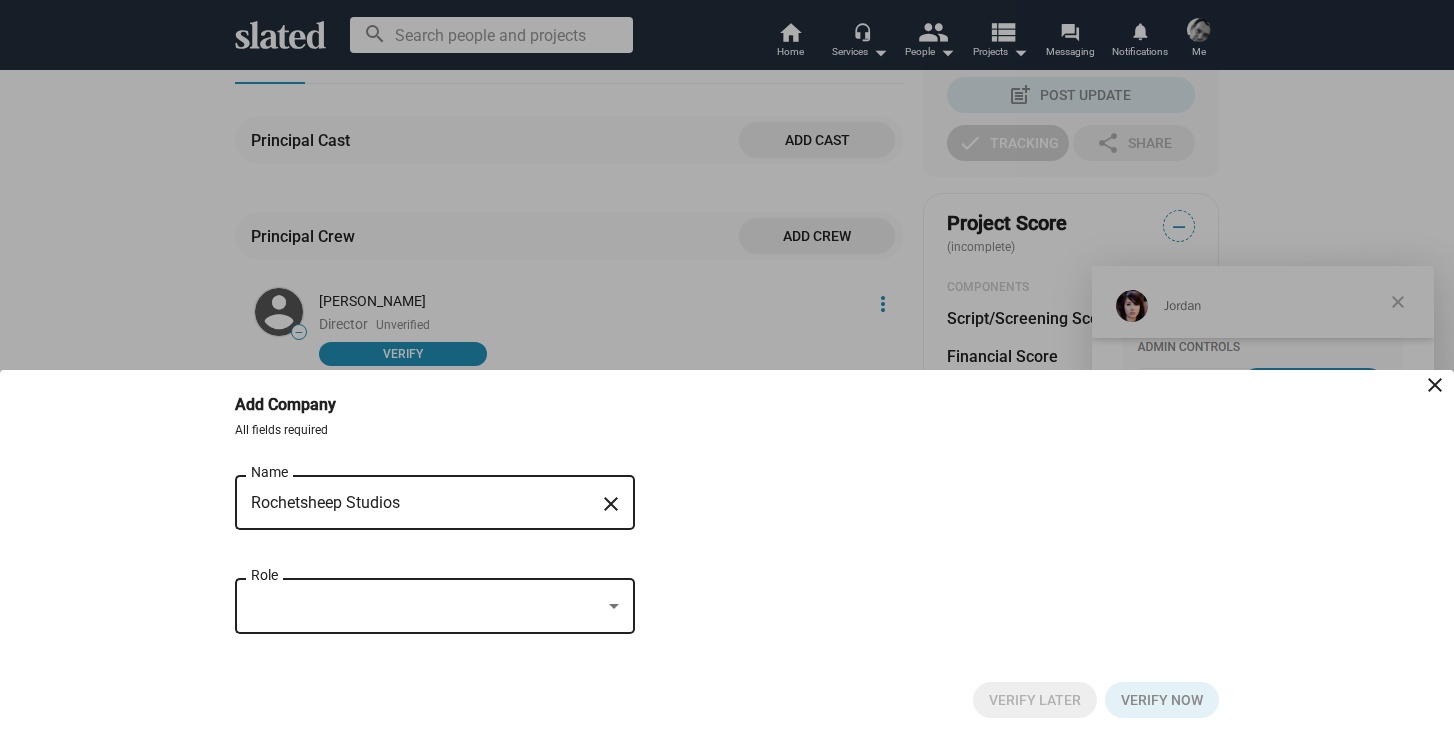 type on "Rochetsheep Studios" 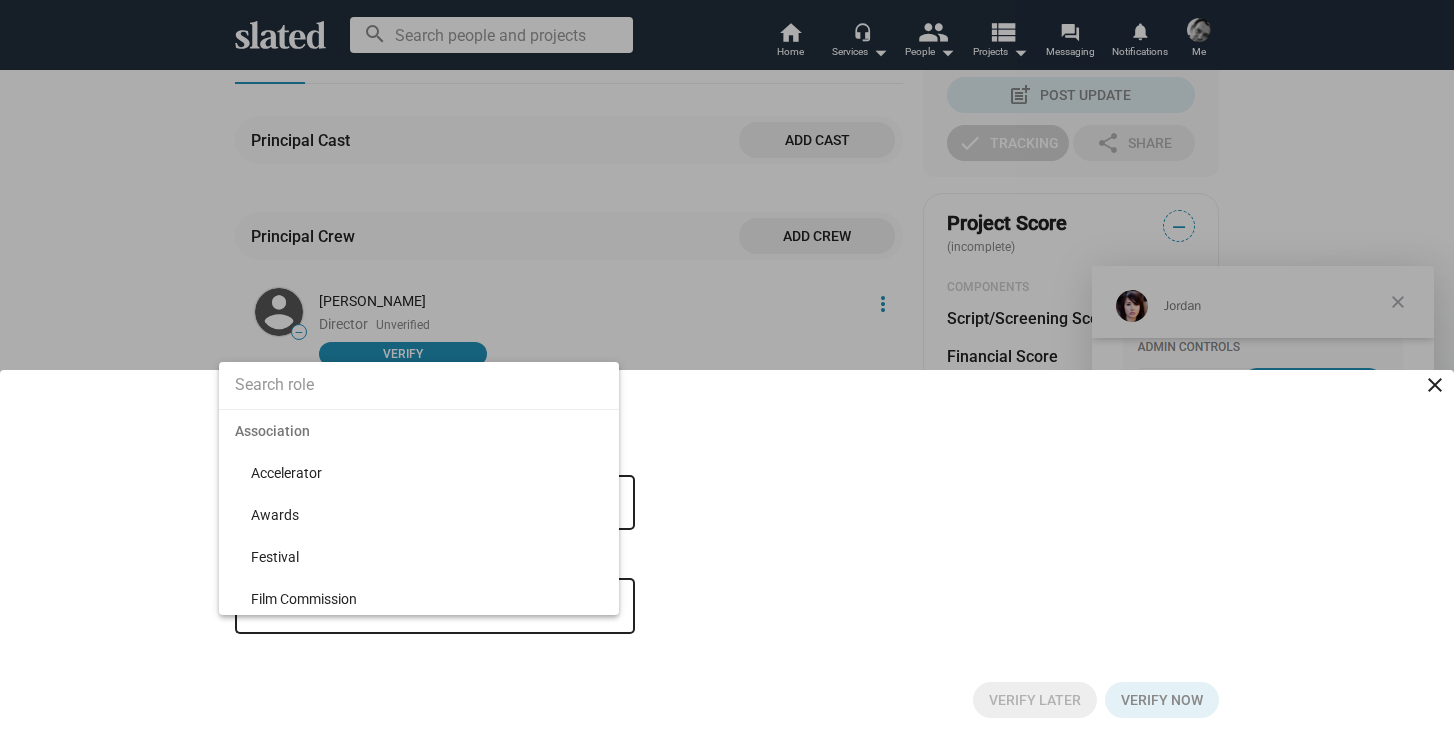 click at bounding box center [419, 385] 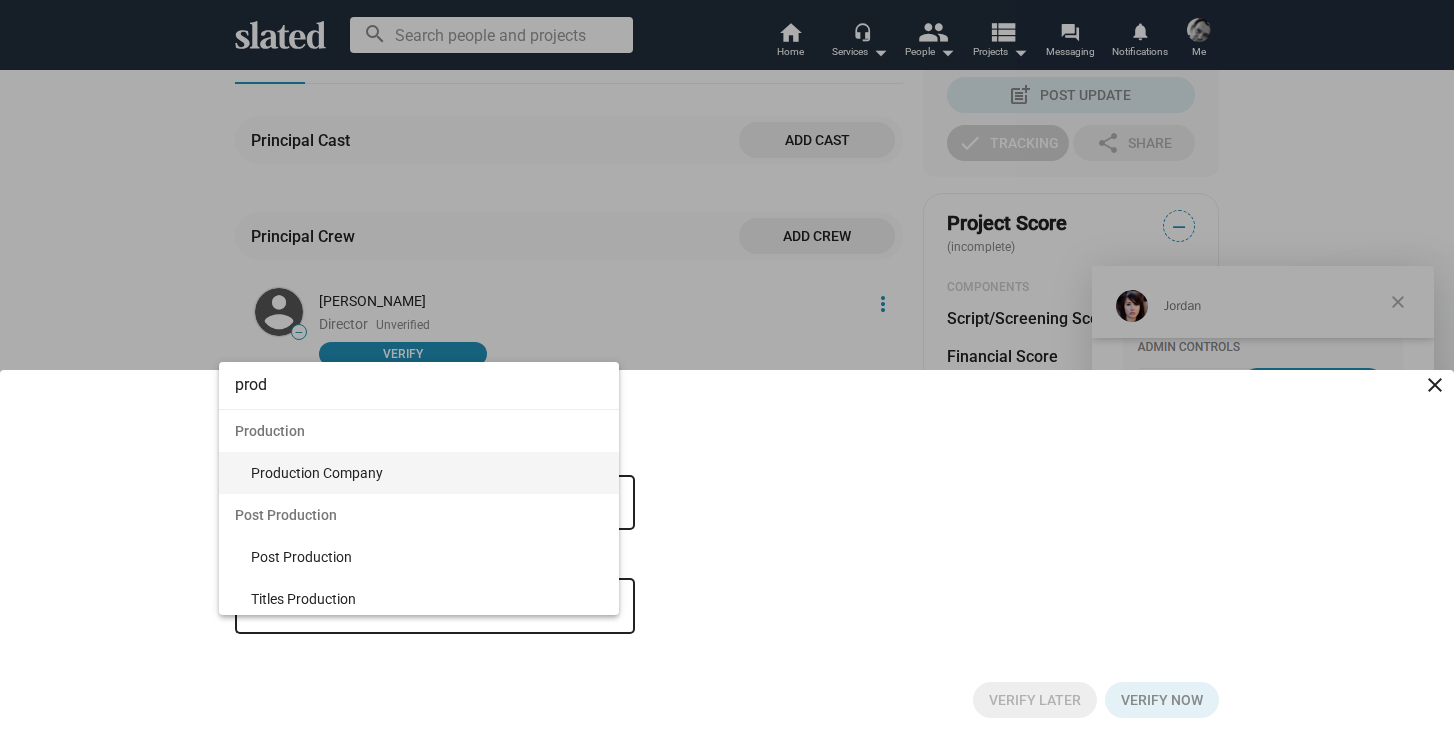 type on "prod" 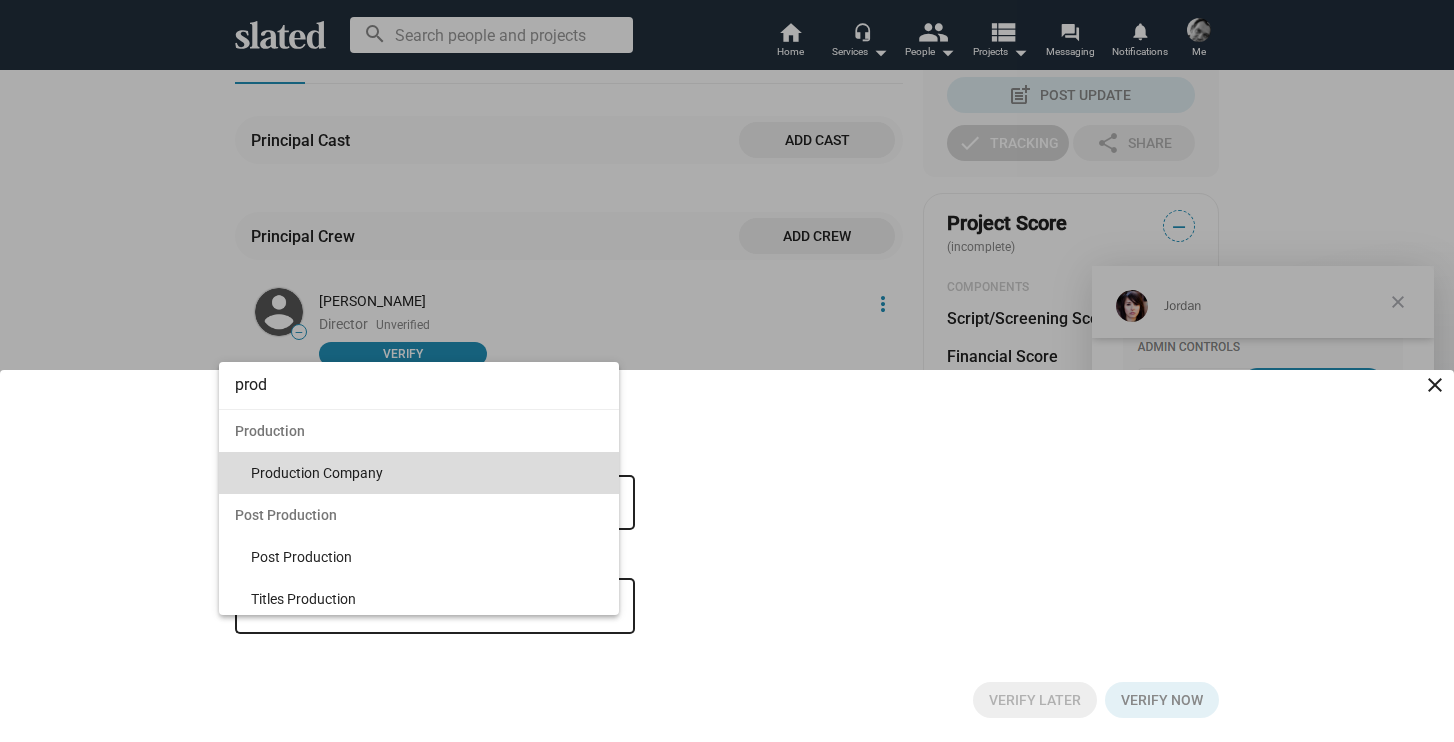 click on "Production Company" at bounding box center [427, 473] 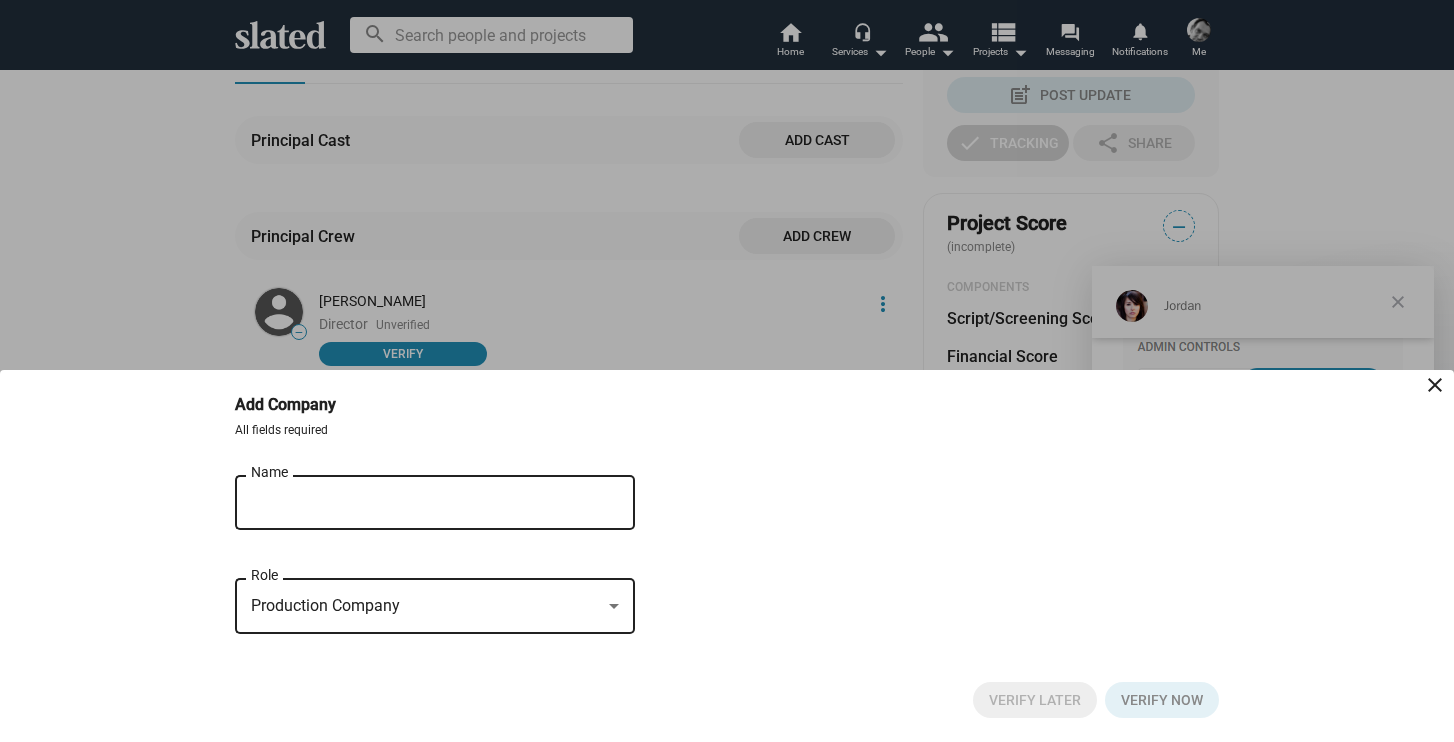 click on "Rochetsheep Studios" at bounding box center [421, 503] 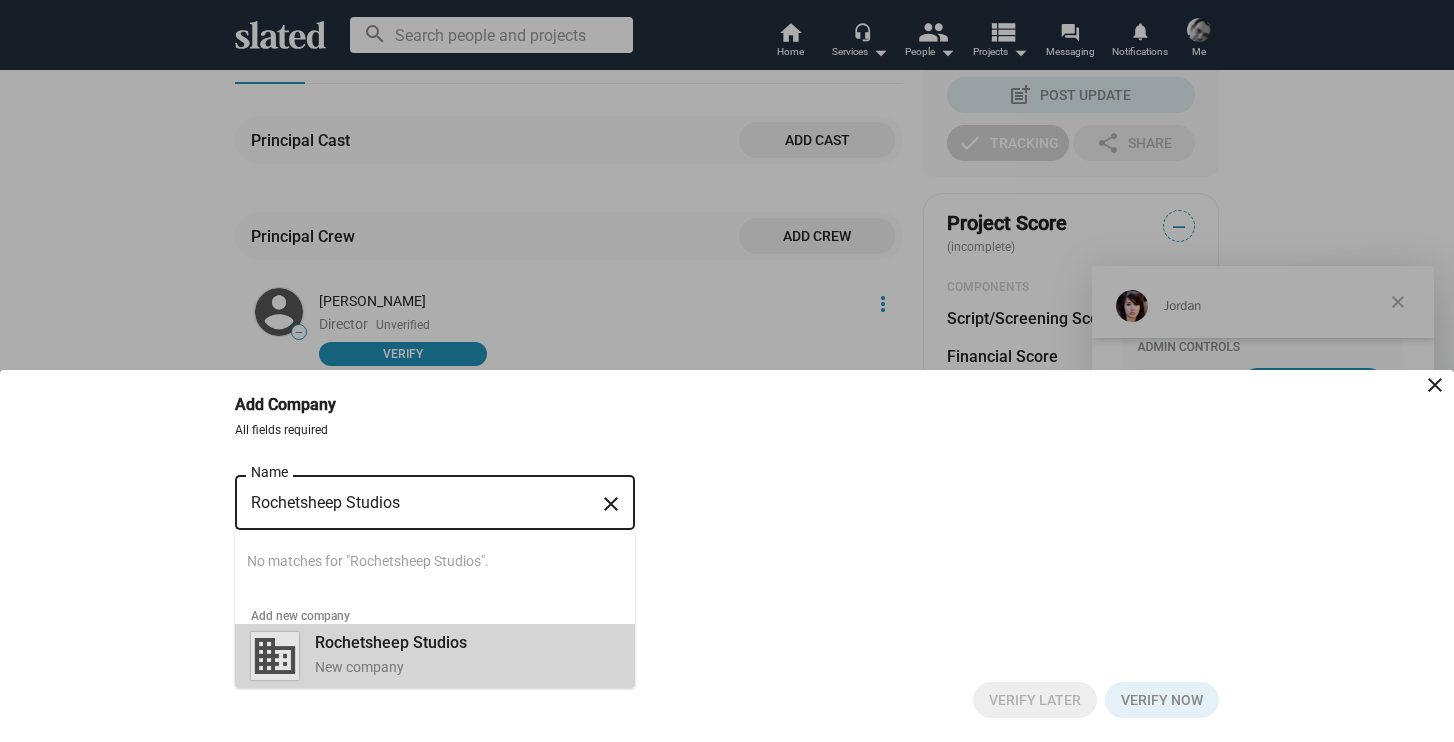 click on "Rochetsheep Studios New company" at bounding box center [461, 654] 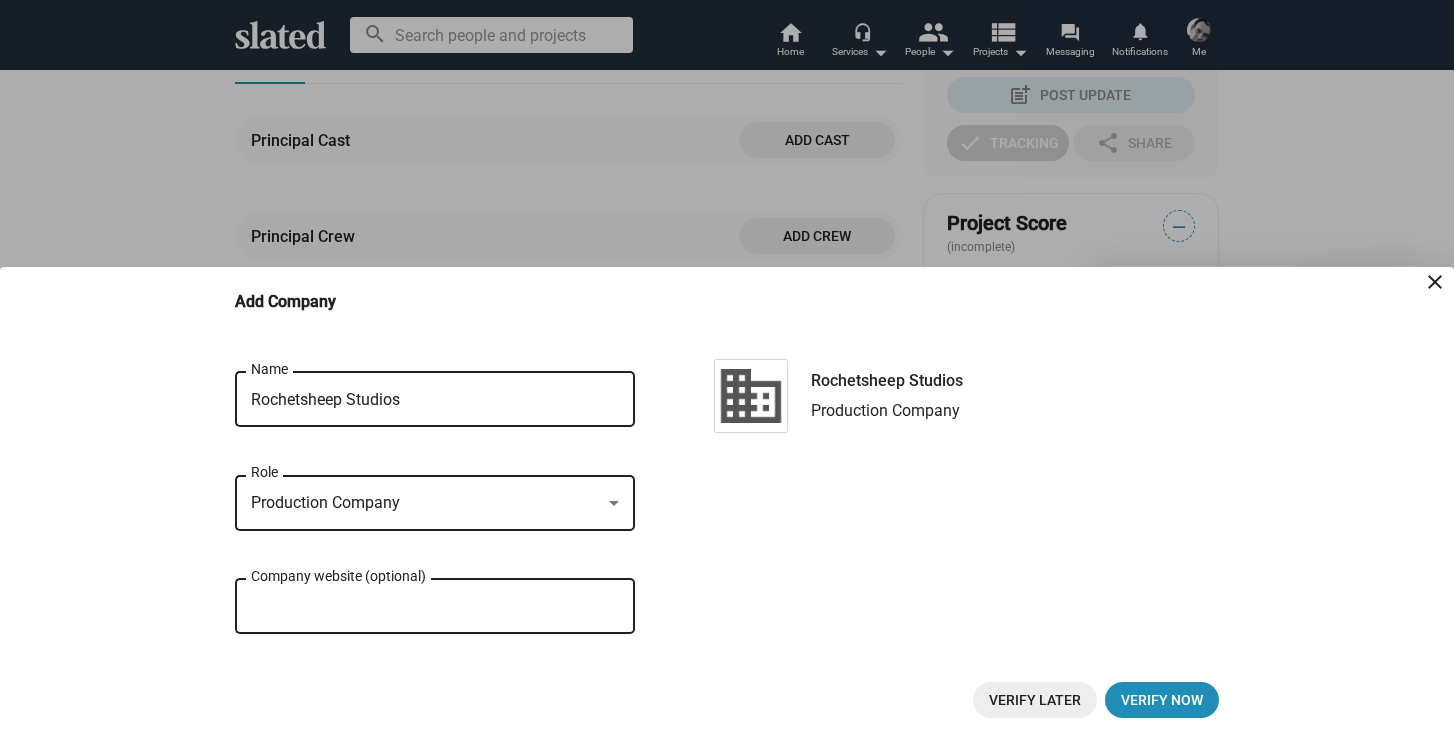 click on "Verify Later" at bounding box center [1035, 700] 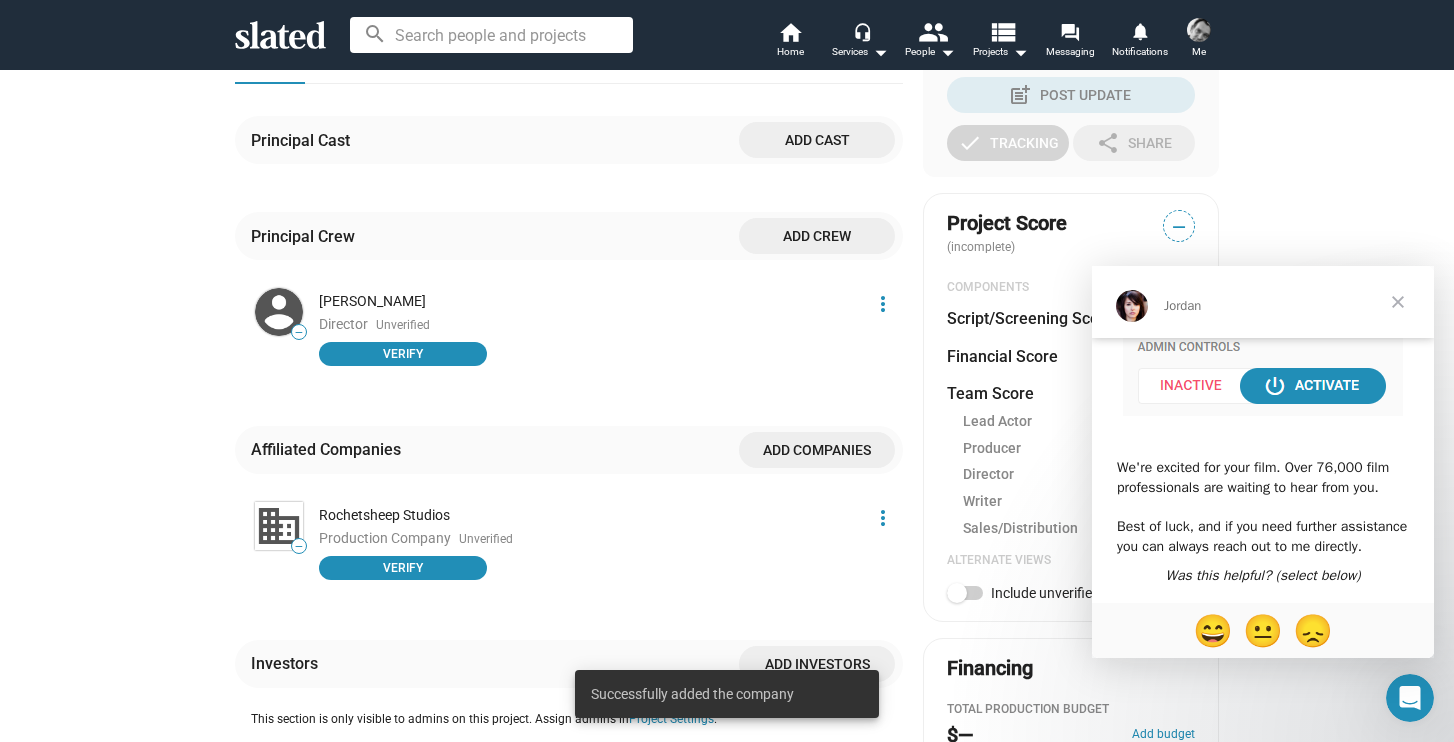 click on "Add companies" 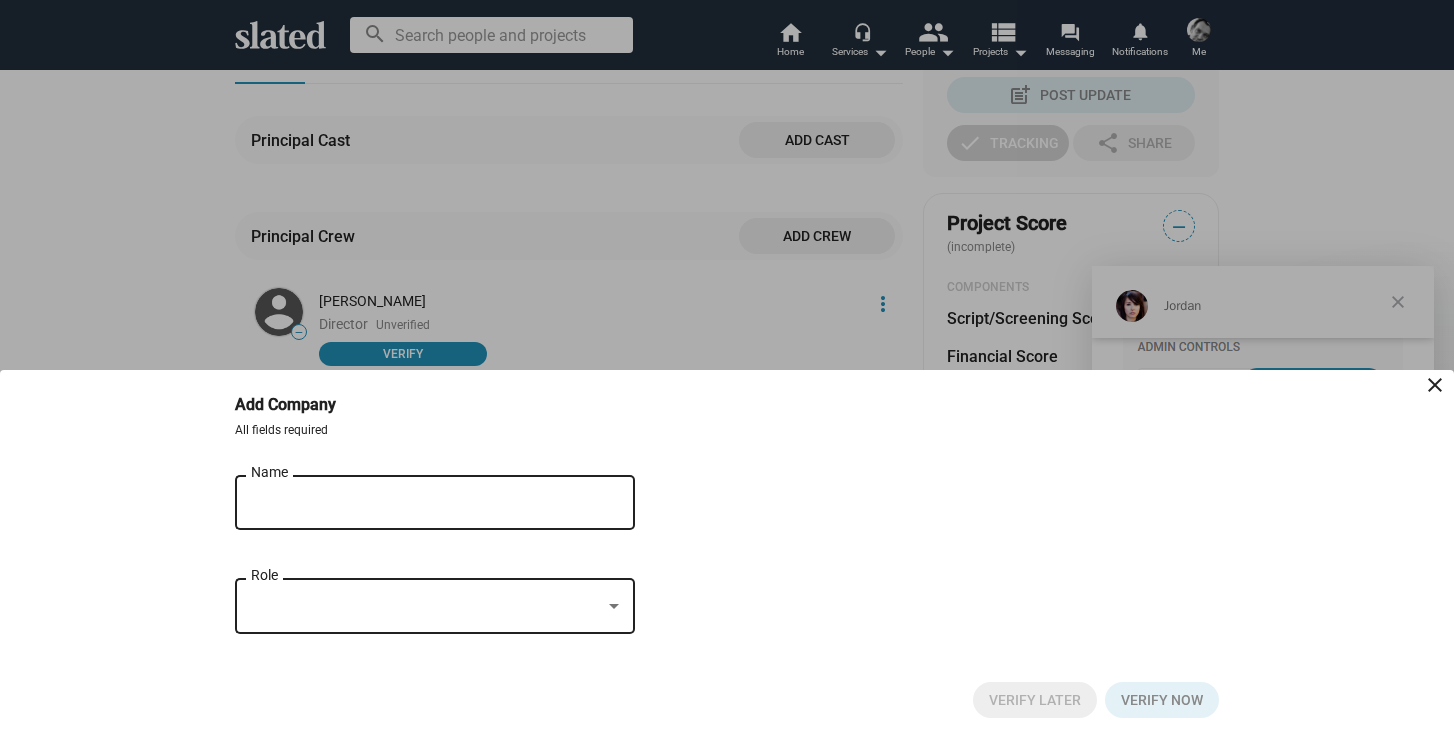 click on "Name" at bounding box center (421, 503) 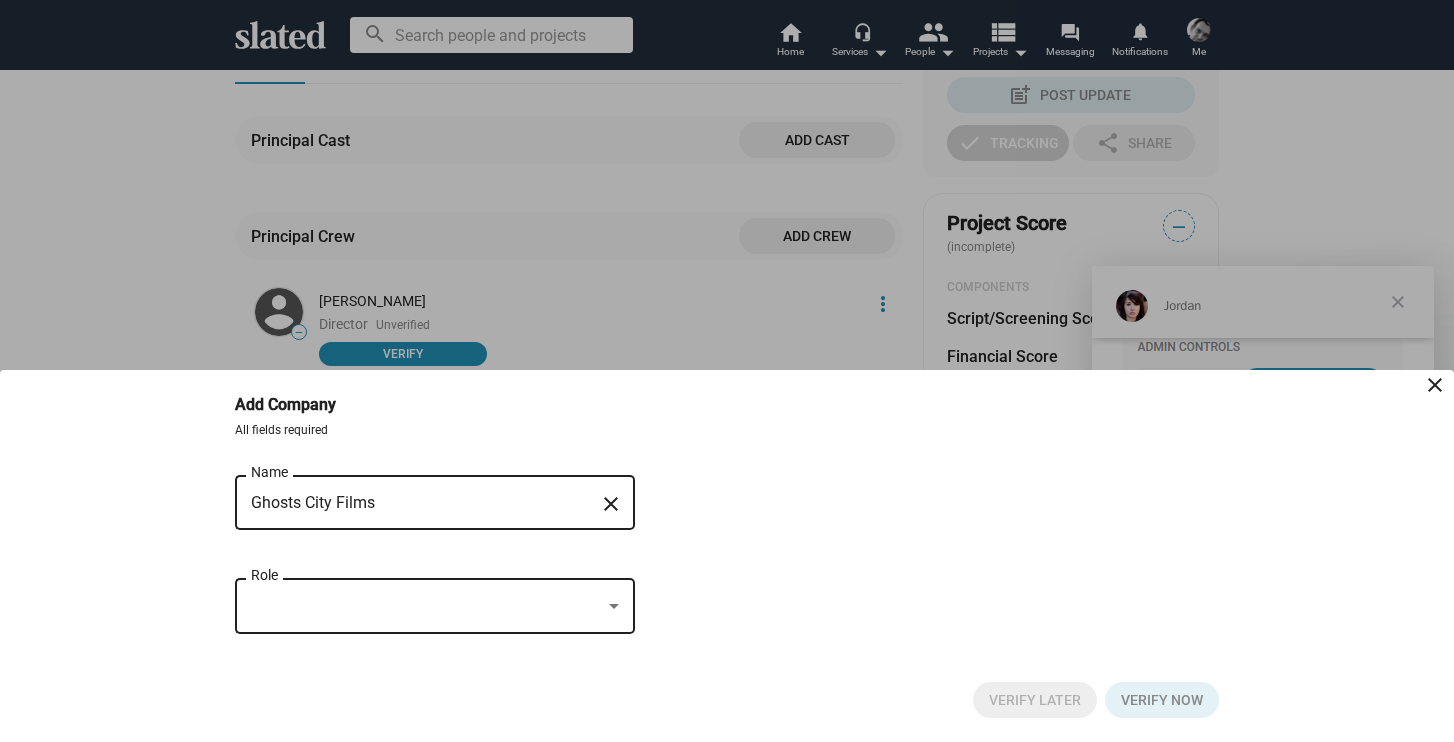 type on "Ghosts City Films" 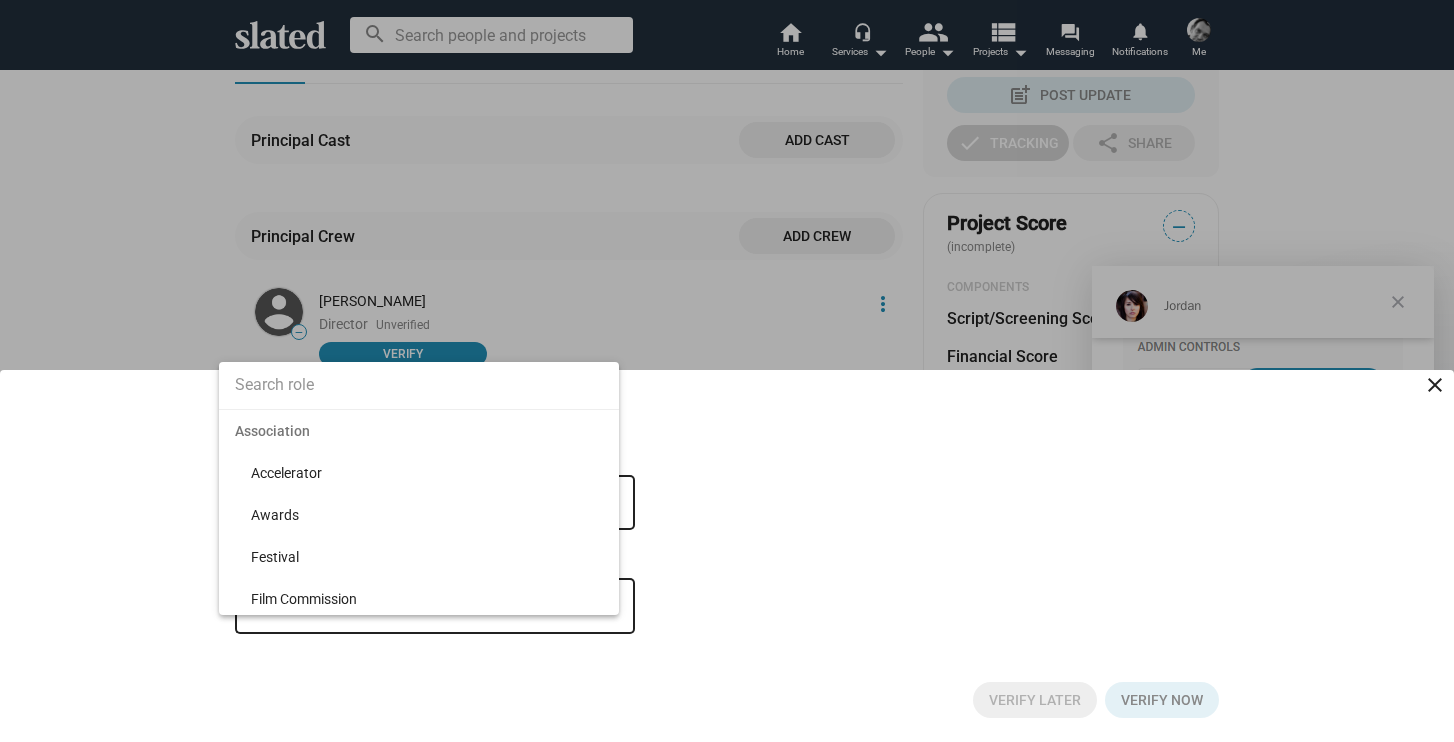 click at bounding box center [419, 385] 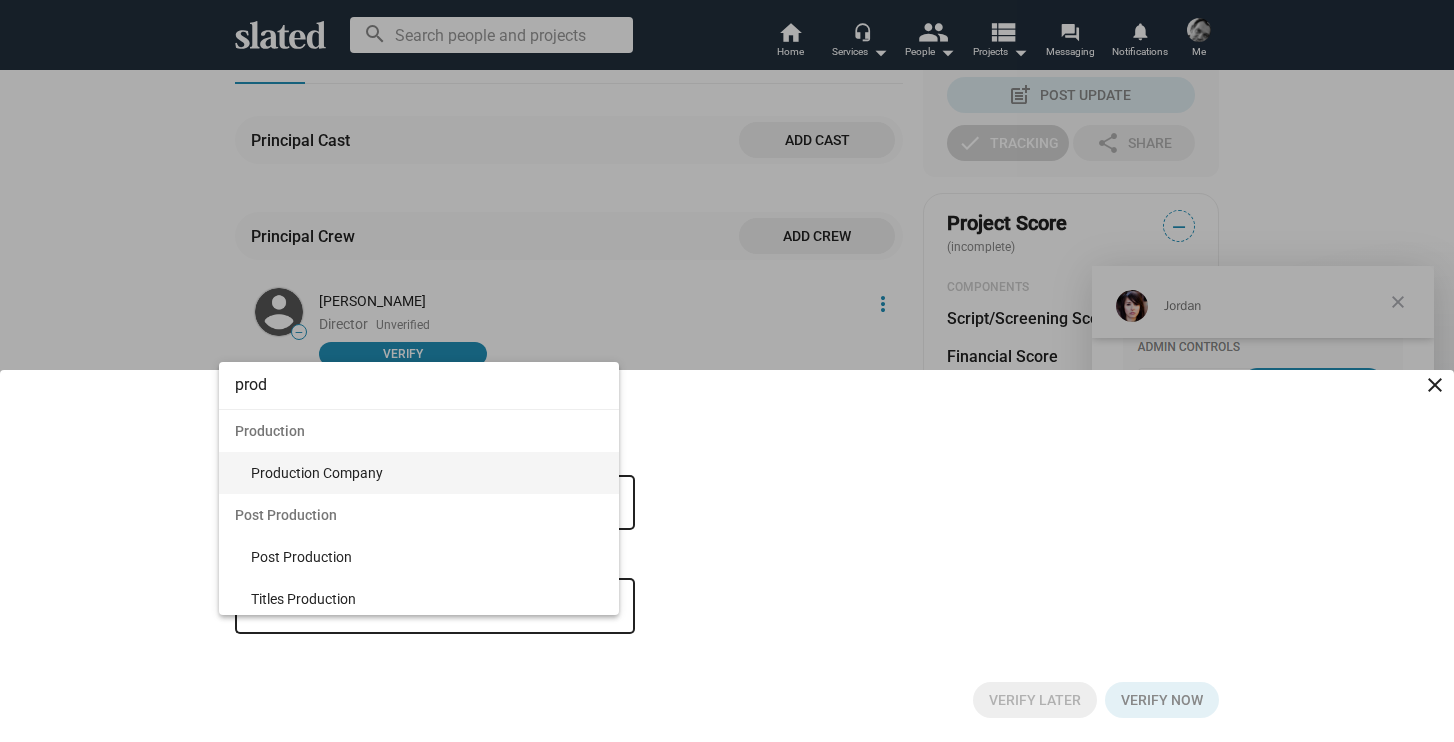 type on "prod" 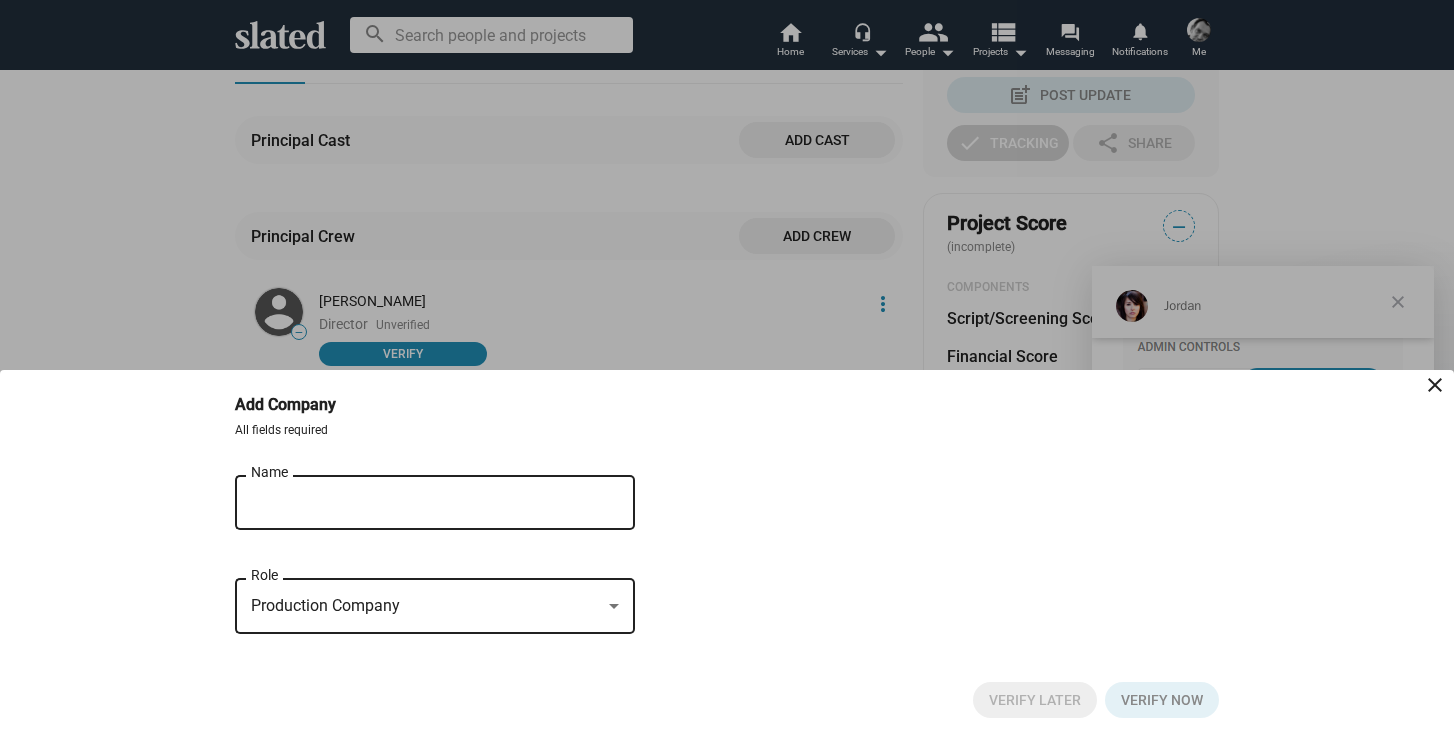 click on "Ghosts City Films" at bounding box center [421, 503] 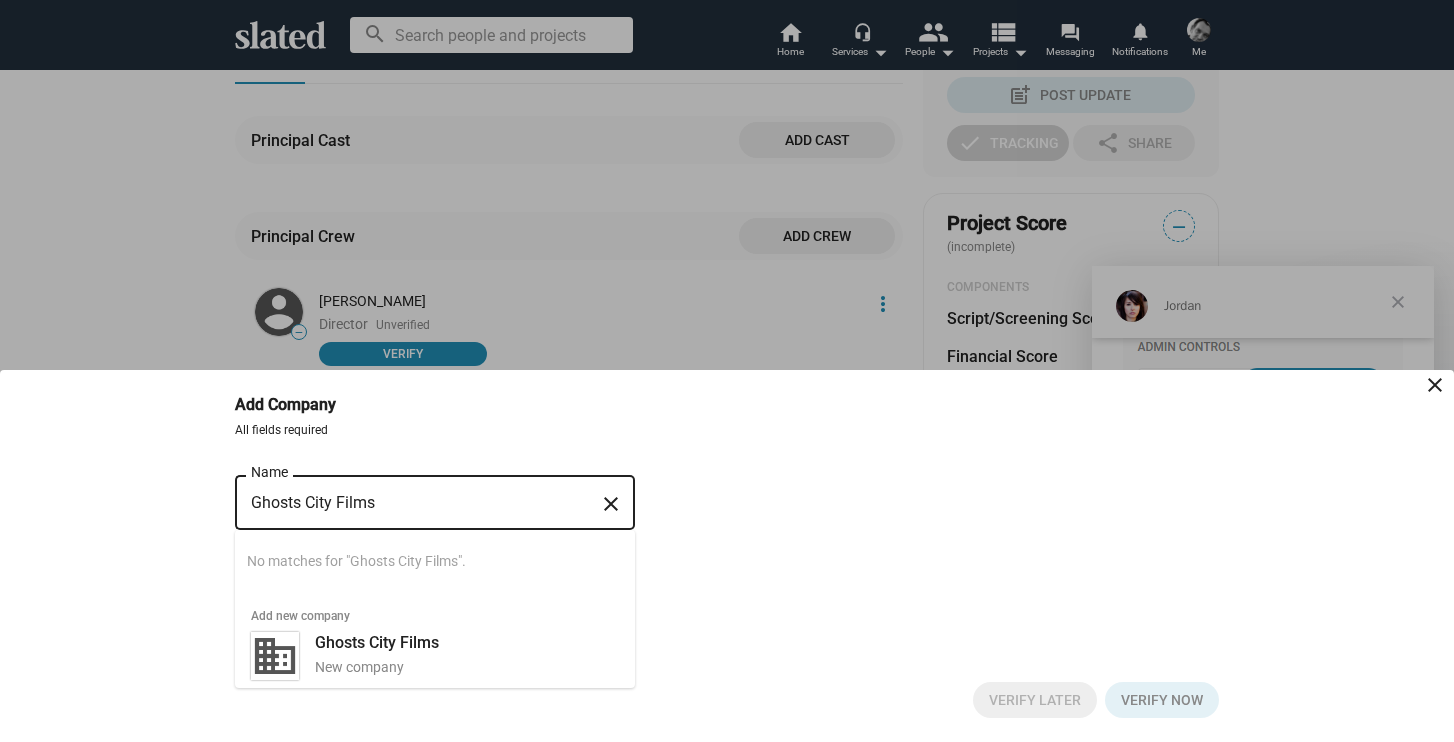 click on "Ghosts City Films Name close   Searching… No matches for "Ghosts City Films". Add new company  Ghosts City Films New company Production Company Role" at bounding box center (727, 564) 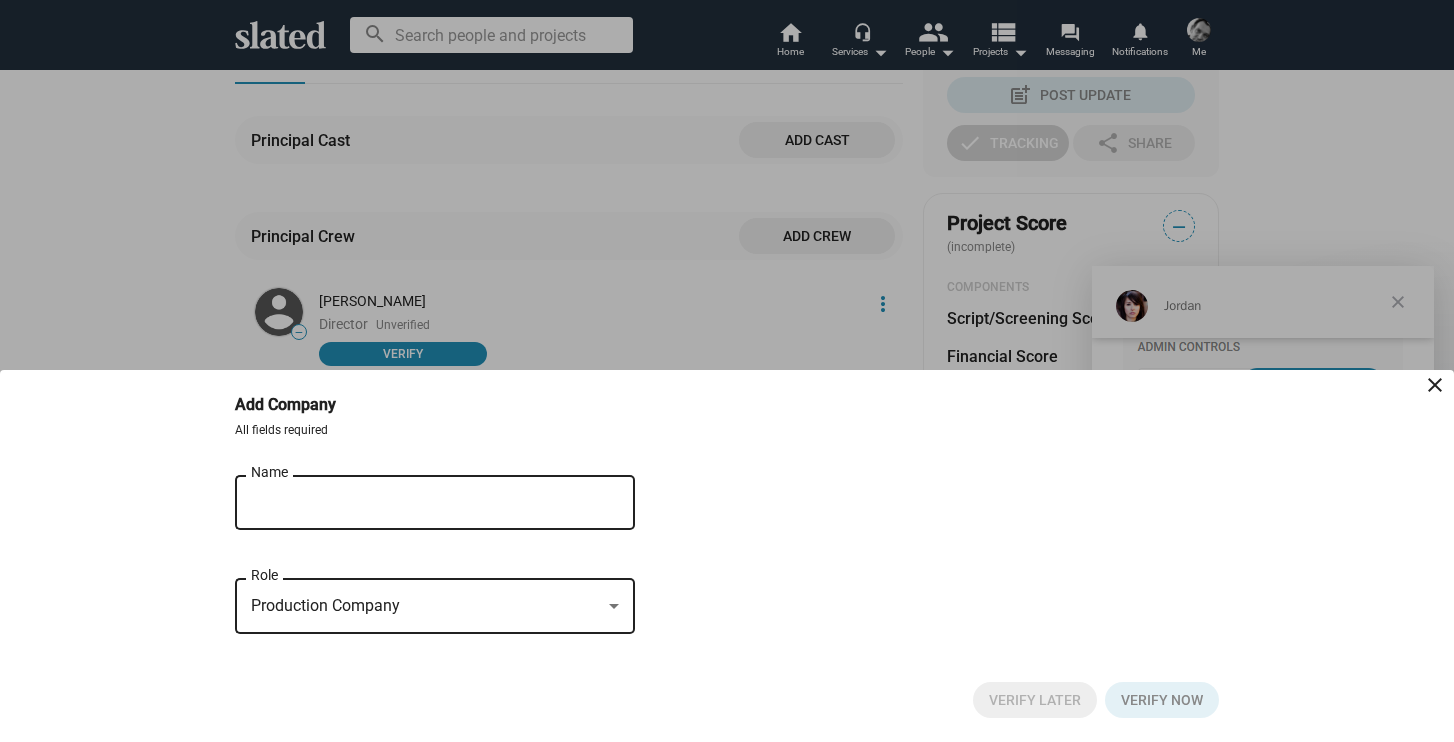 click on "Production Company Role" 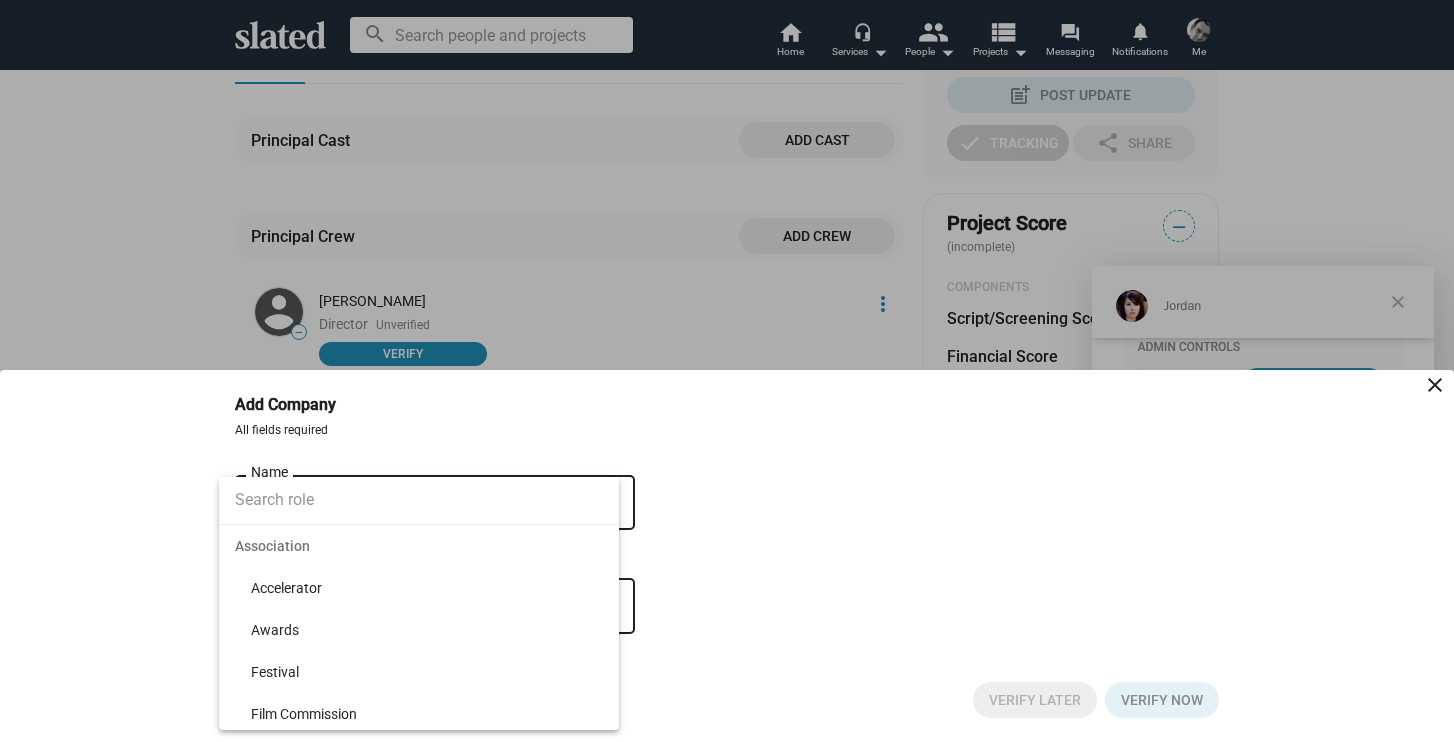 click at bounding box center [419, 500] 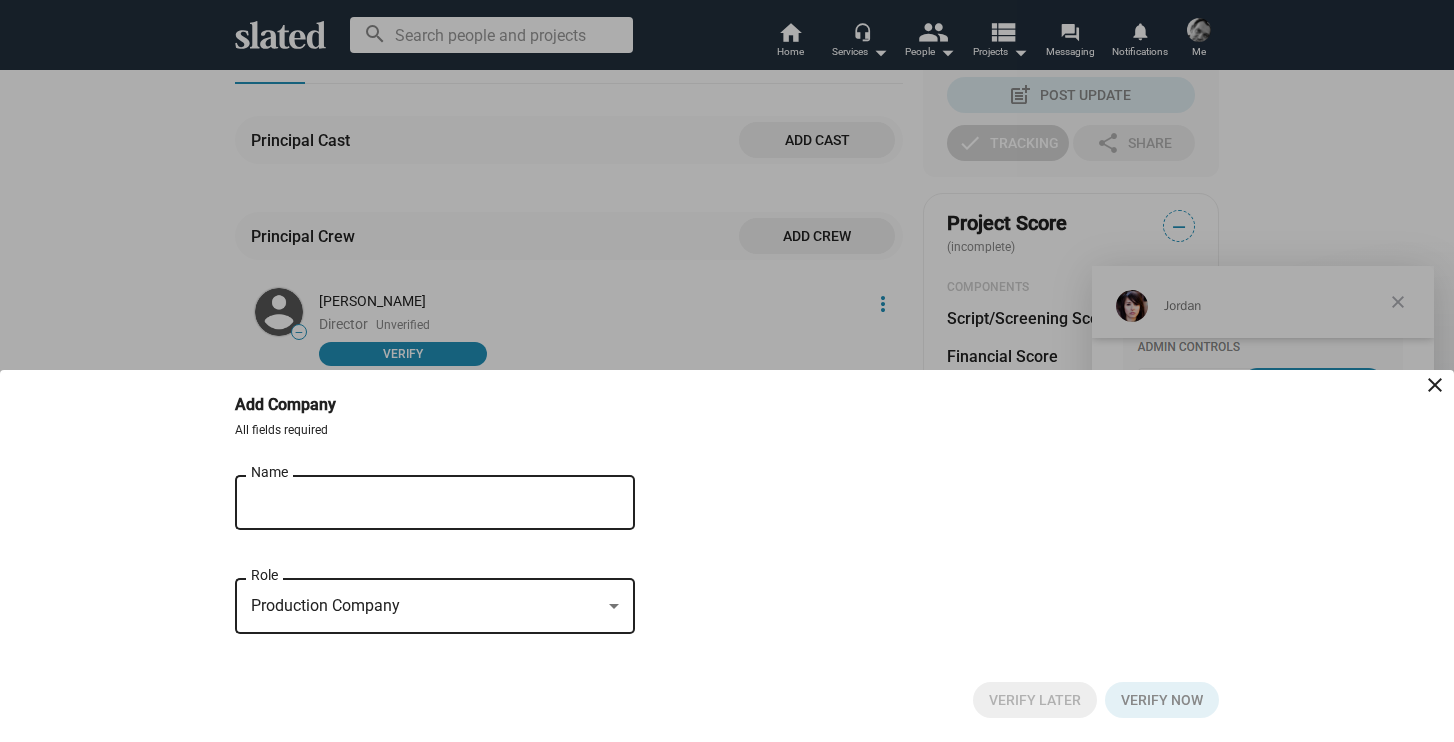 click on "Ghosts City Films" at bounding box center (421, 503) 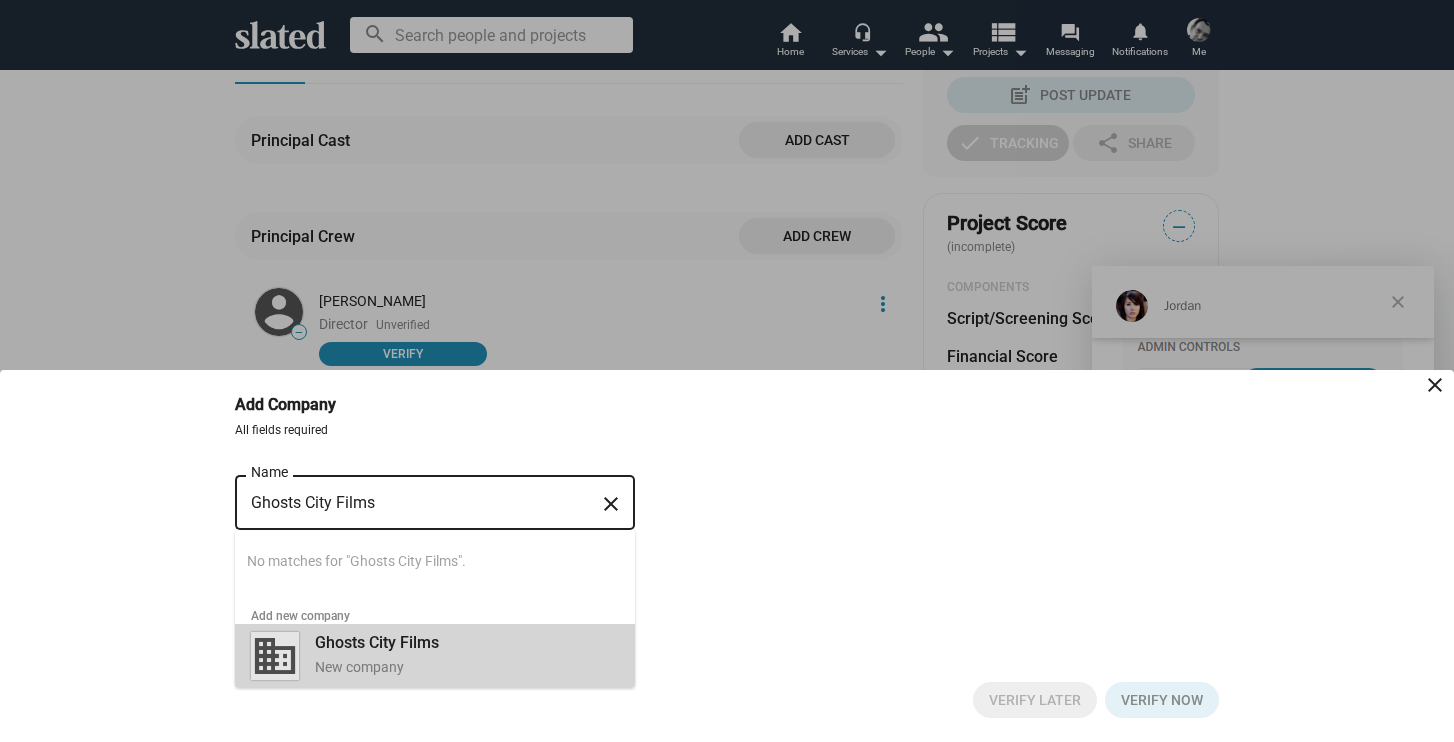 click on "Ghosts City Films" at bounding box center [377, 642] 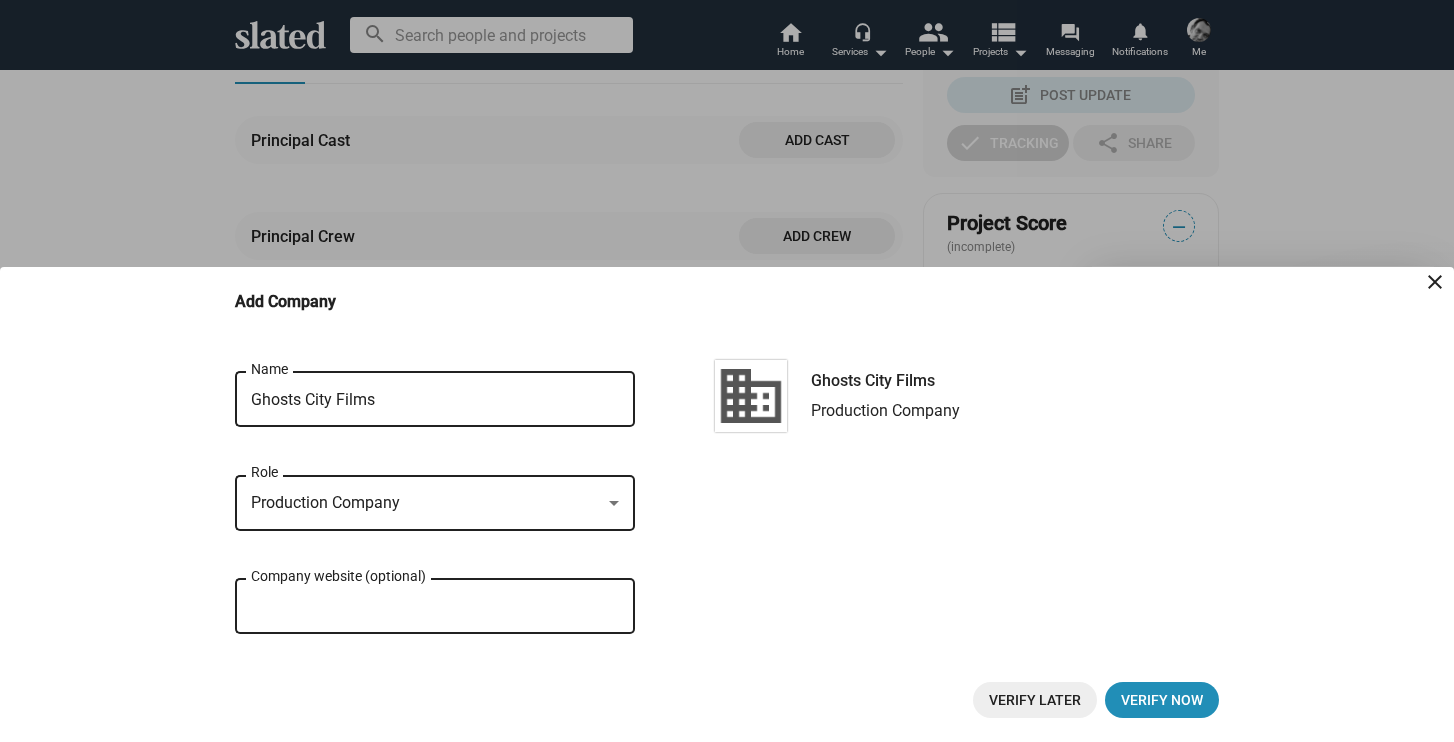 click on "Company website (optional)" at bounding box center [435, 607] 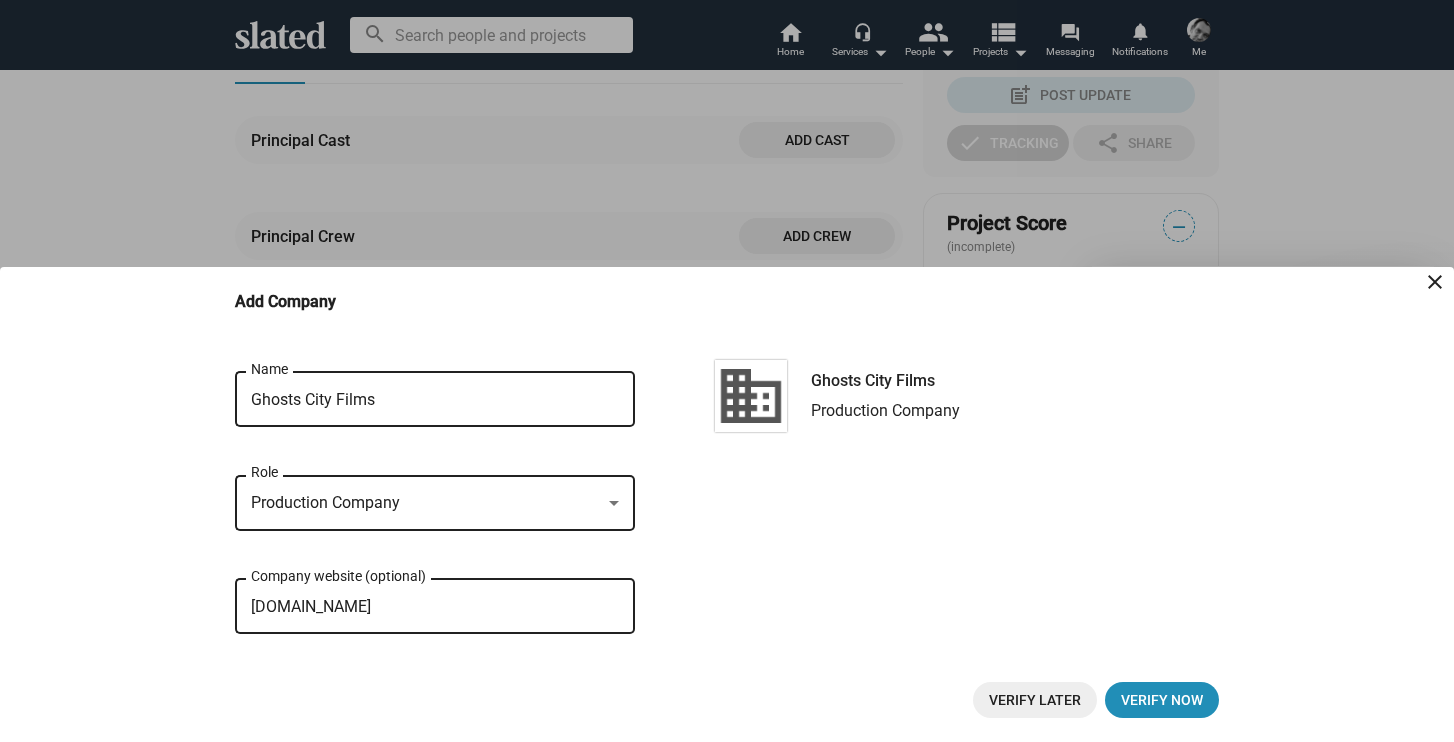 type on "www.ghostscityfilms.com" 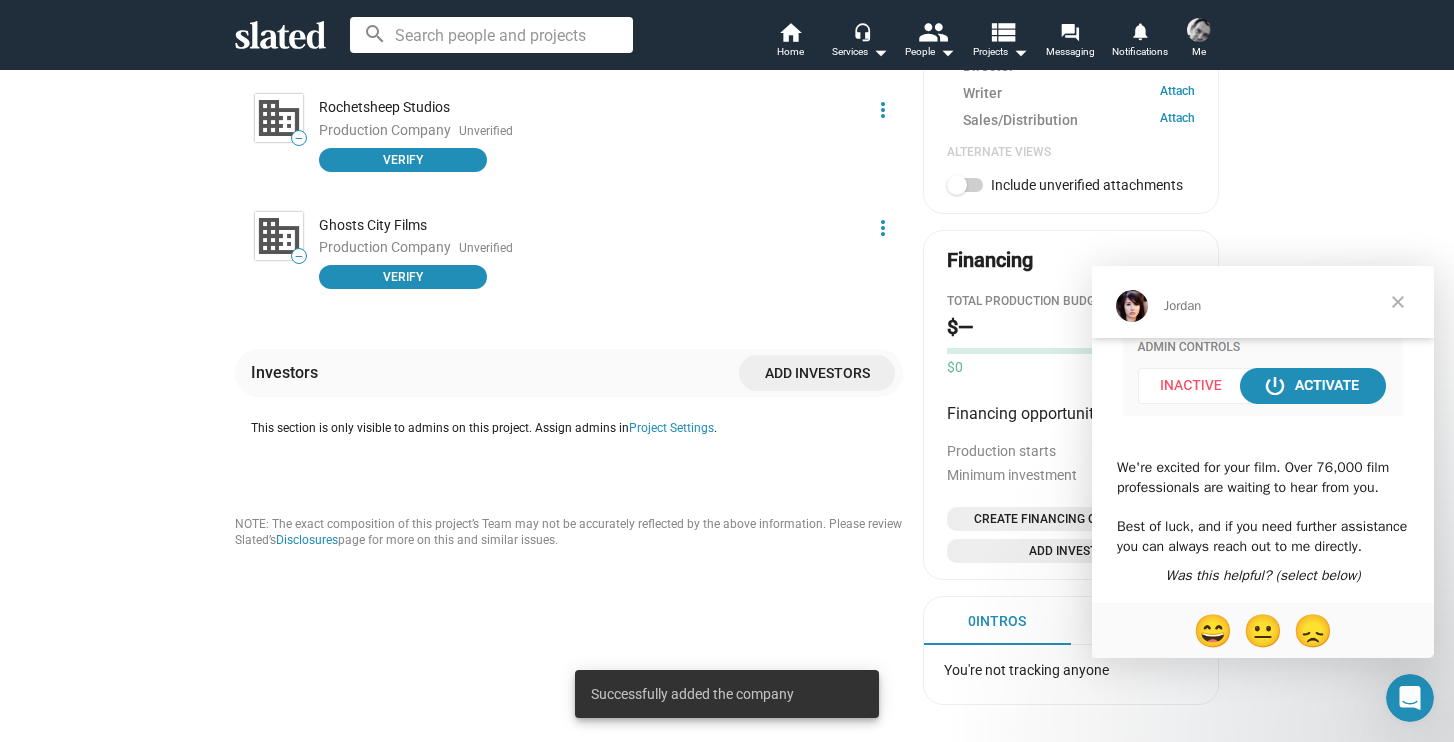 scroll, scrollTop: 930, scrollLeft: 0, axis: vertical 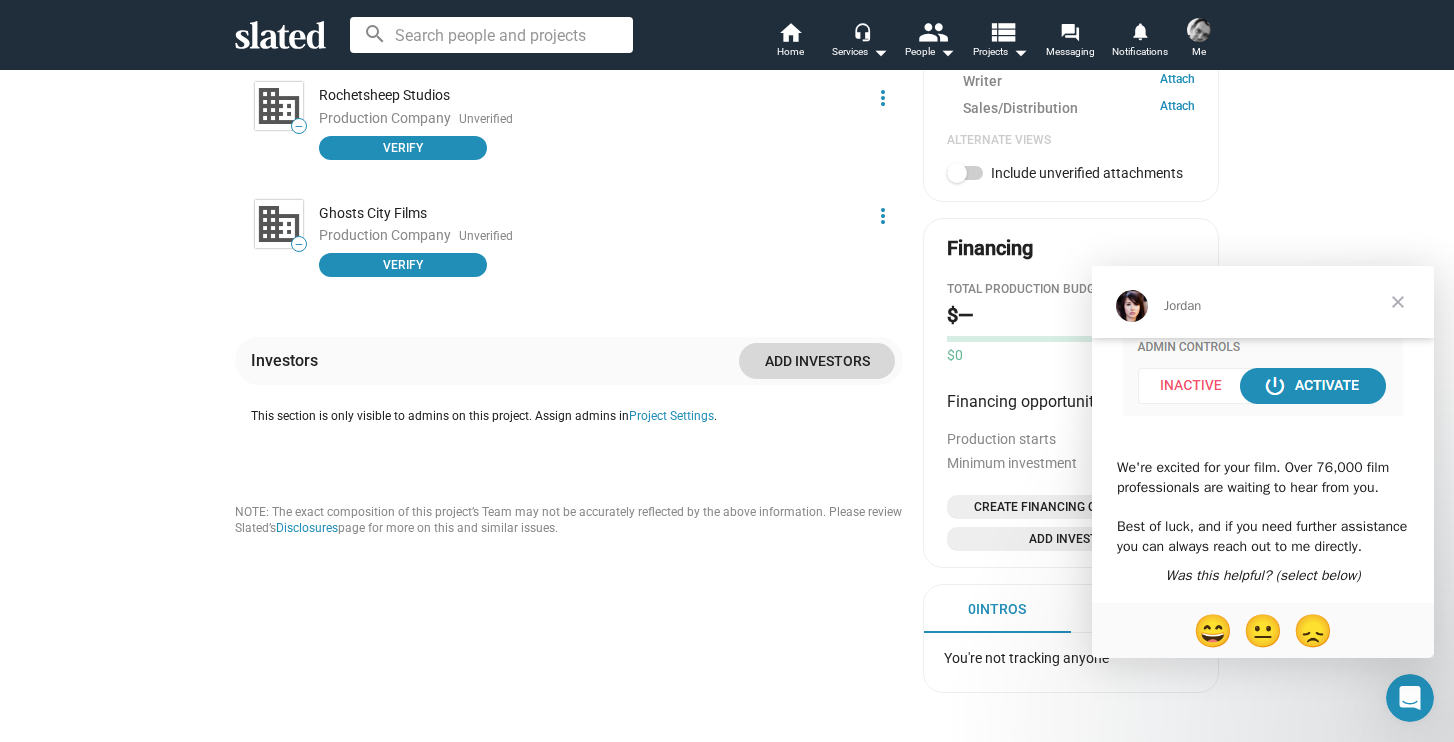 click on "Add investors" 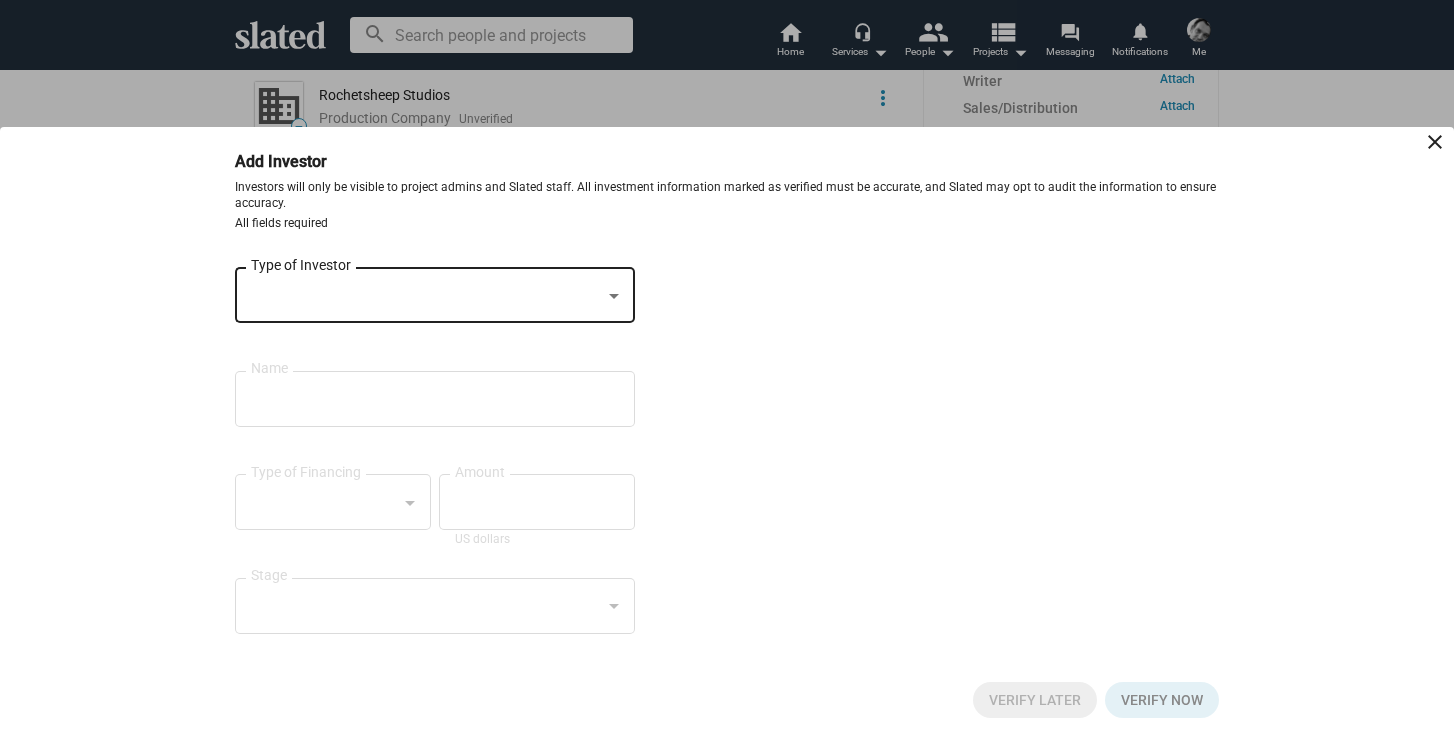 click at bounding box center [426, 296] 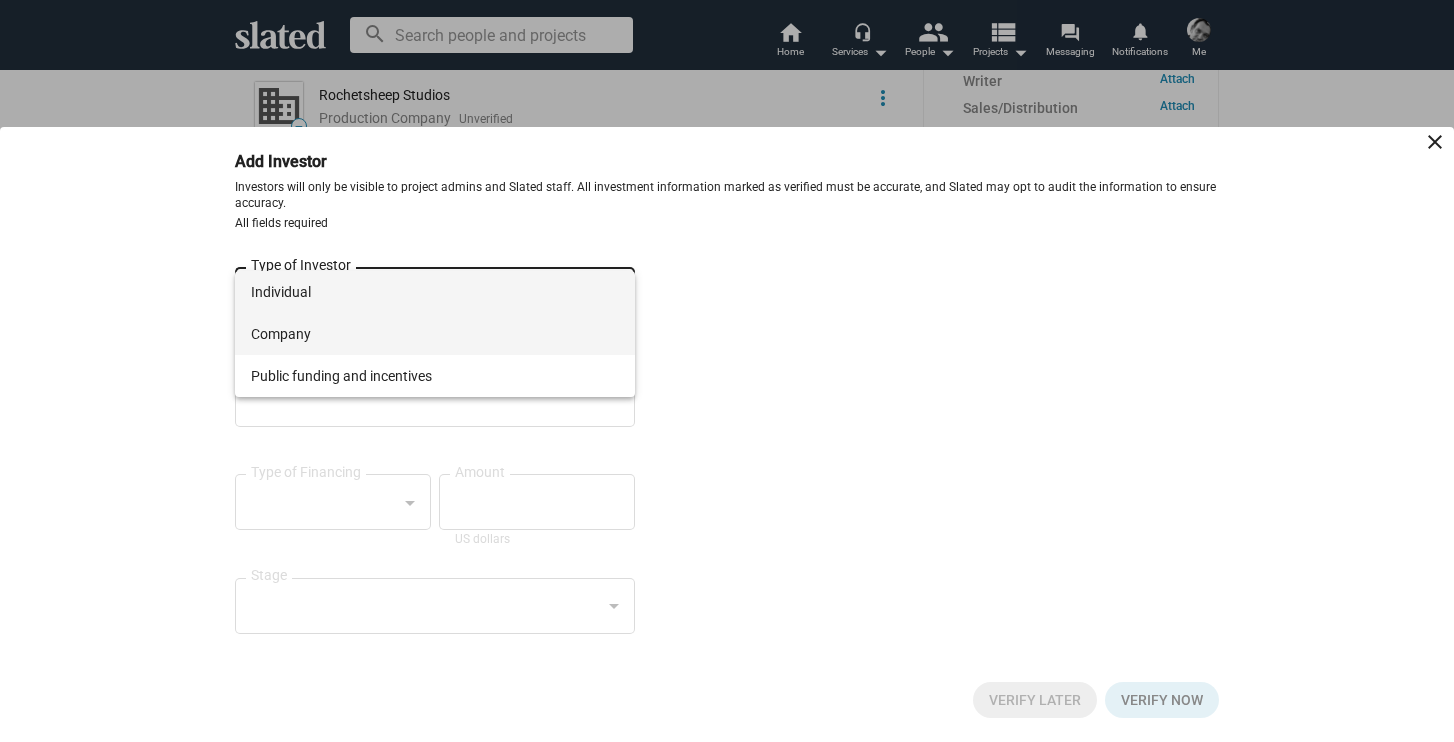 click on "Company" at bounding box center [435, 334] 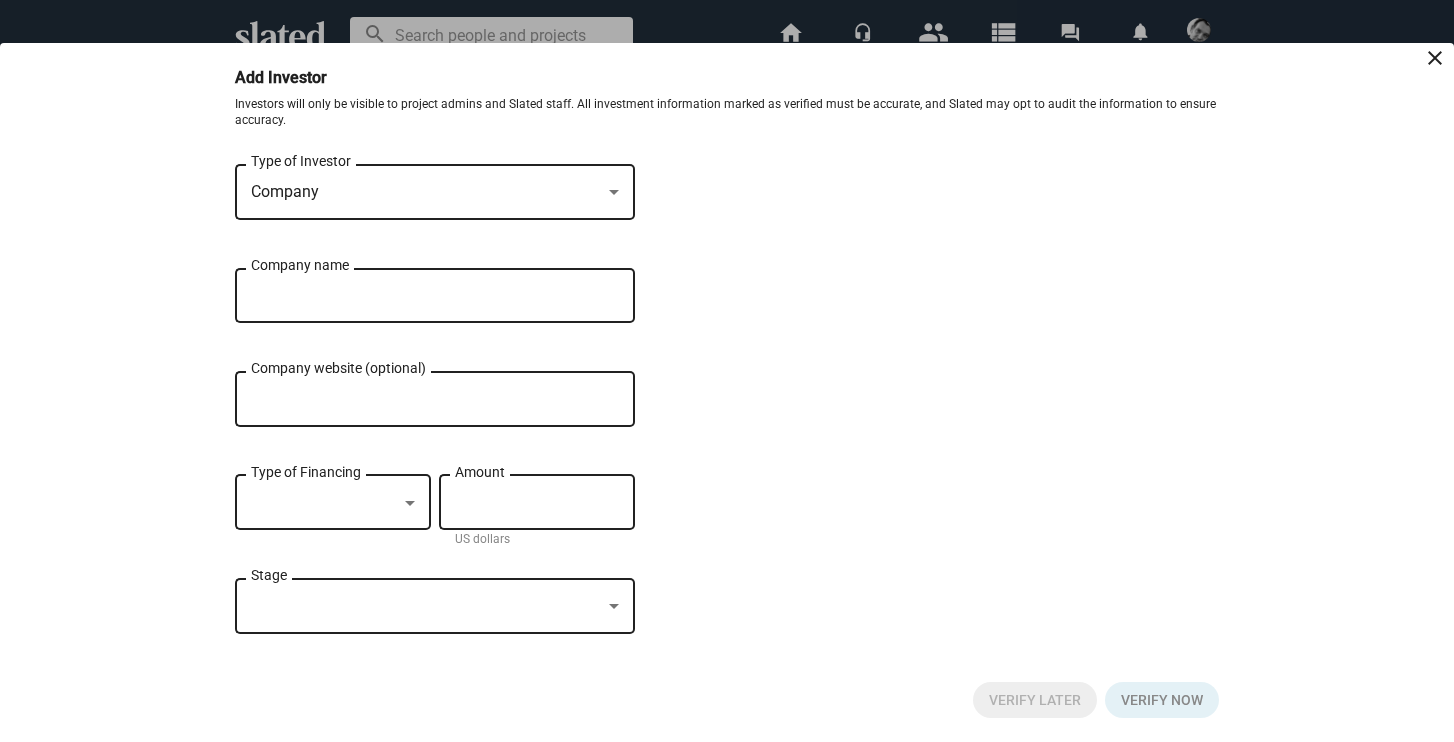 click on "Company name" at bounding box center [421, 296] 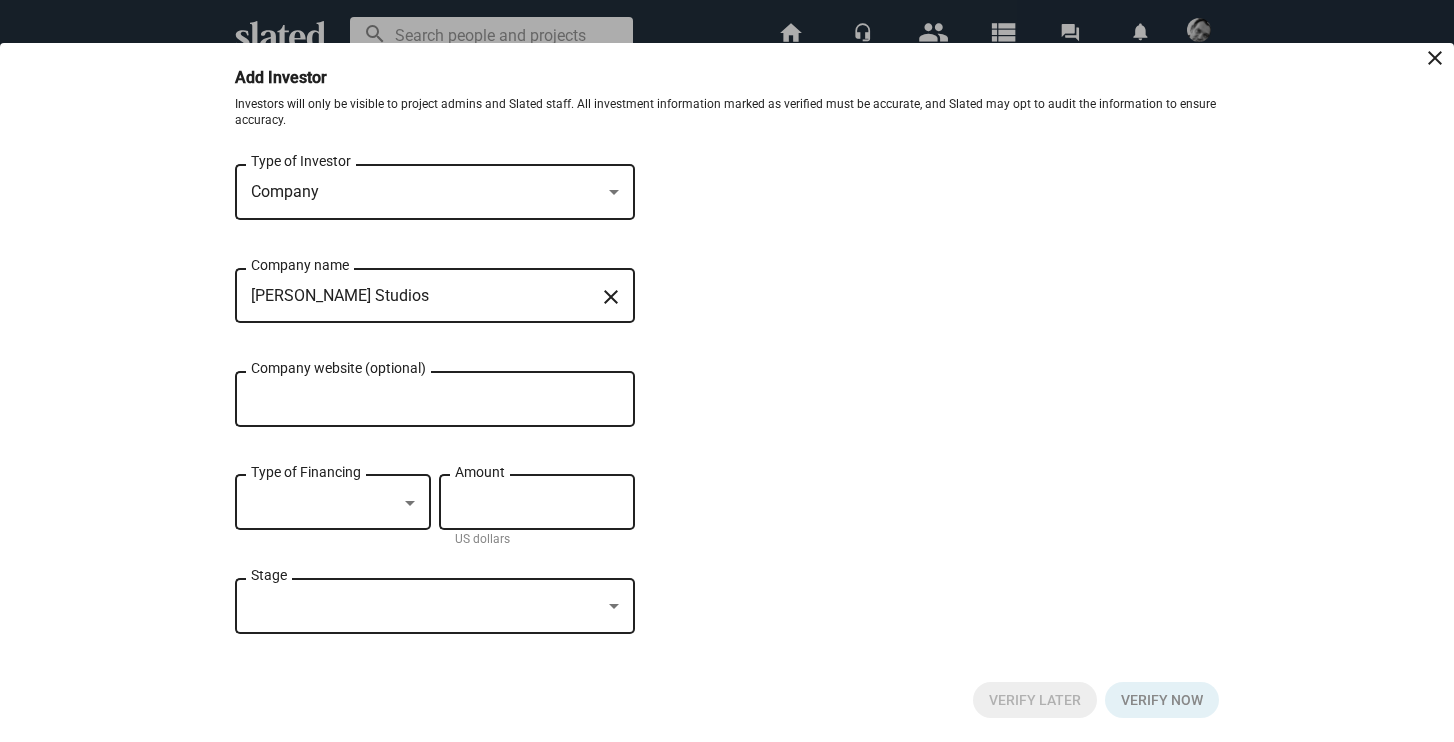 type on "Nathan Studios" 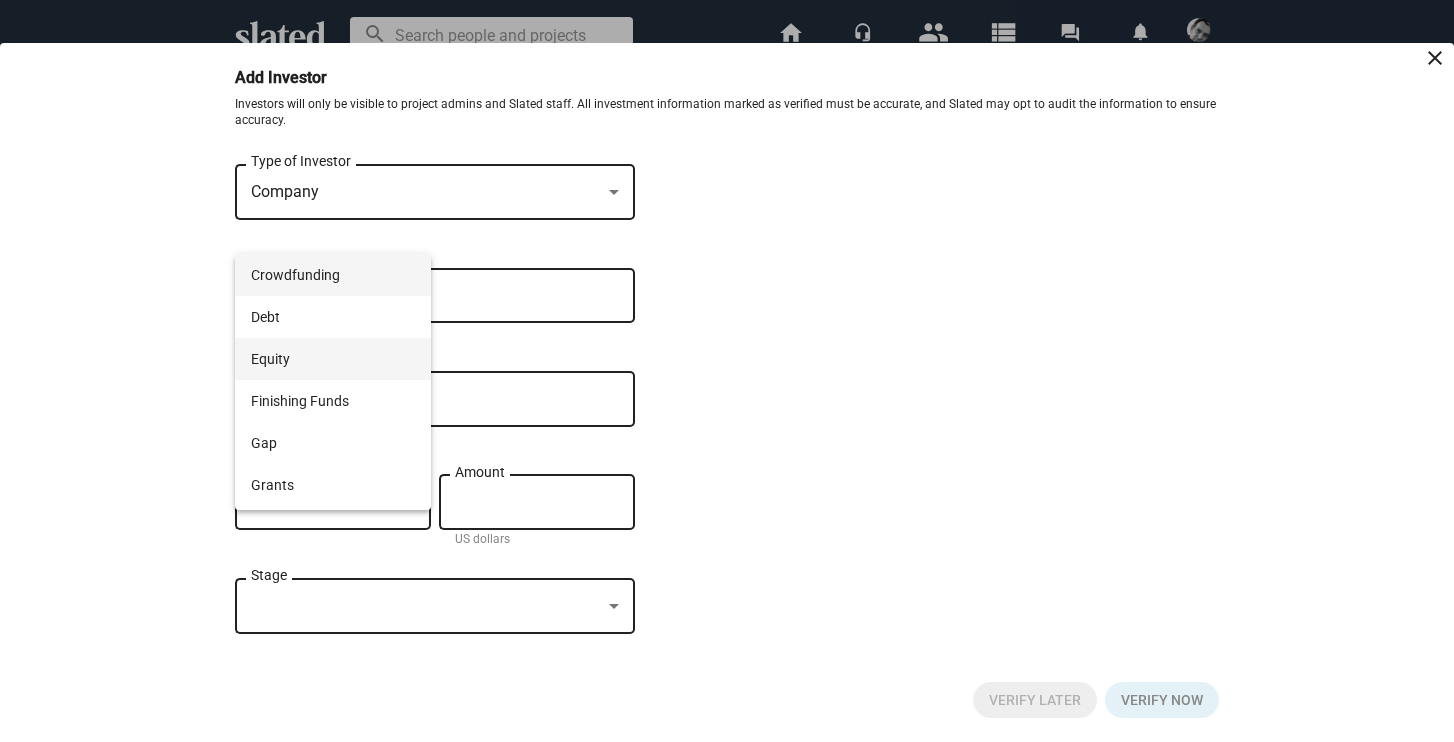 click on "Equity" at bounding box center [333, 359] 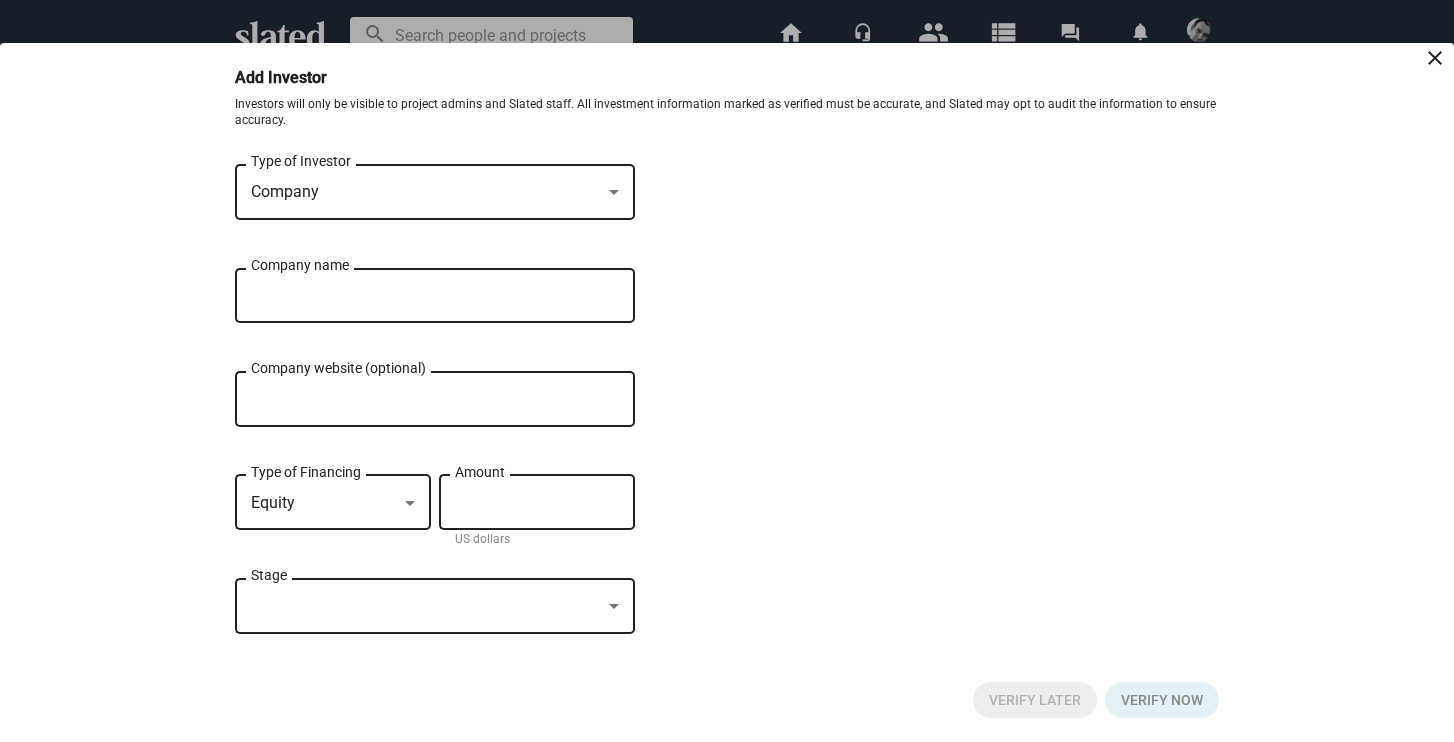 click on "Amount" at bounding box center (537, 500) 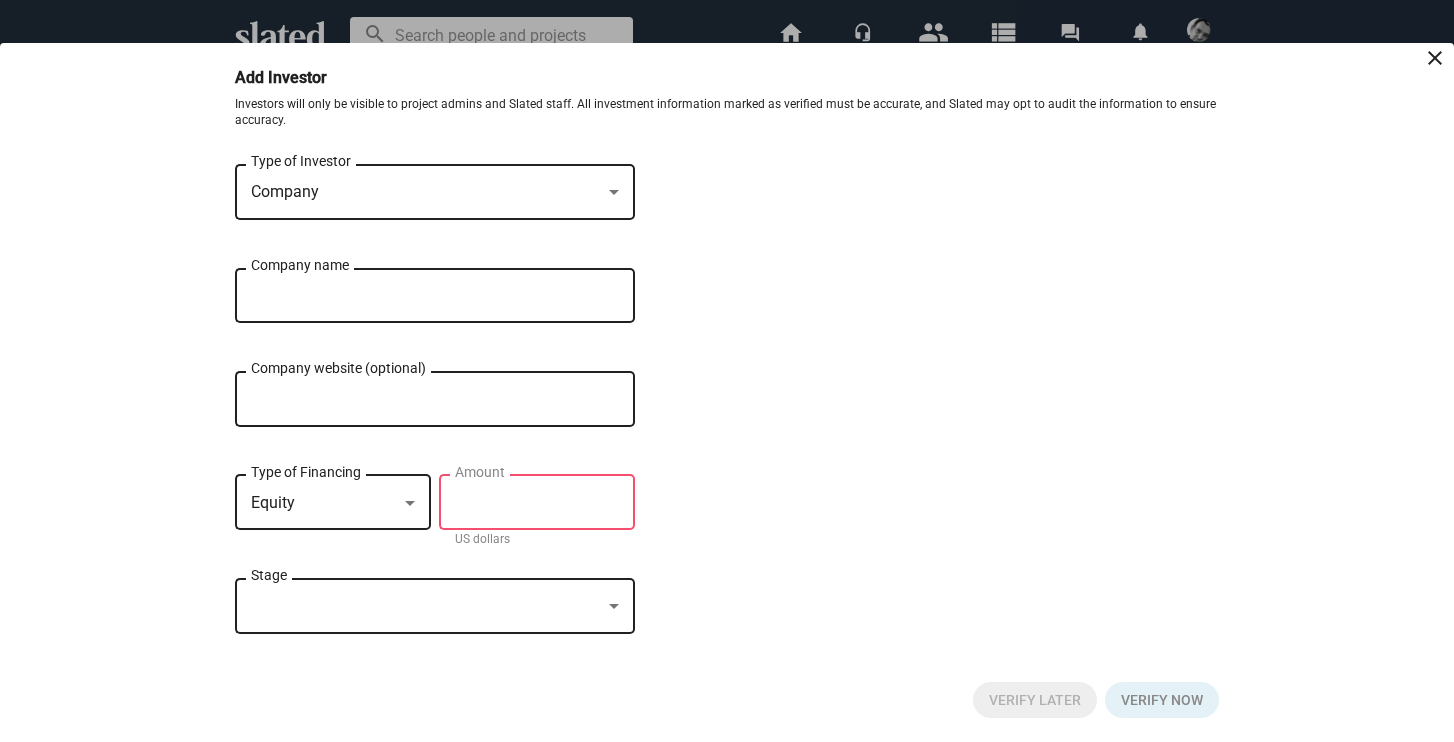 click at bounding box center (426, 606) 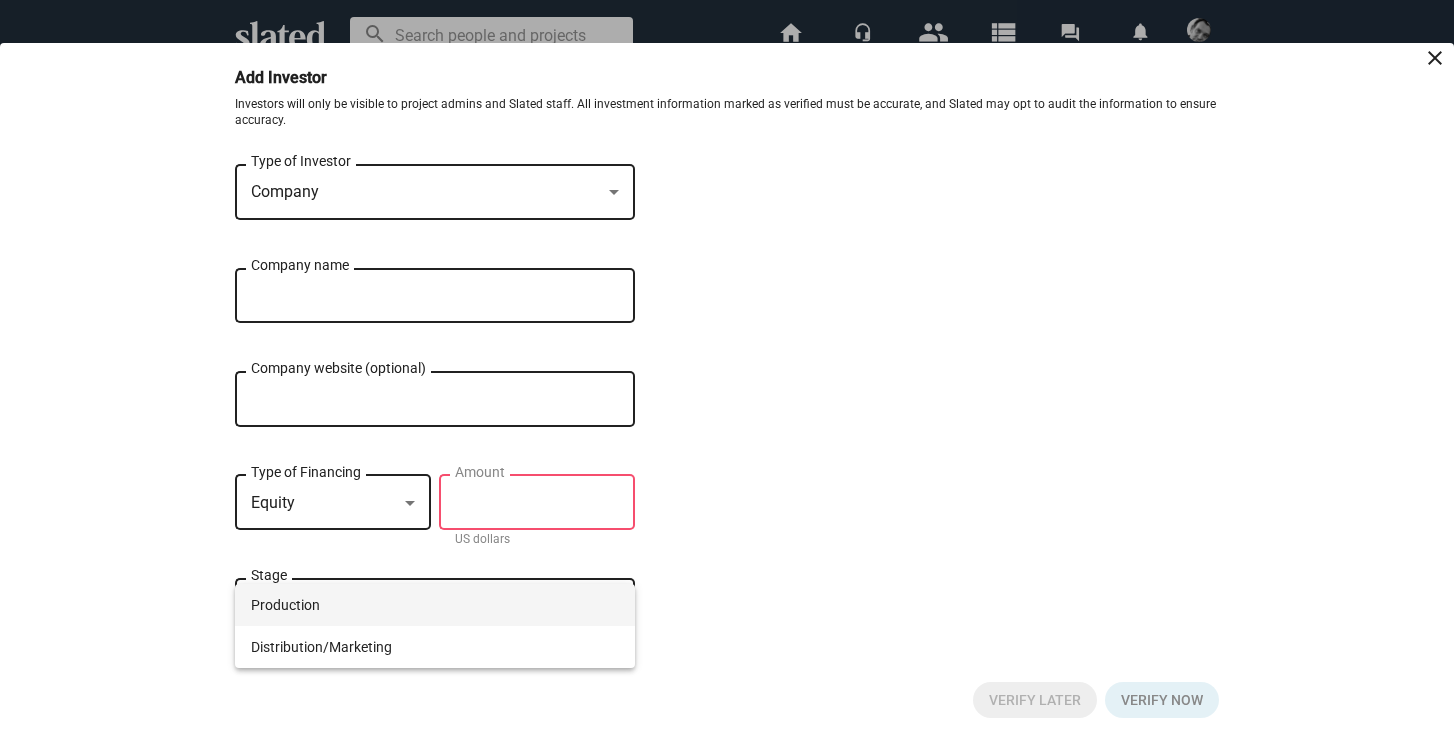 click on "Production" at bounding box center [435, 605] 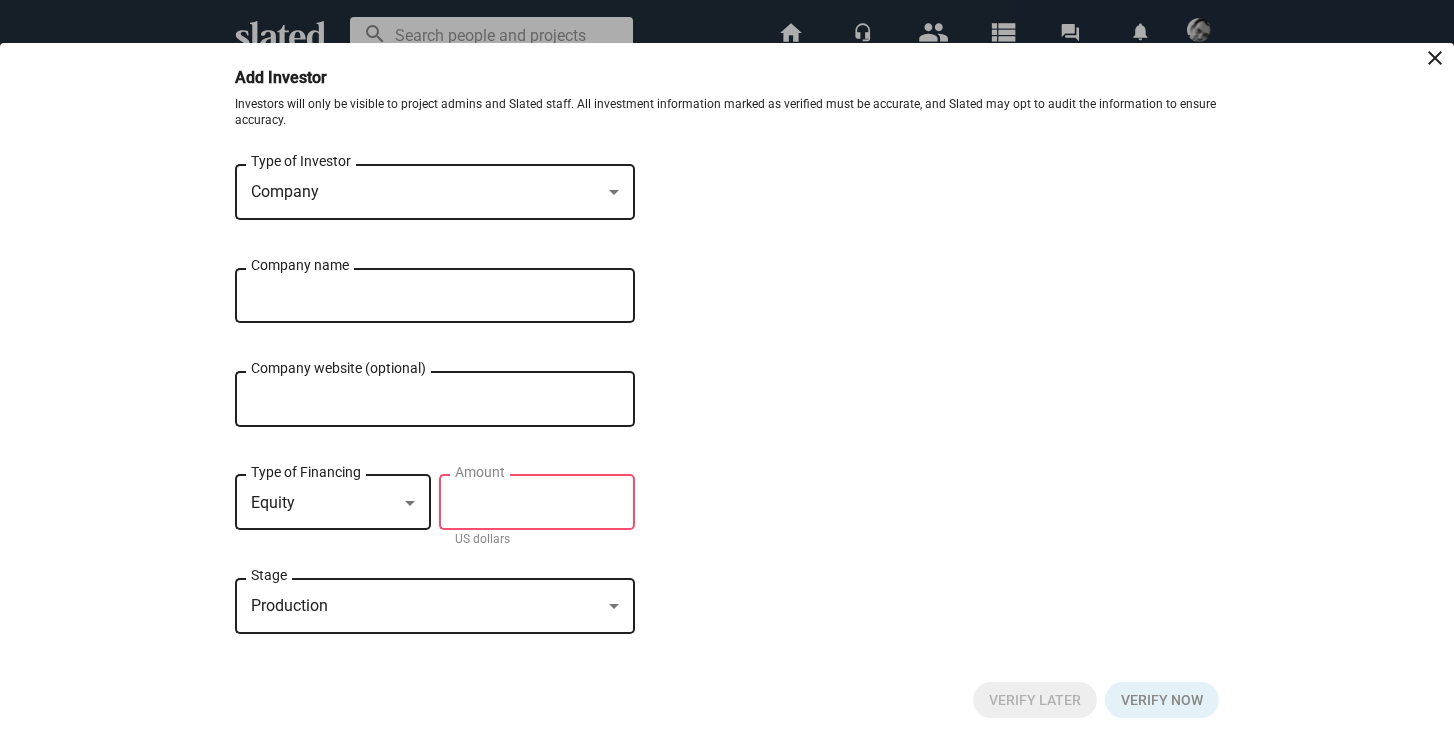 click on "Amount" at bounding box center [537, 503] 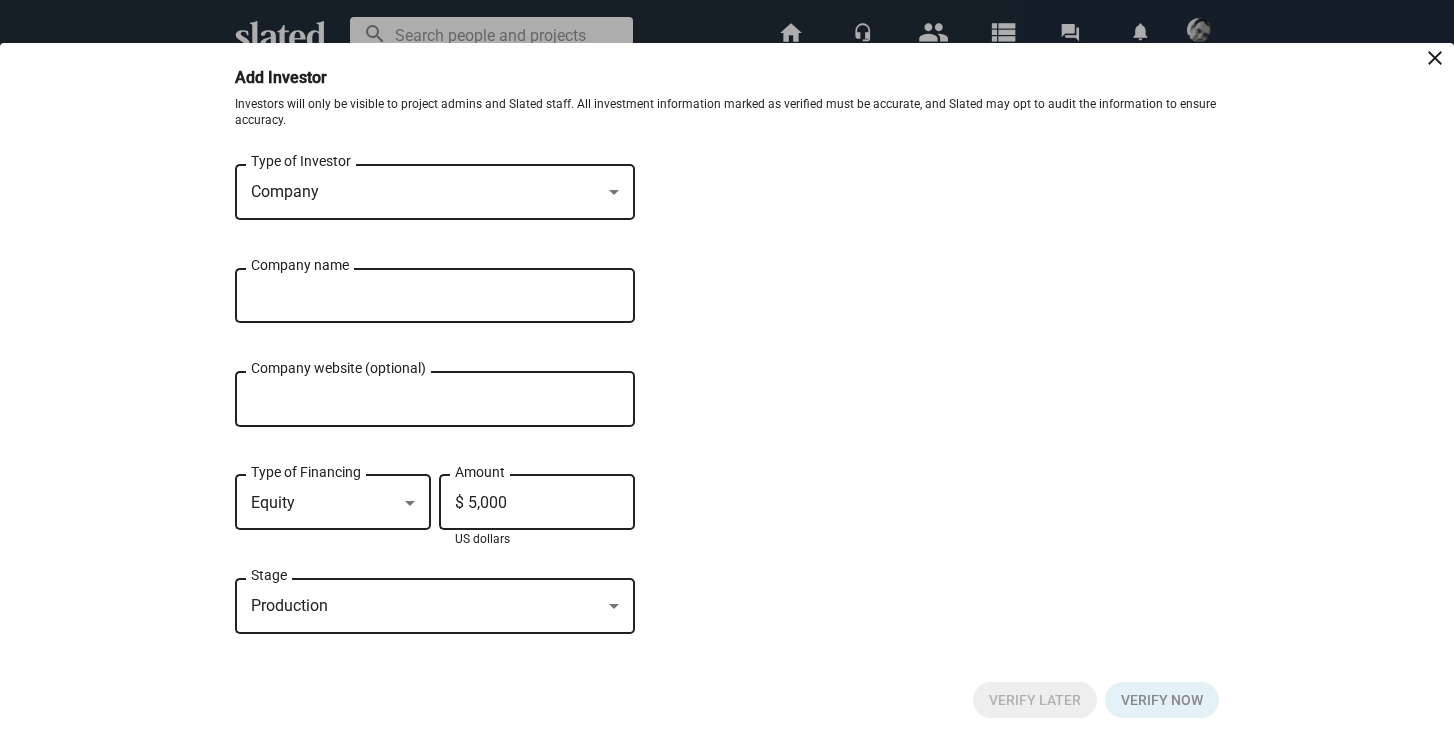 type on "$ 50,000" 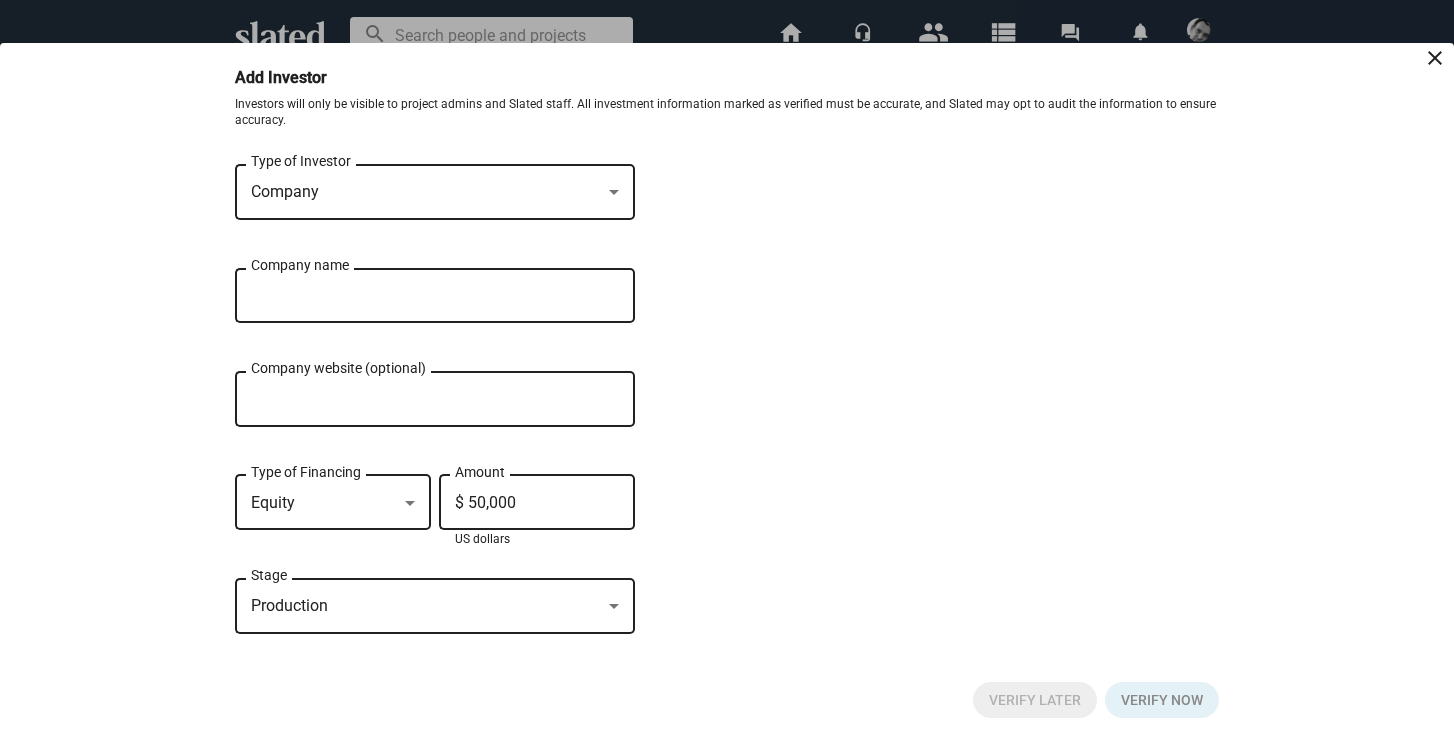 click on "Company Type of Investor Nathan Studios Company name close Company website (optional) Equity Type of Financing $ 50,000 Amount US dollars Production Stage" at bounding box center (727, 409) 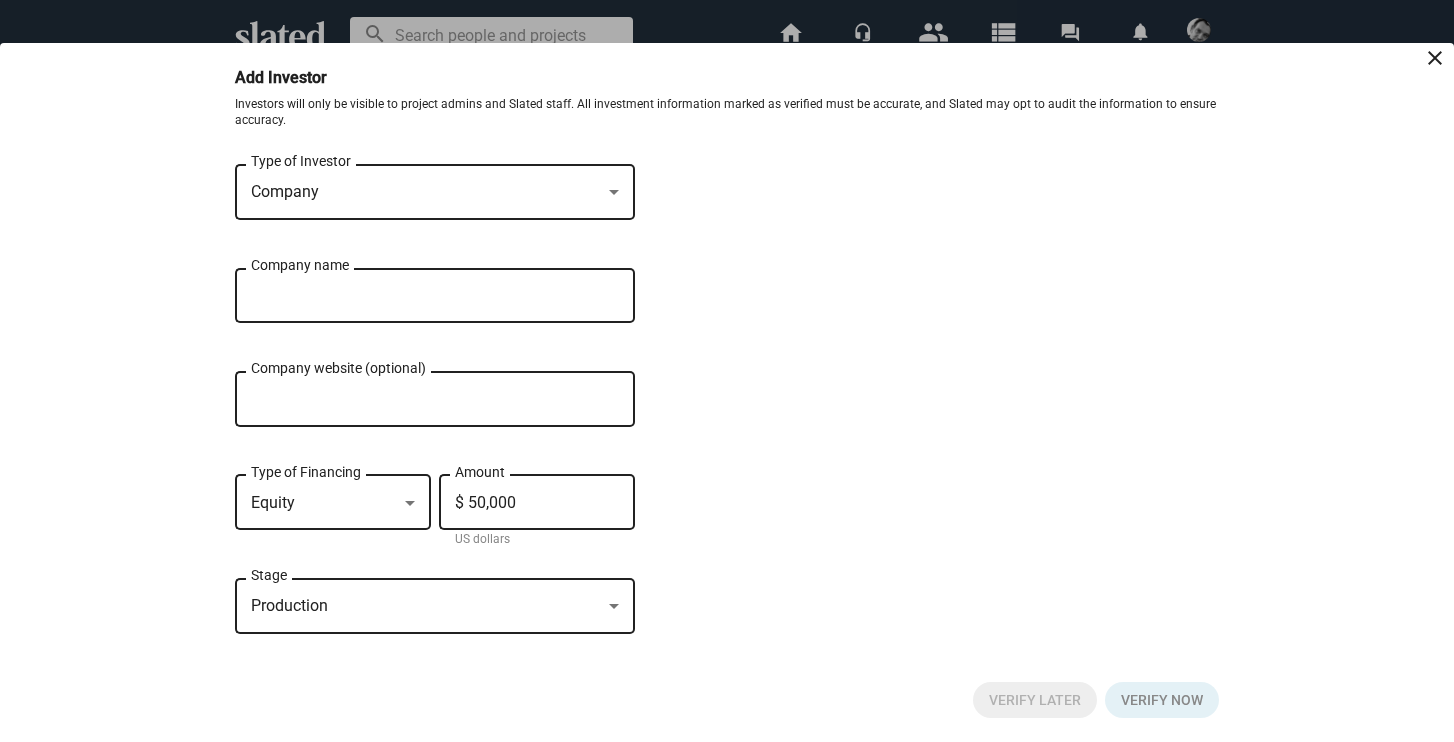 click on "Nathan Studios" at bounding box center (421, 296) 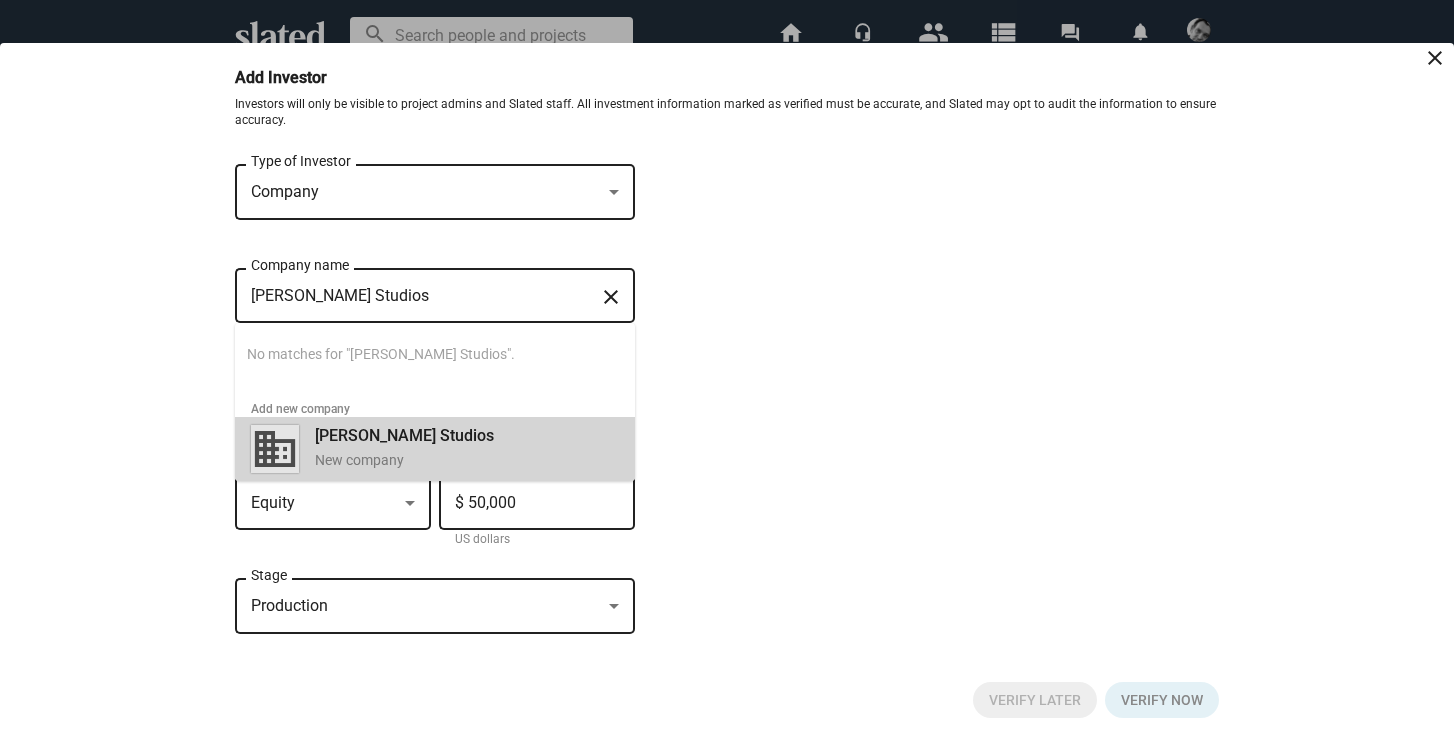 click on "Nathan Studios" at bounding box center [404, 435] 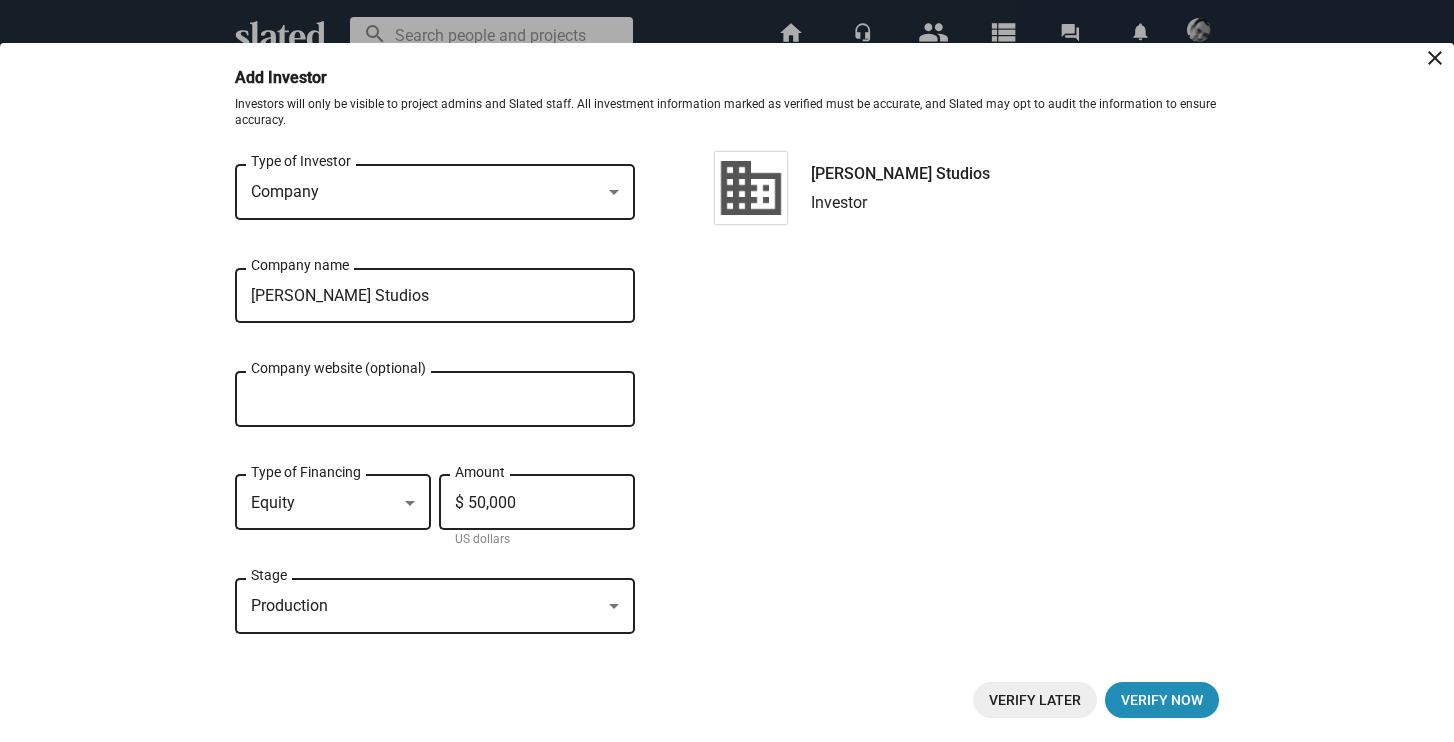 click on "Verify Later" at bounding box center (1035, 700) 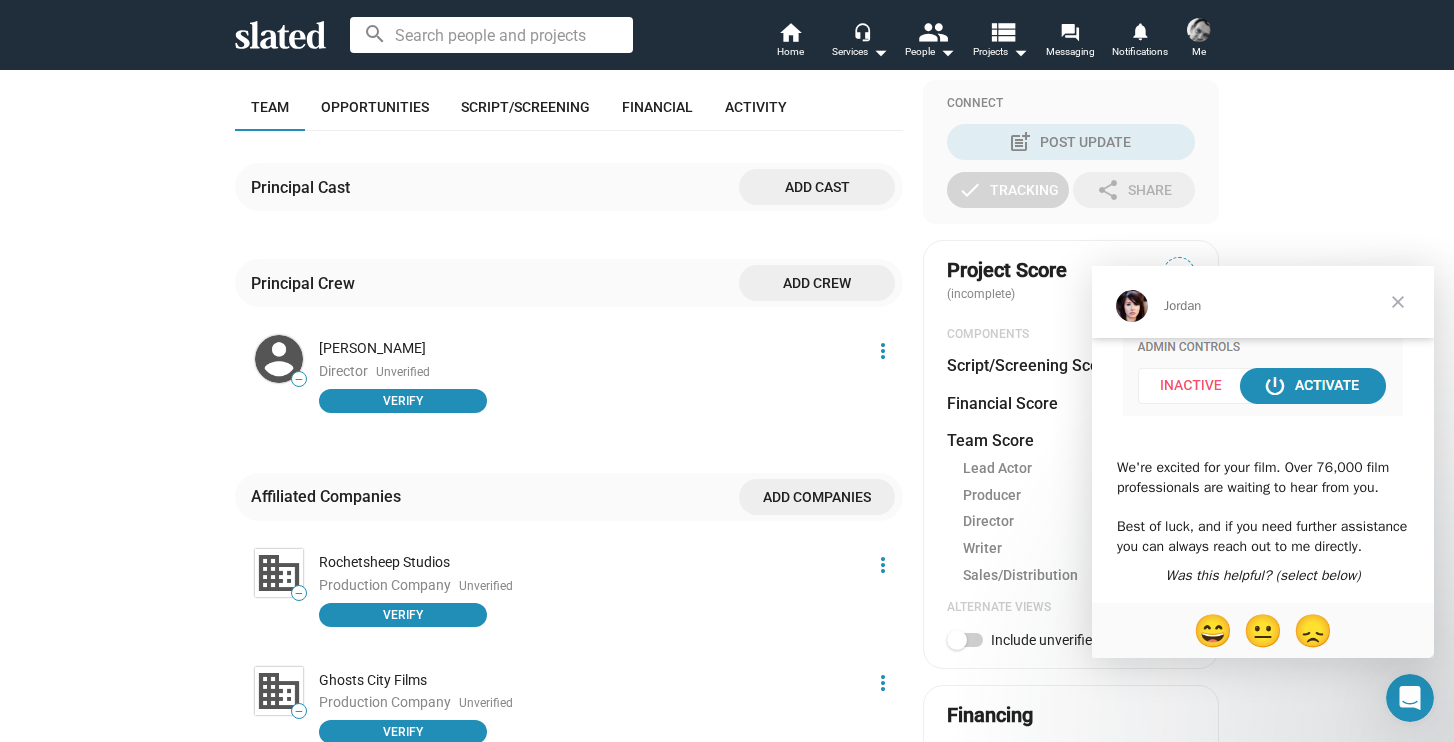 scroll, scrollTop: 431, scrollLeft: 0, axis: vertical 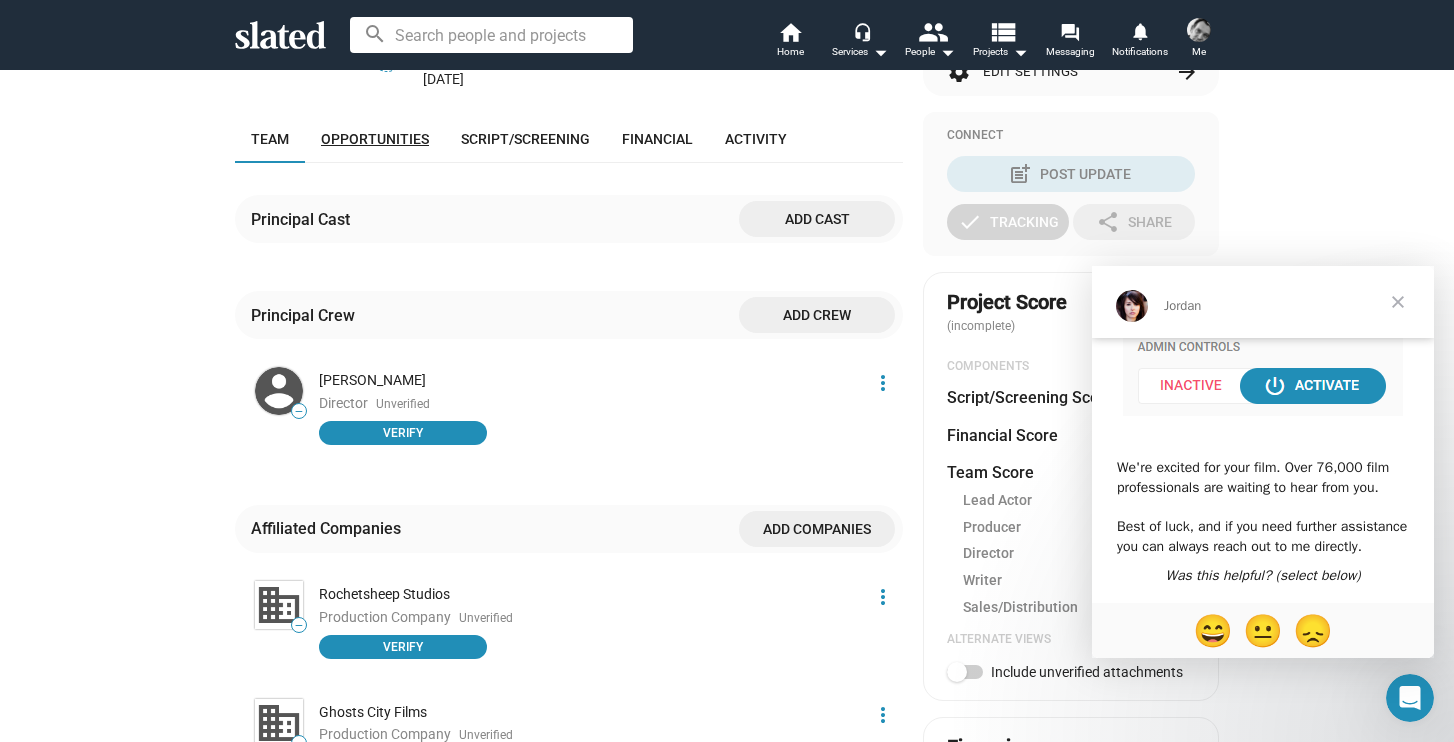 click on "Opportunities" at bounding box center (375, 139) 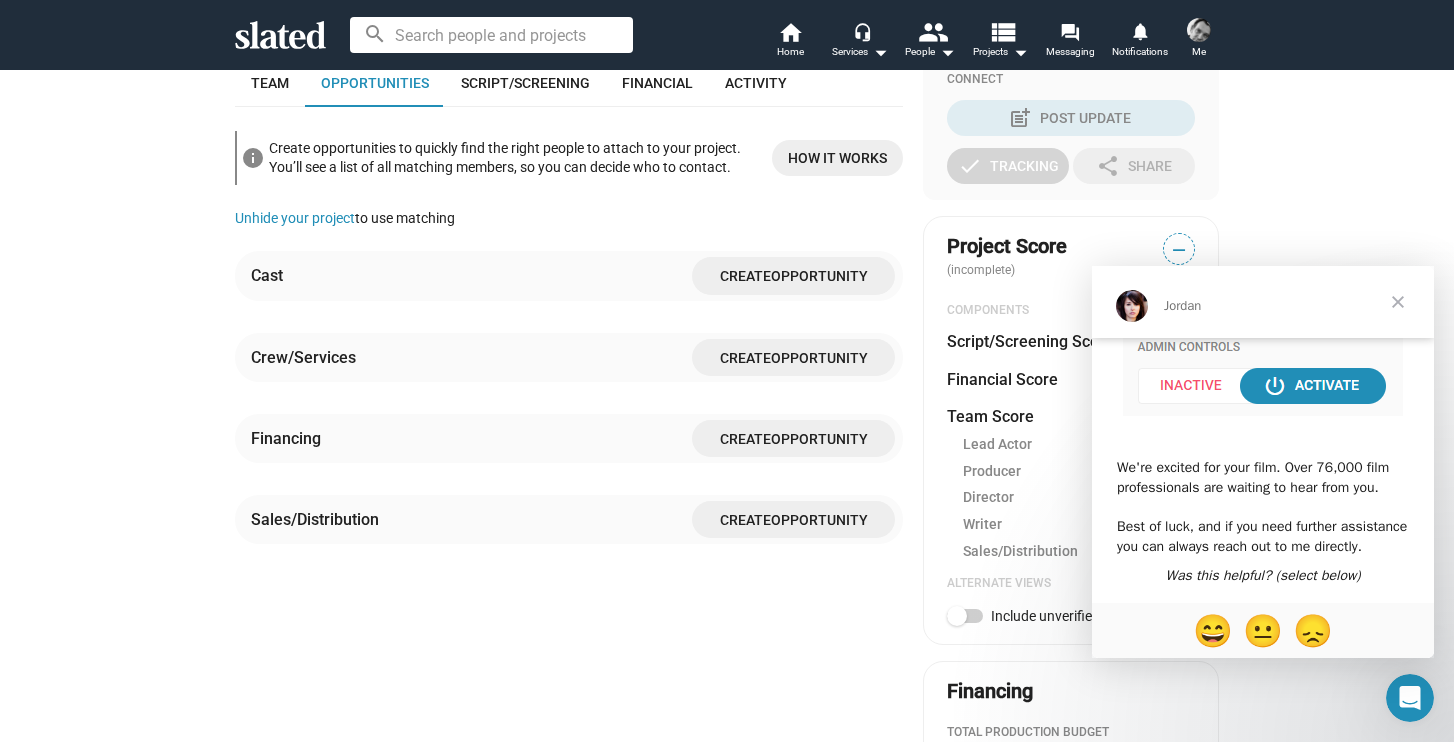 scroll, scrollTop: 487, scrollLeft: 0, axis: vertical 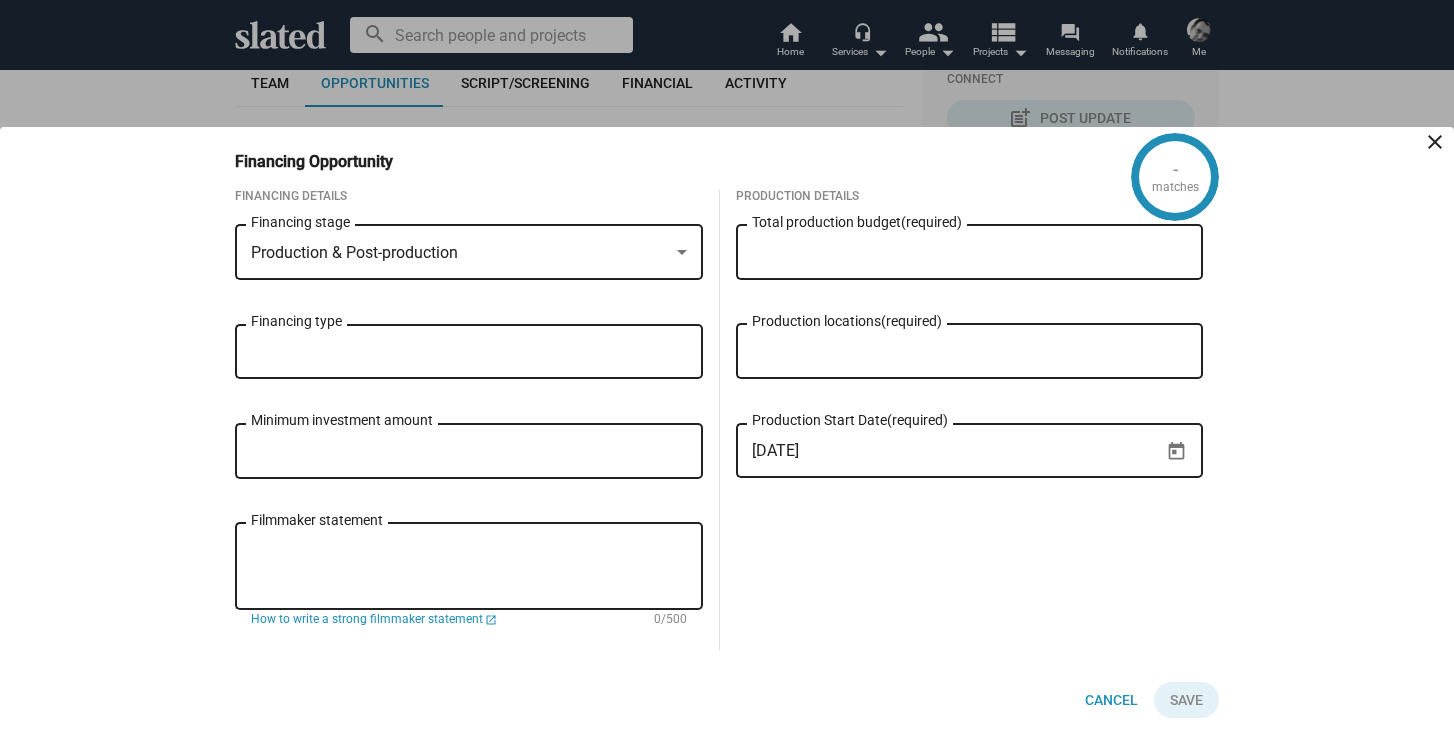 click on "Financing type" at bounding box center [473, 352] 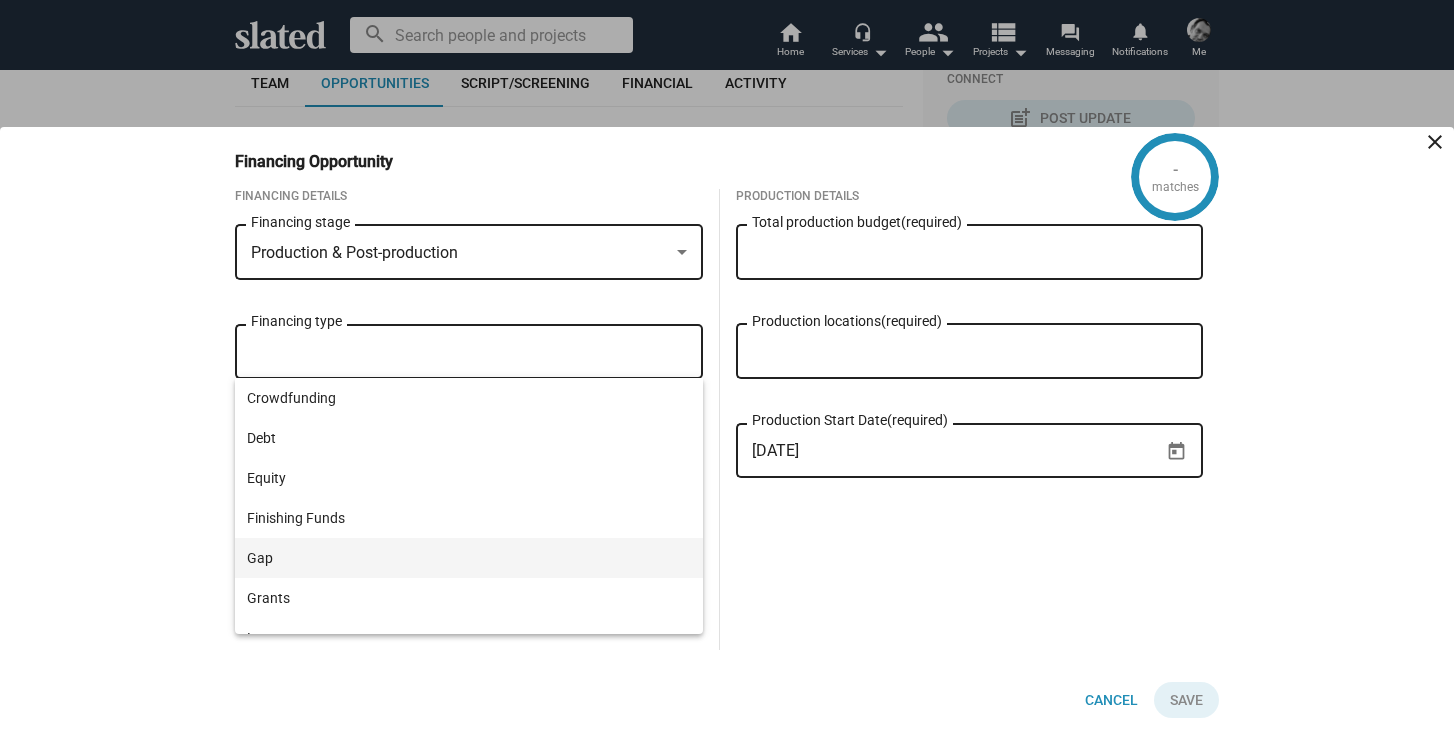 click on "Gap" at bounding box center (469, 558) 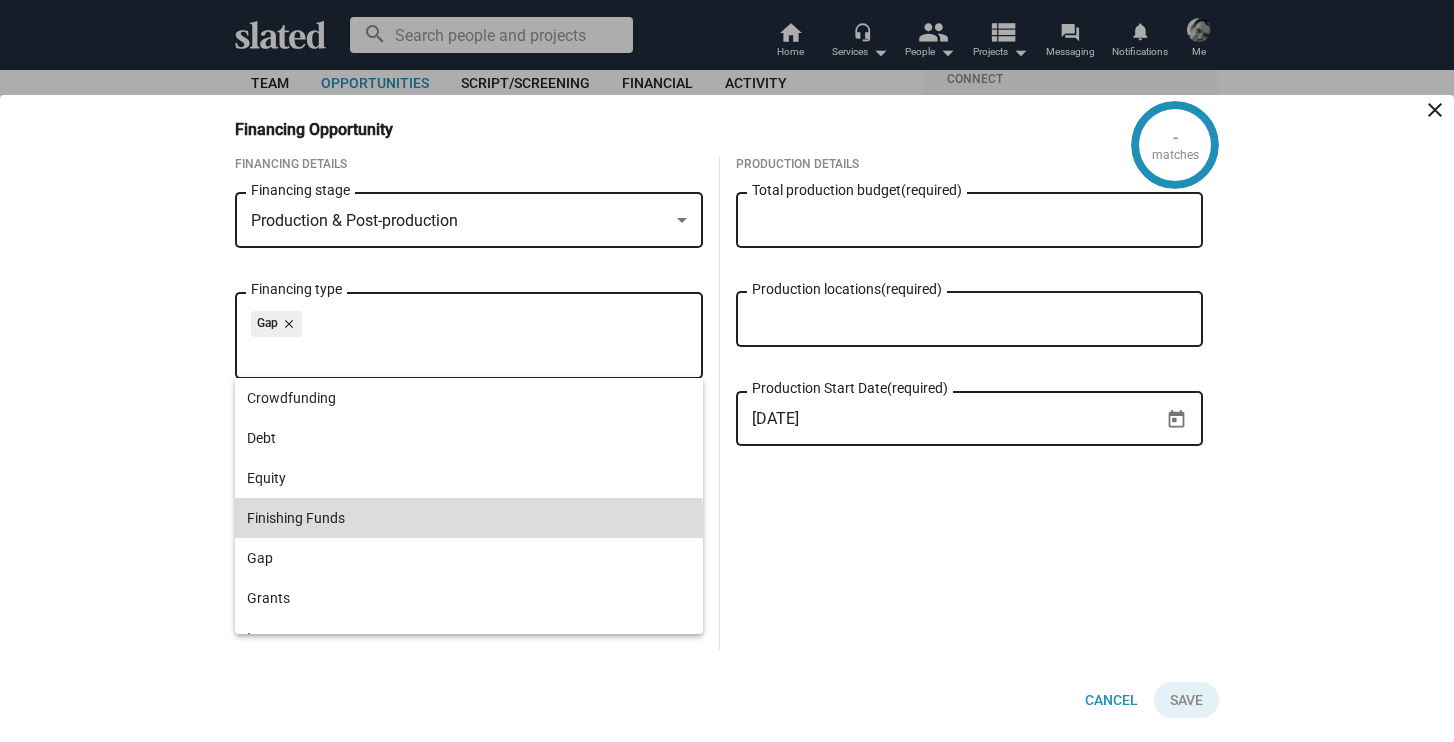 click on "Finishing Funds" at bounding box center (469, 518) 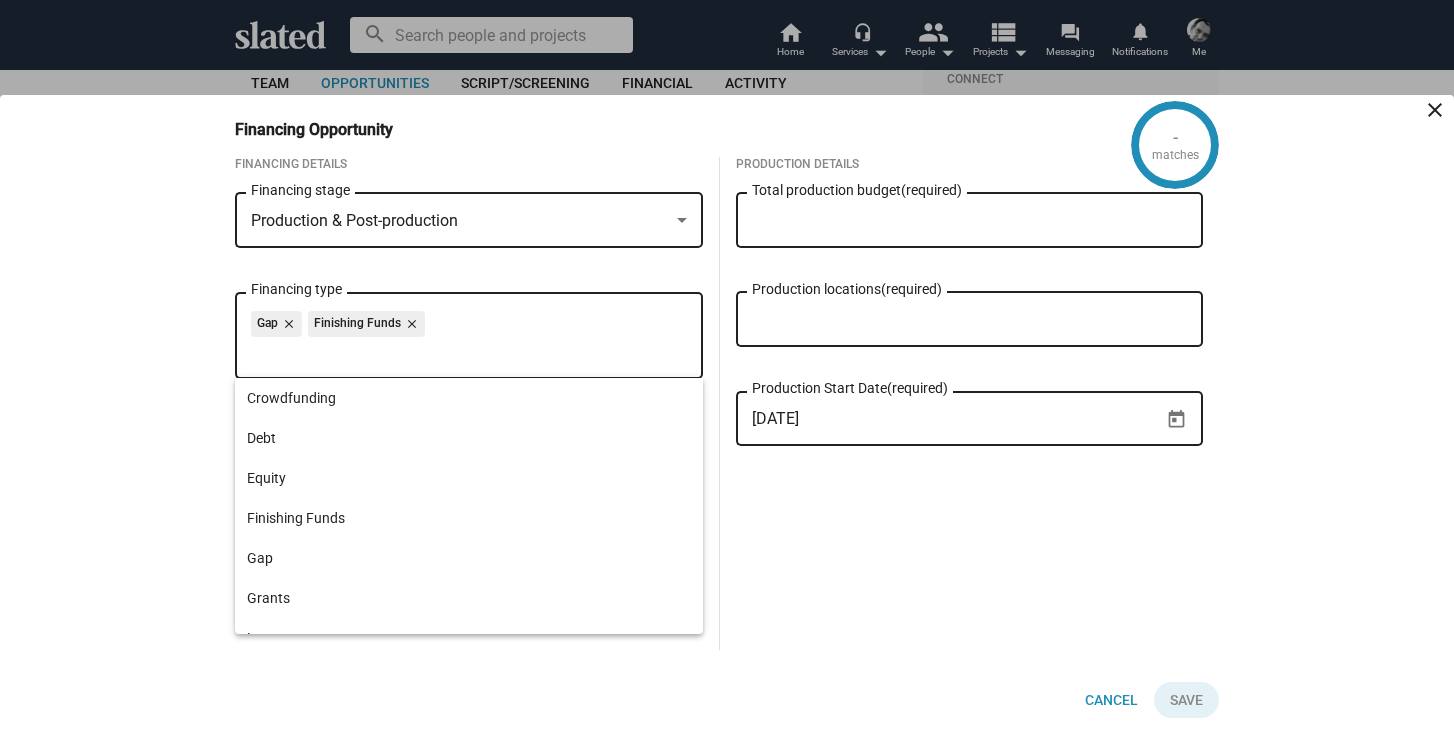 click on "Total production budget  (required)" at bounding box center [970, 221] 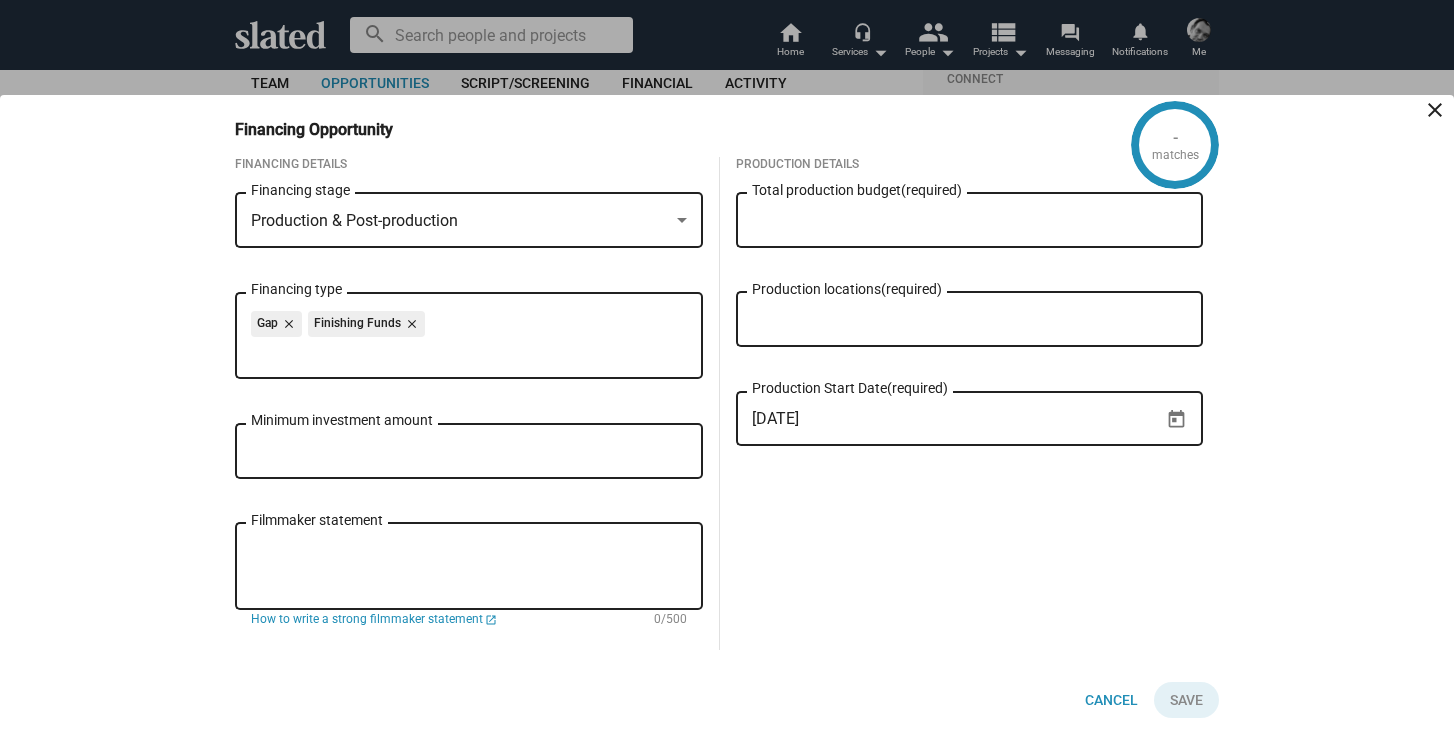 click at bounding box center (727, 371) 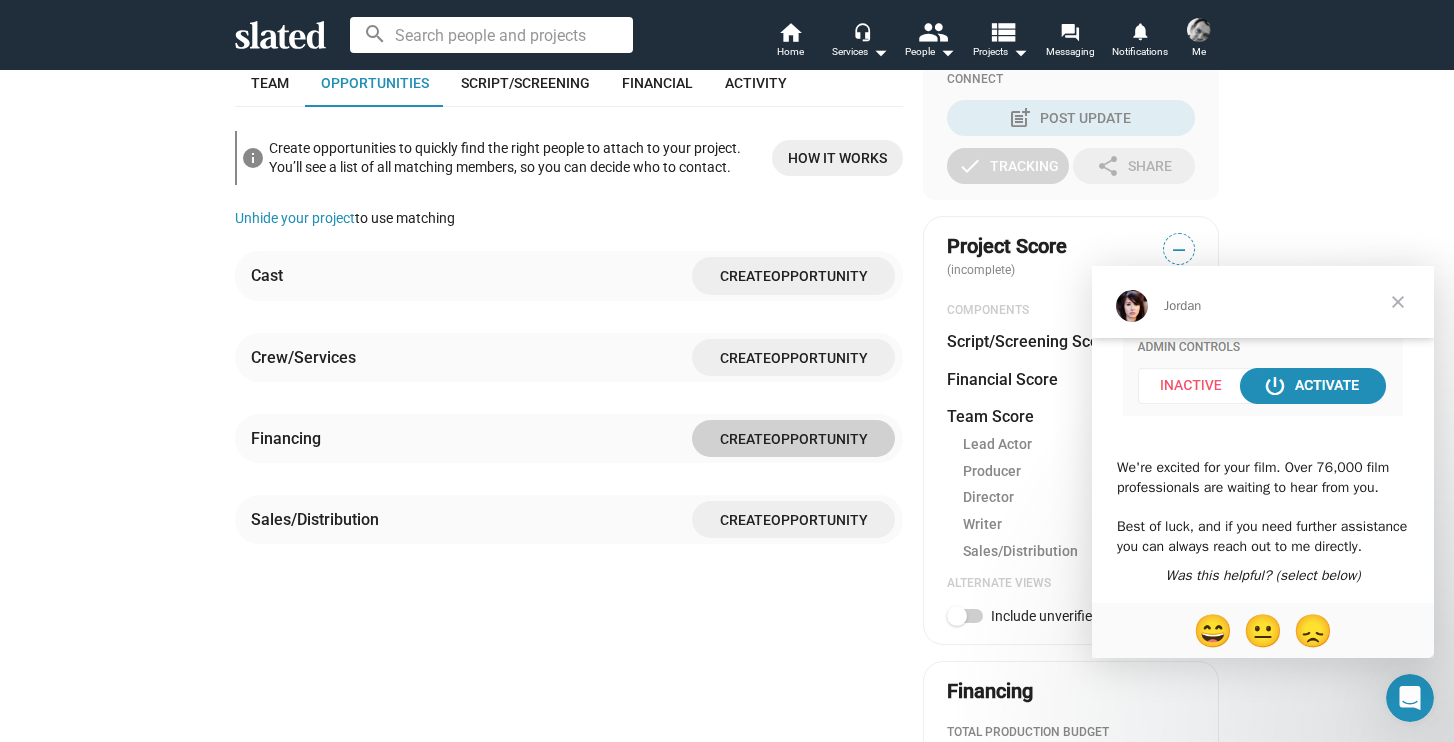 click at bounding box center [1398, 302] 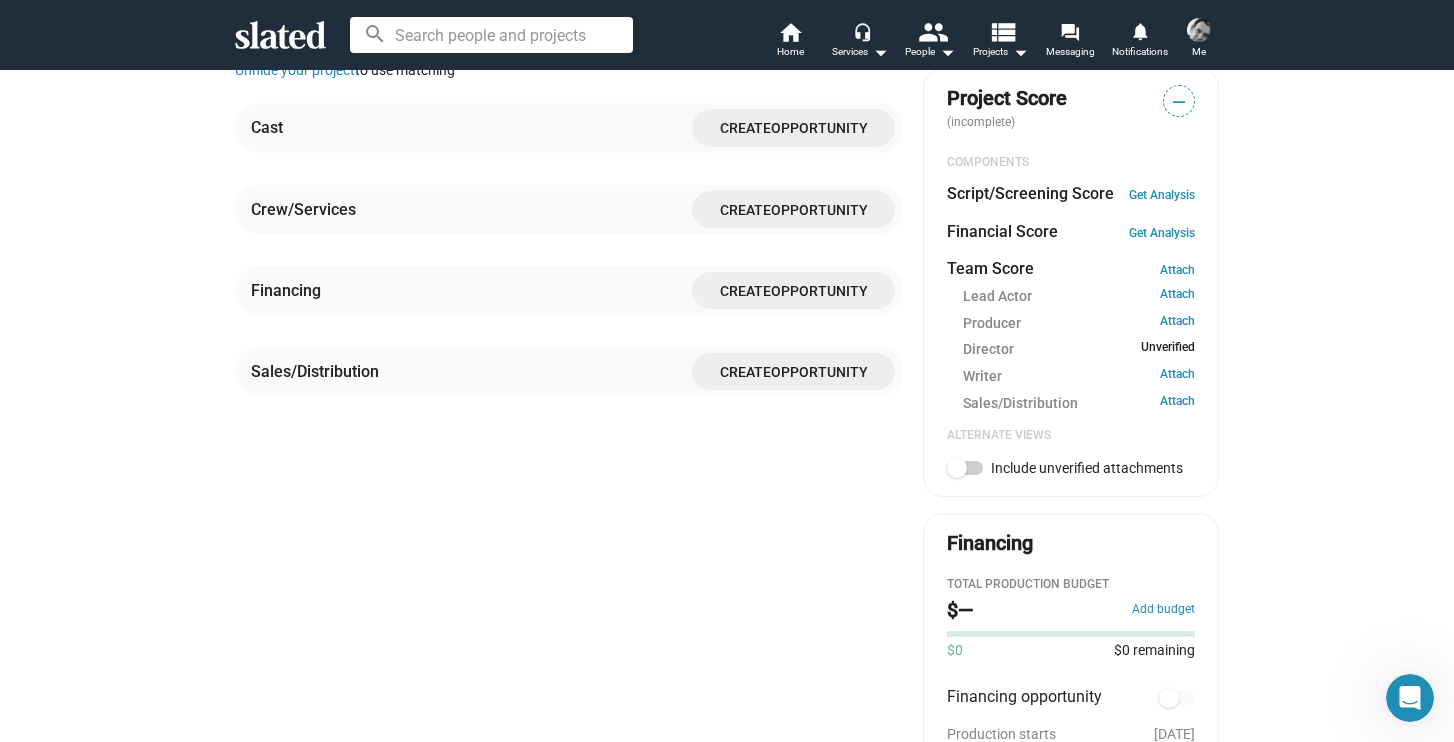 scroll, scrollTop: 409, scrollLeft: 0, axis: vertical 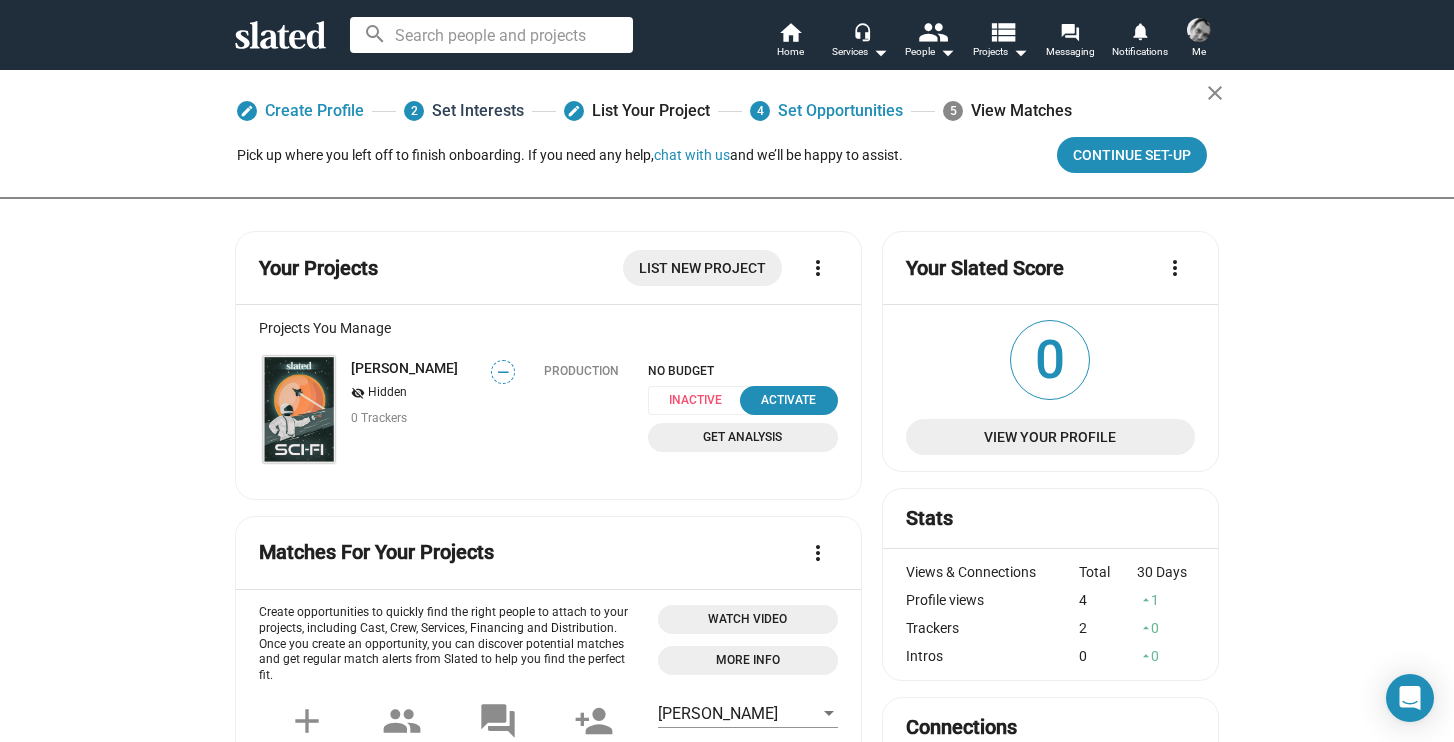 click on "2  Set Interests" 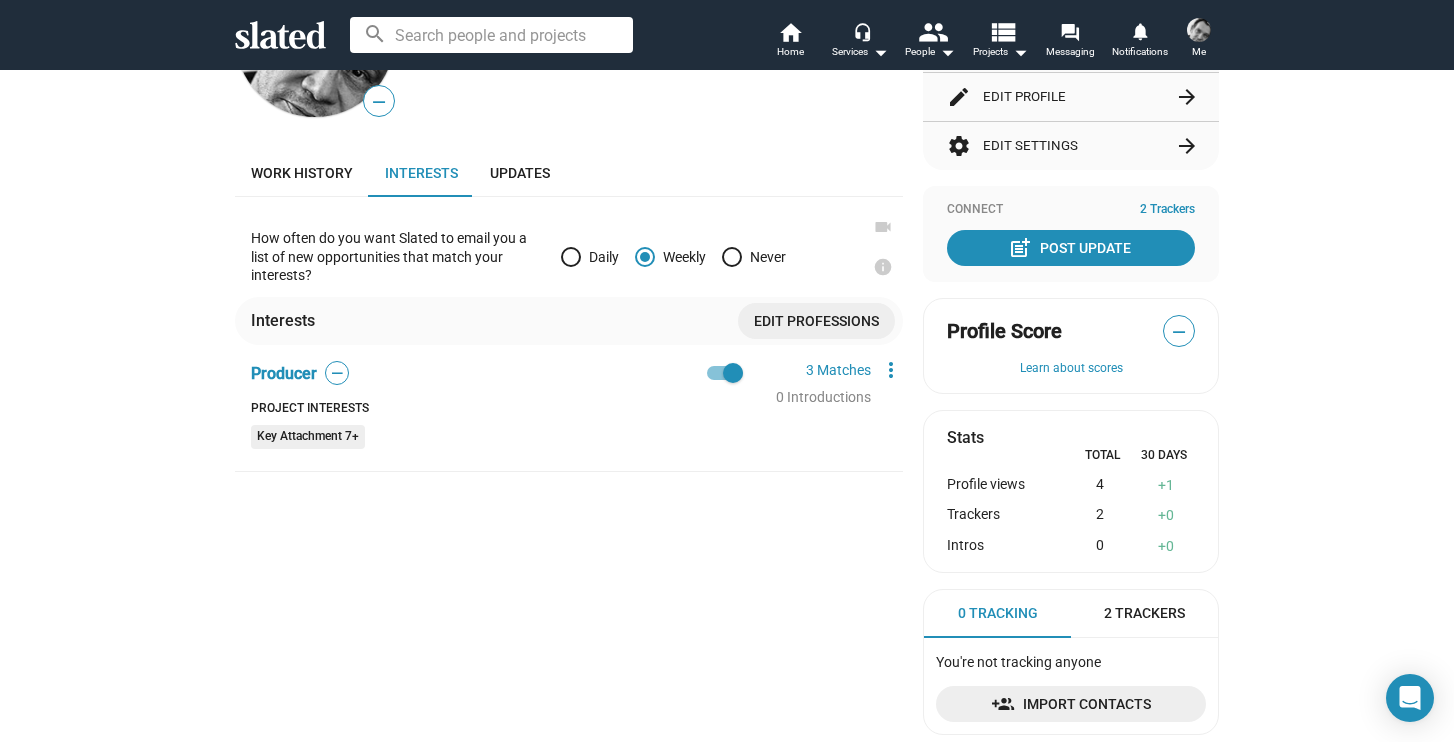 scroll, scrollTop: 269, scrollLeft: 0, axis: vertical 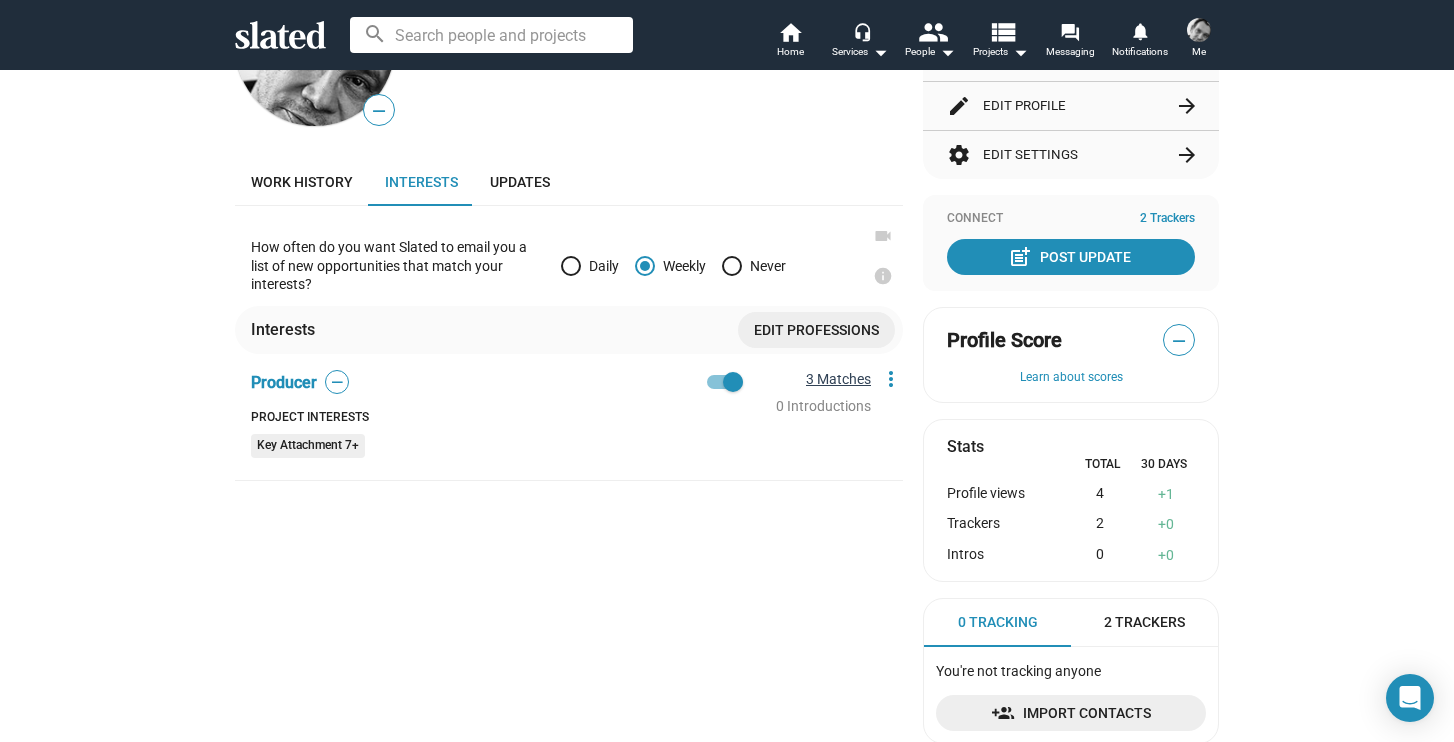 click on "3 Matches" 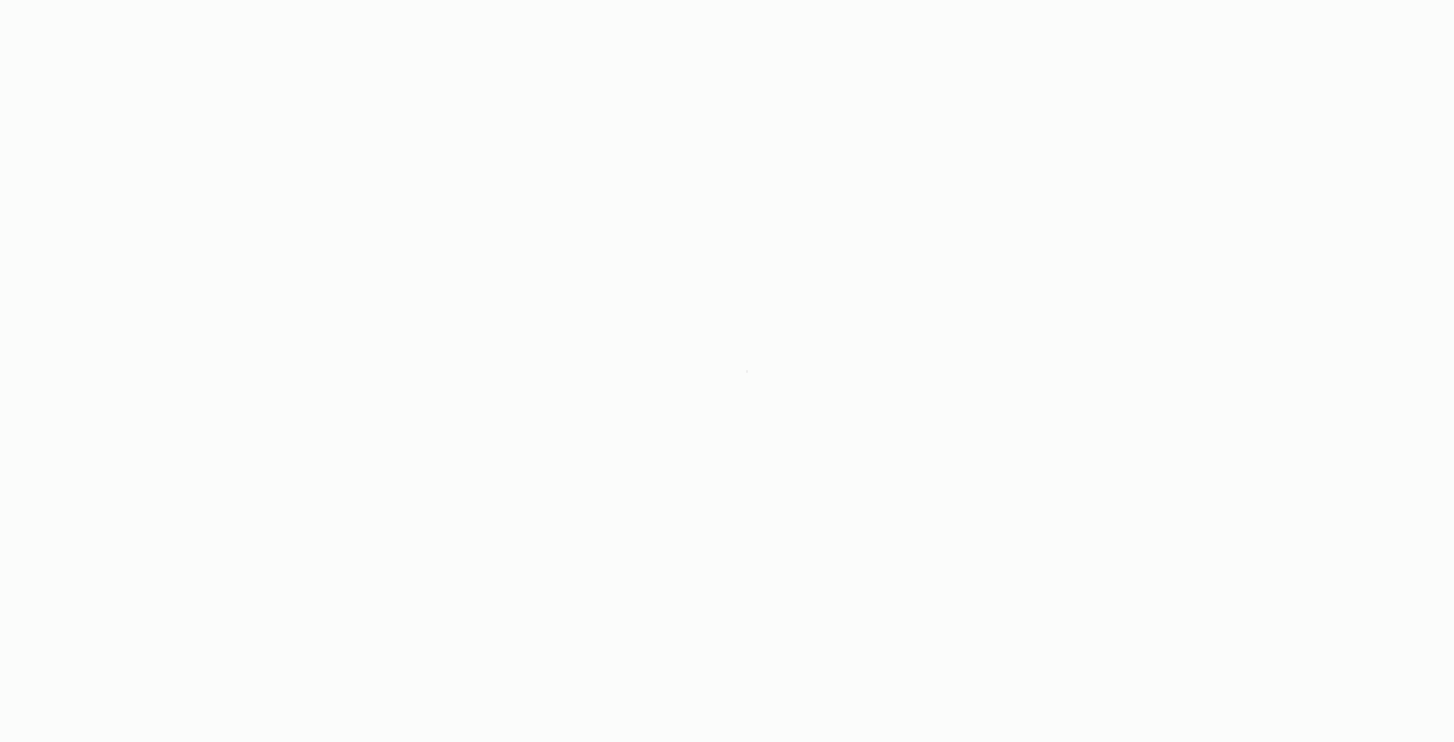 scroll, scrollTop: 0, scrollLeft: 0, axis: both 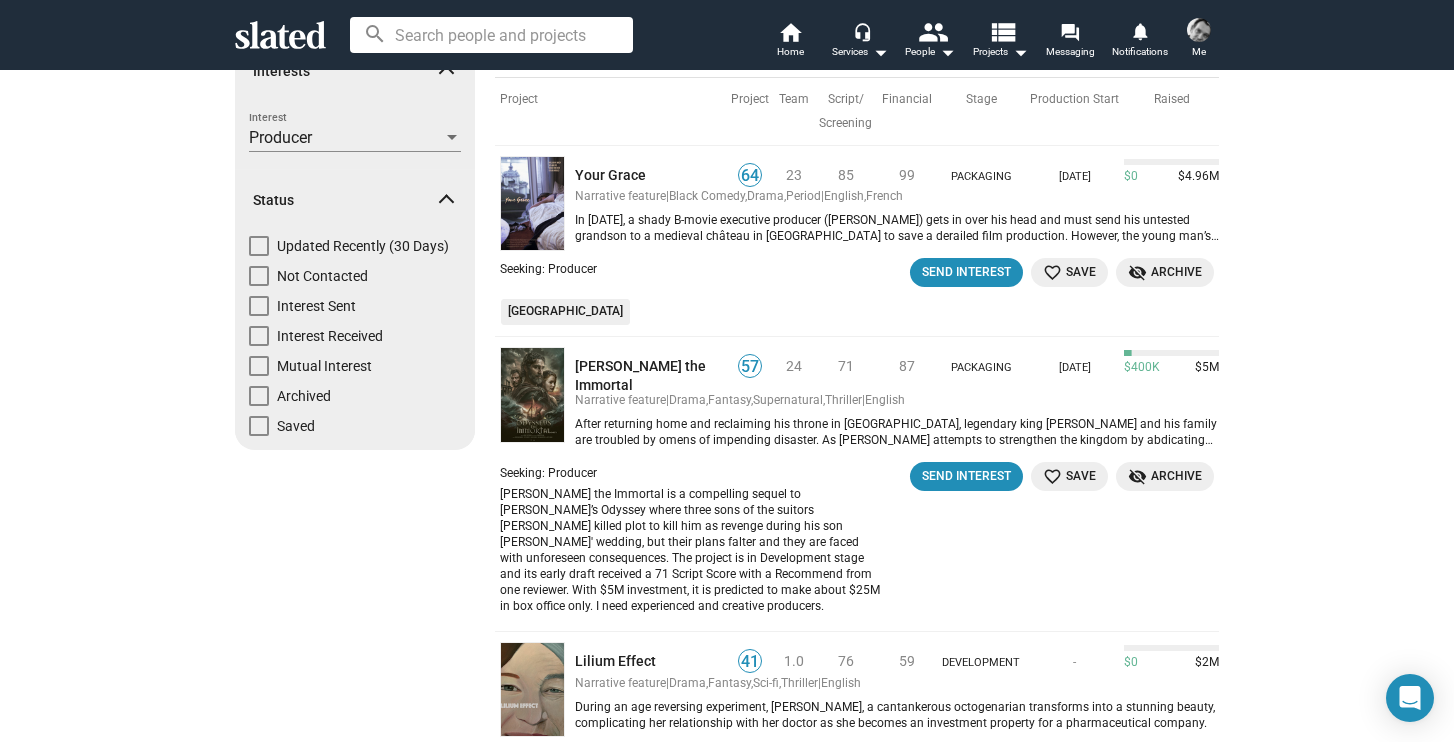 click on "favorite_border" 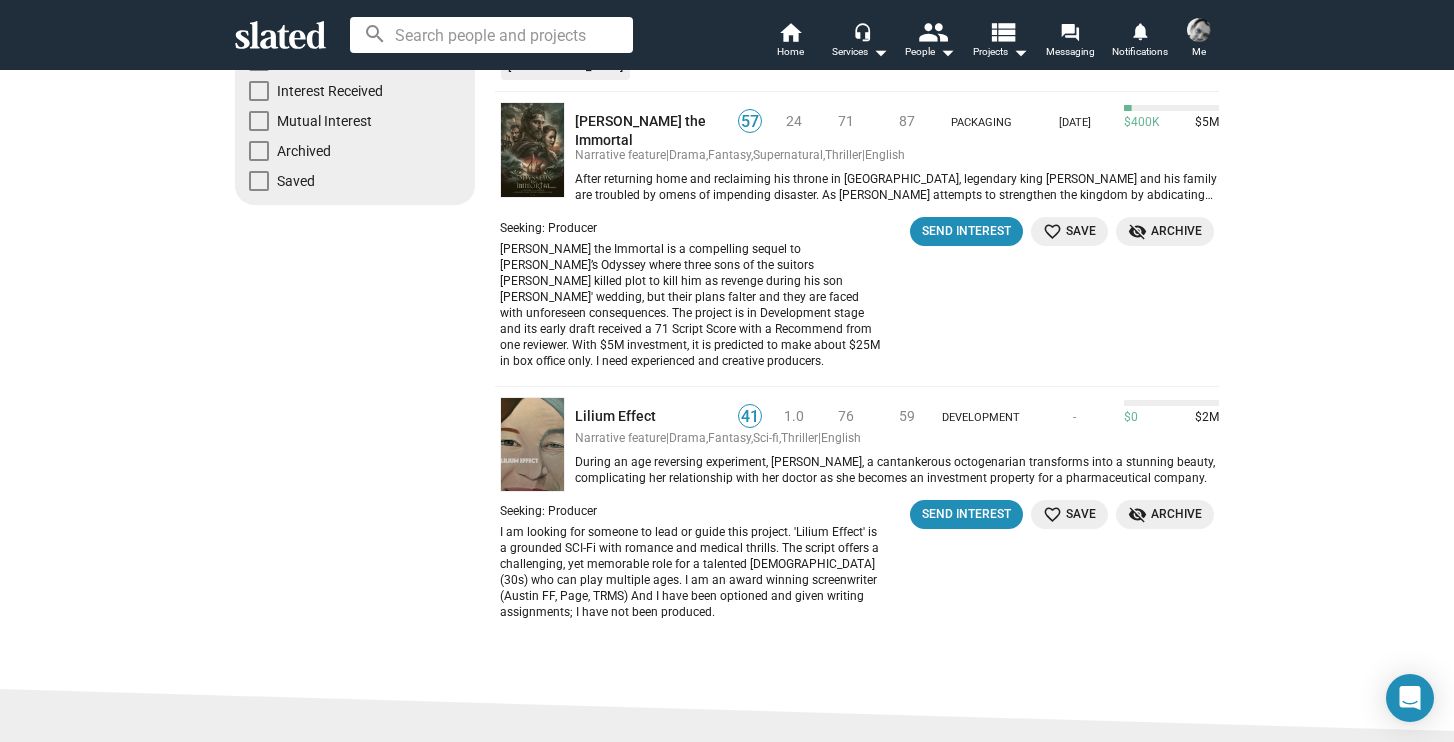 scroll, scrollTop: 377, scrollLeft: 0, axis: vertical 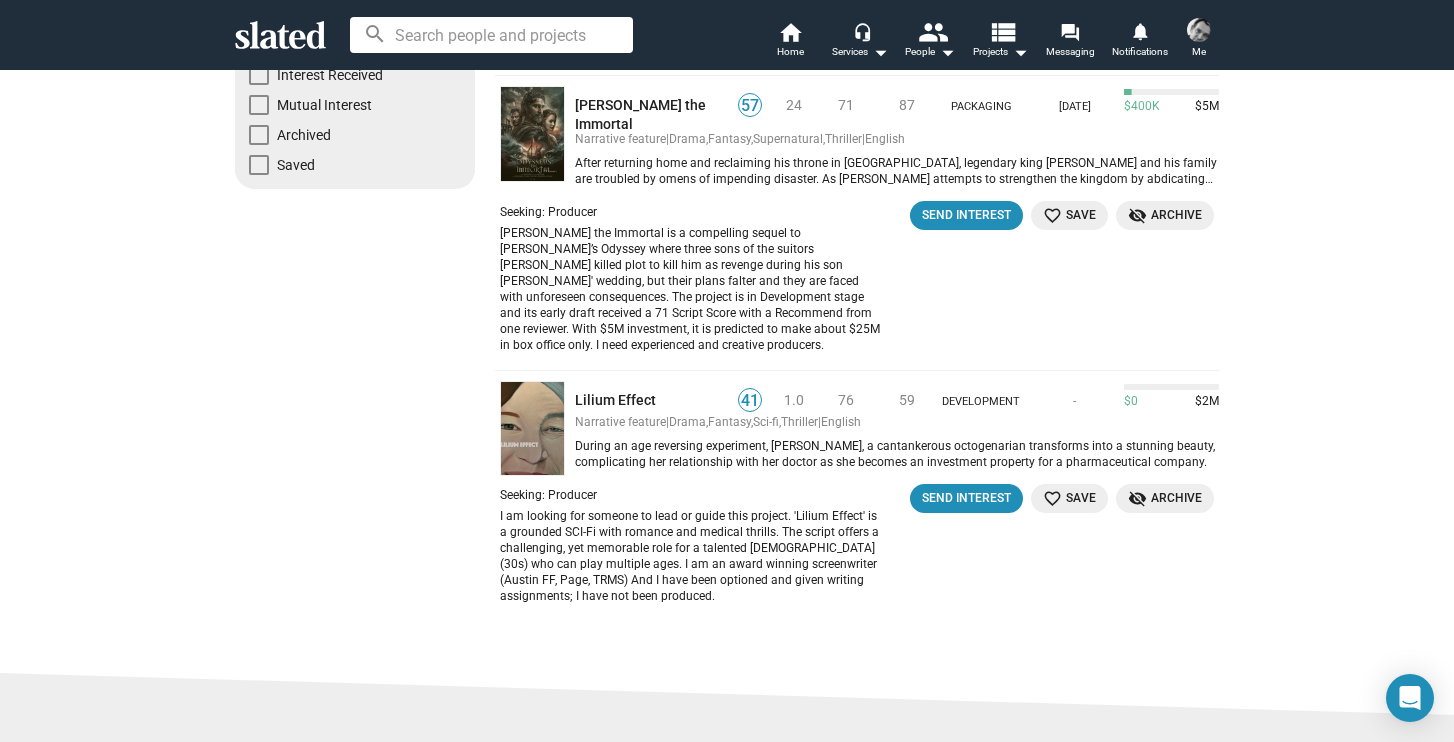 click 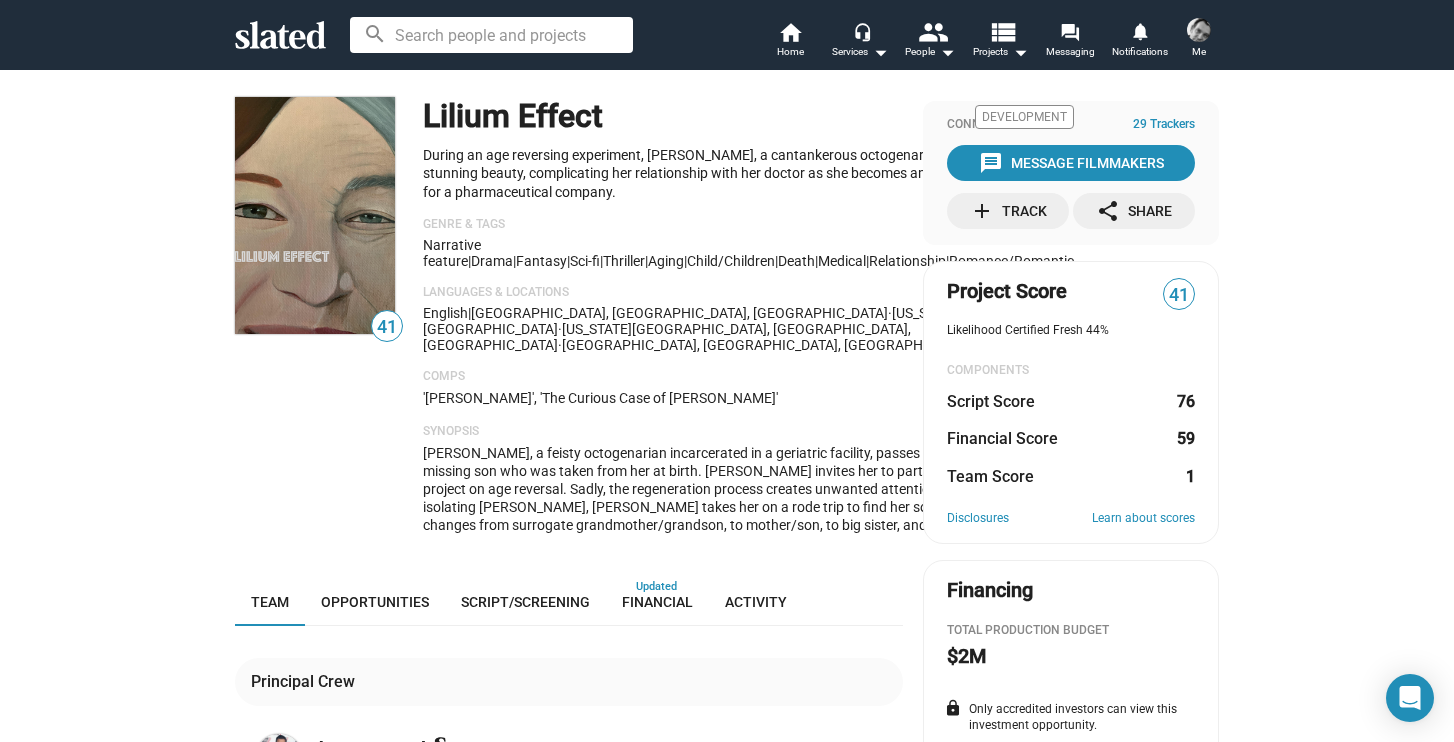 click on "… Show More" 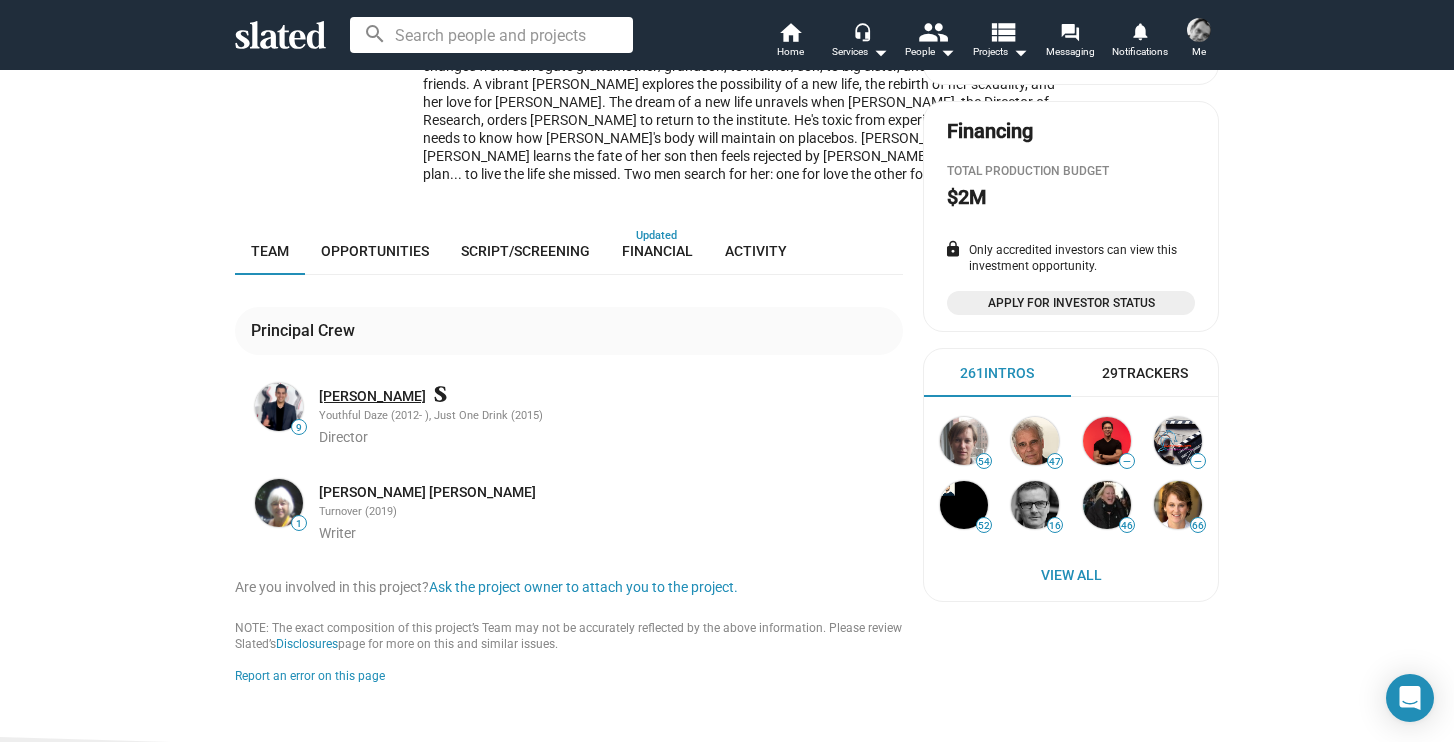 scroll, scrollTop: 301, scrollLeft: 0, axis: vertical 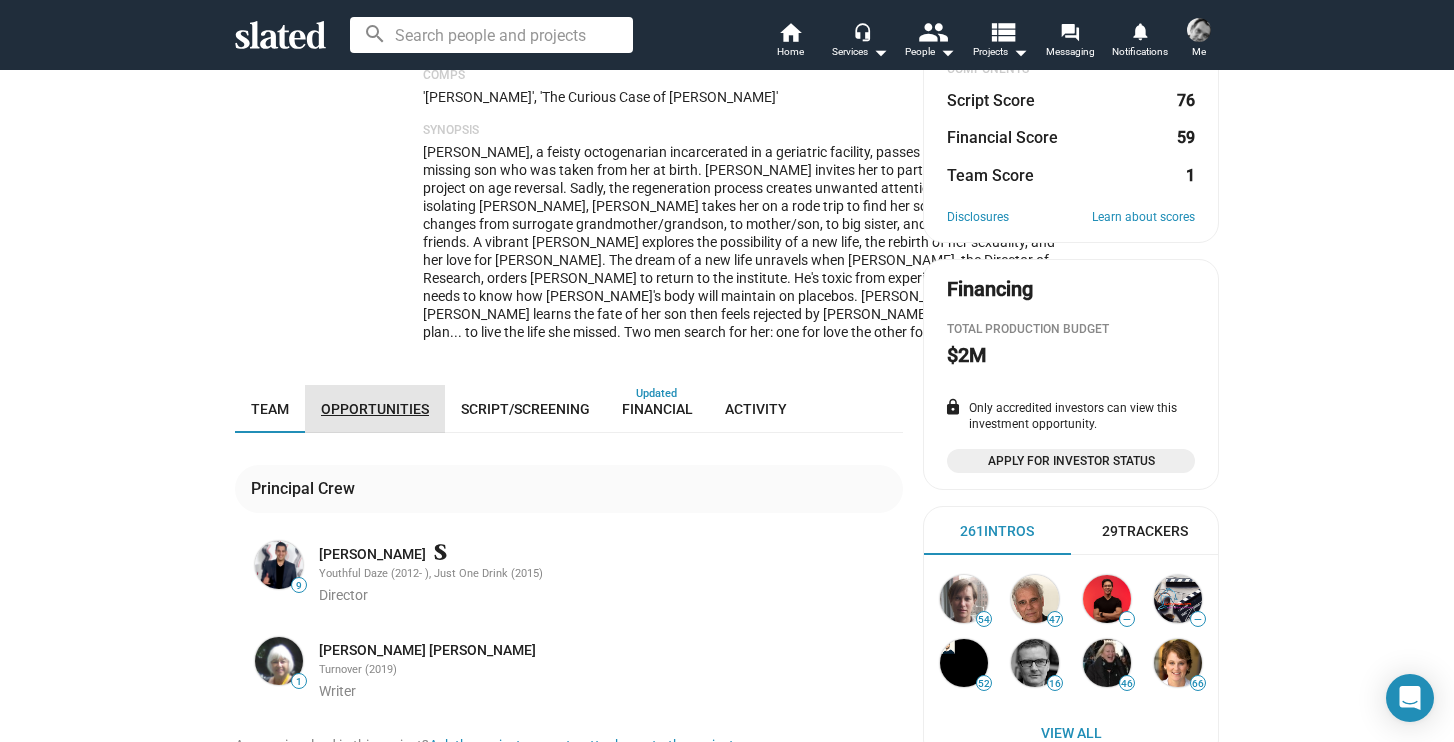 click on "Opportunities" at bounding box center (375, 409) 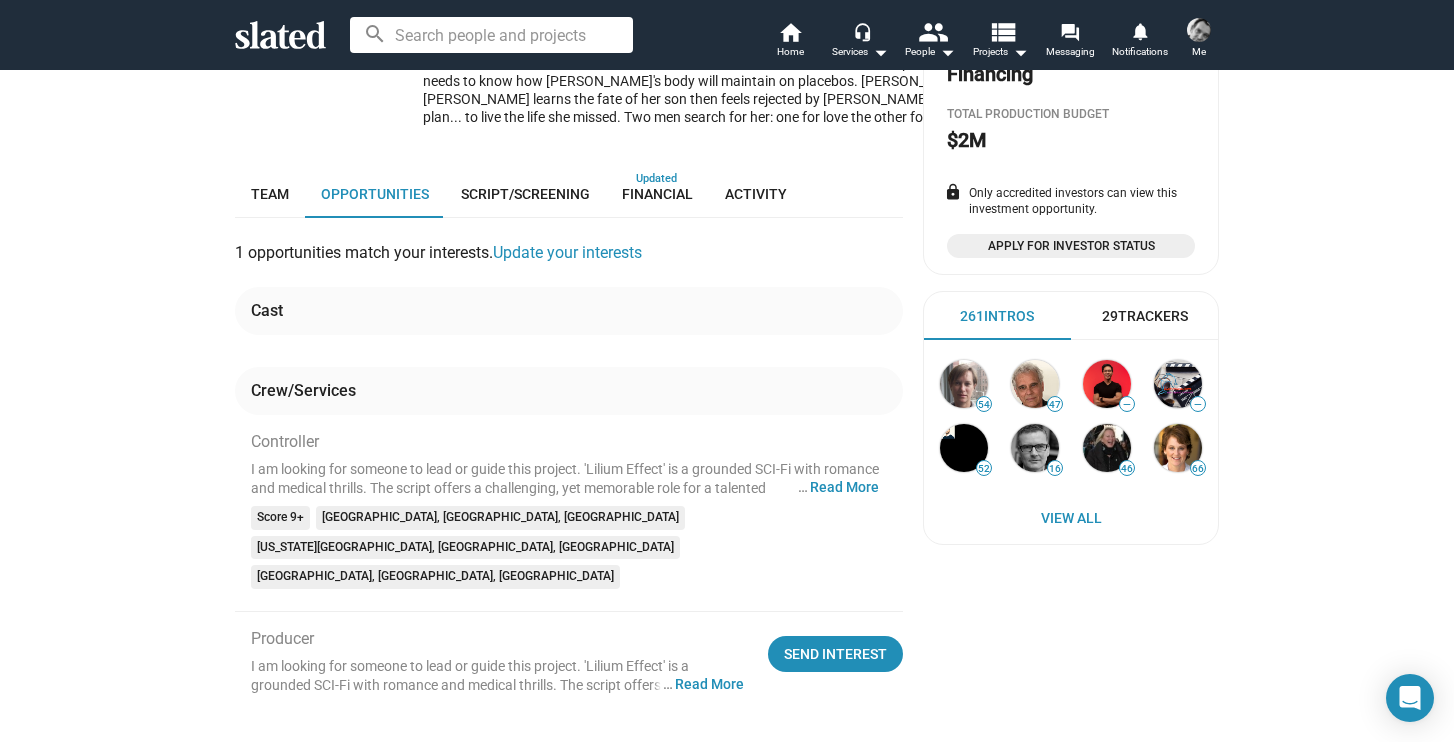 scroll, scrollTop: 441, scrollLeft: 0, axis: vertical 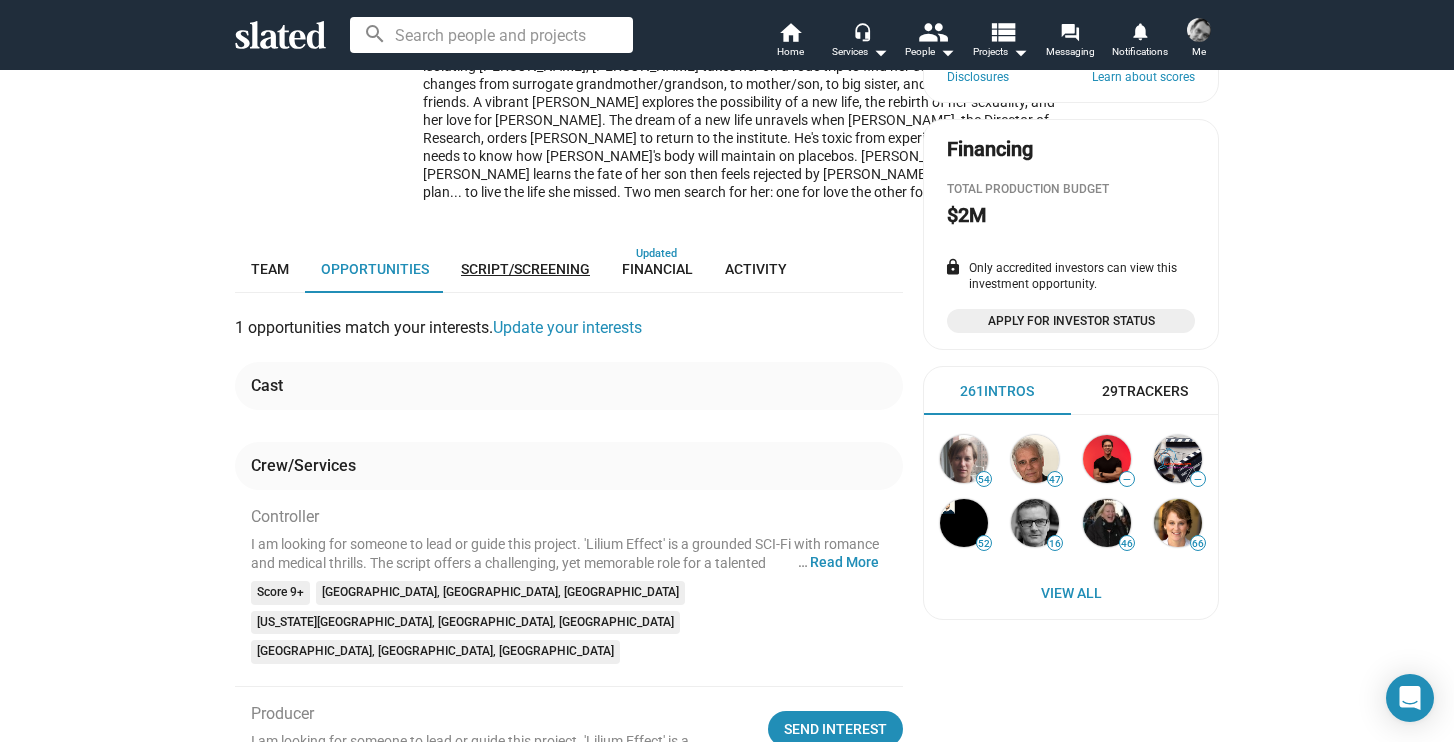 click on "Script/Screening" at bounding box center [525, 269] 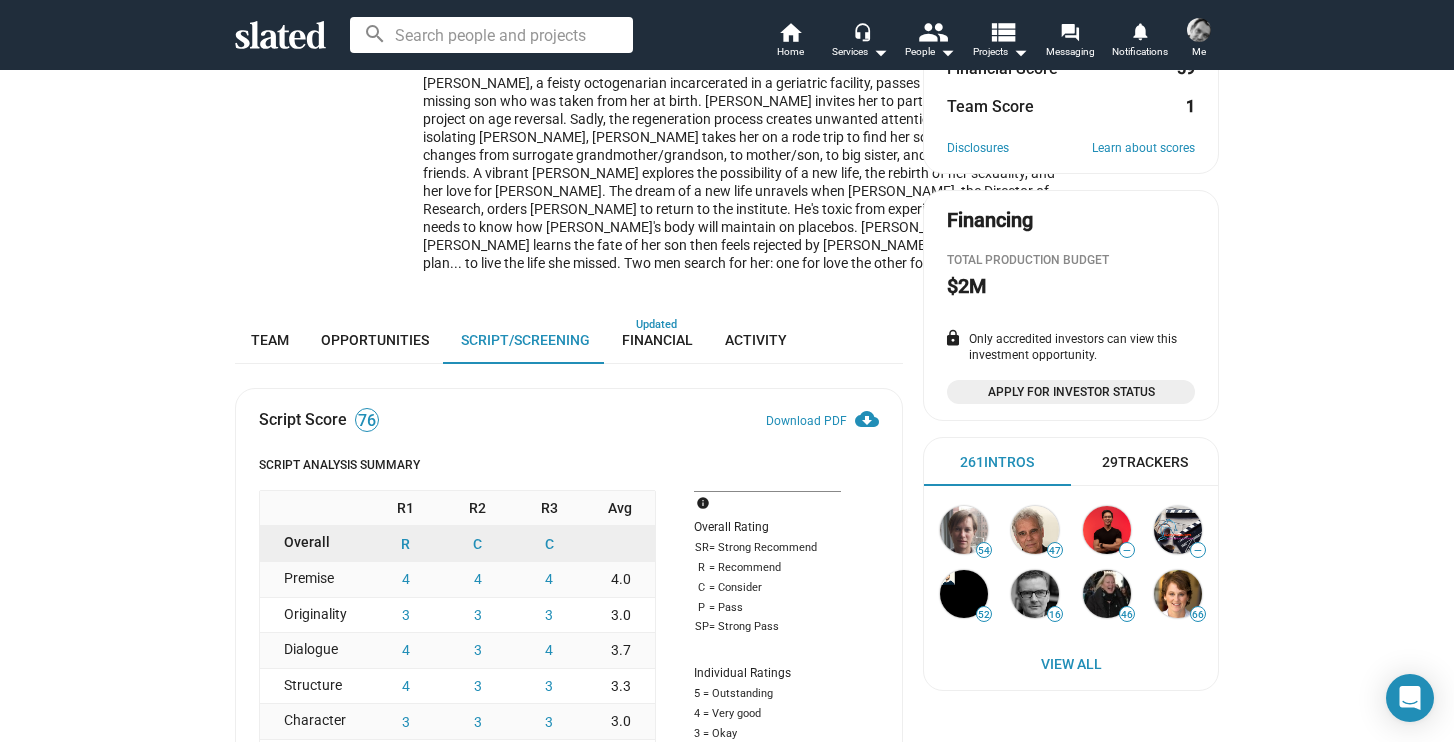 scroll, scrollTop: 353, scrollLeft: 0, axis: vertical 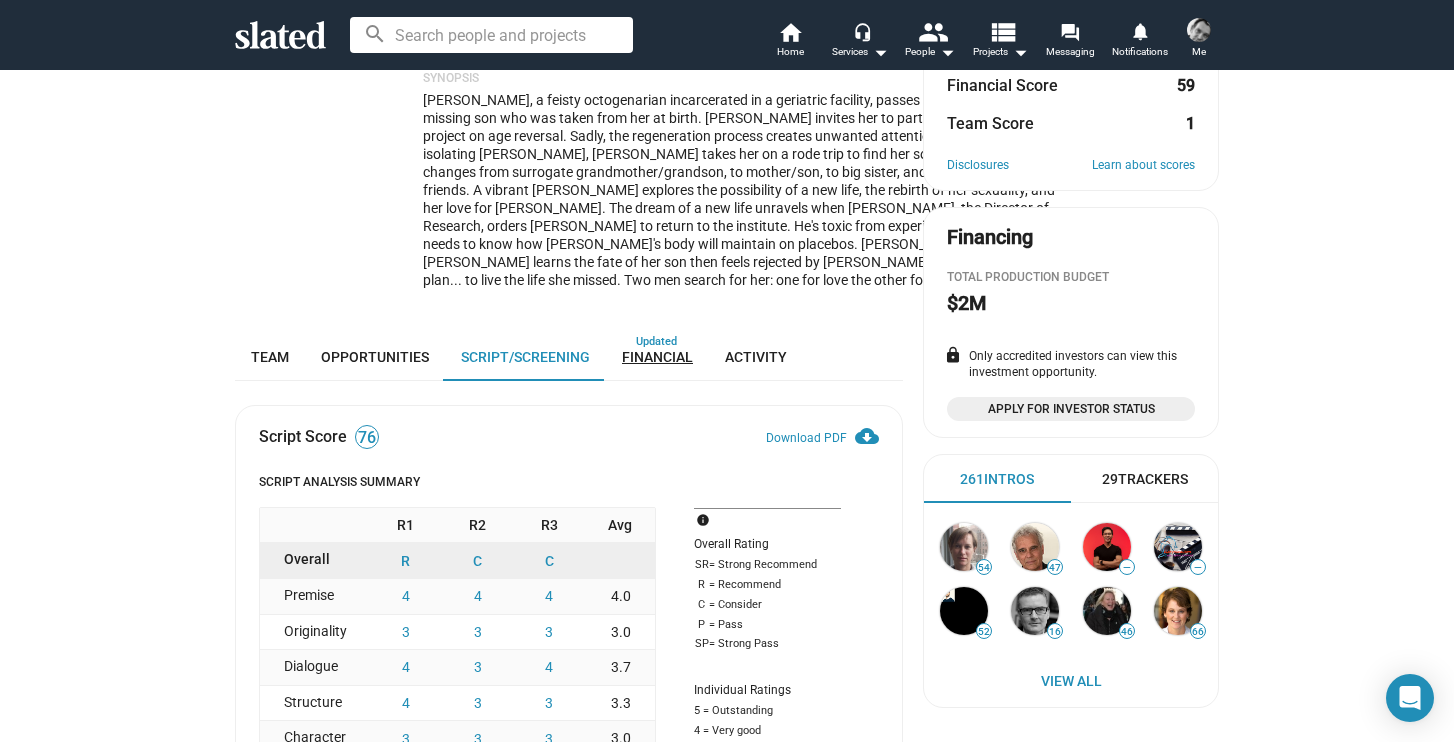 click on "Financial" at bounding box center [657, 357] 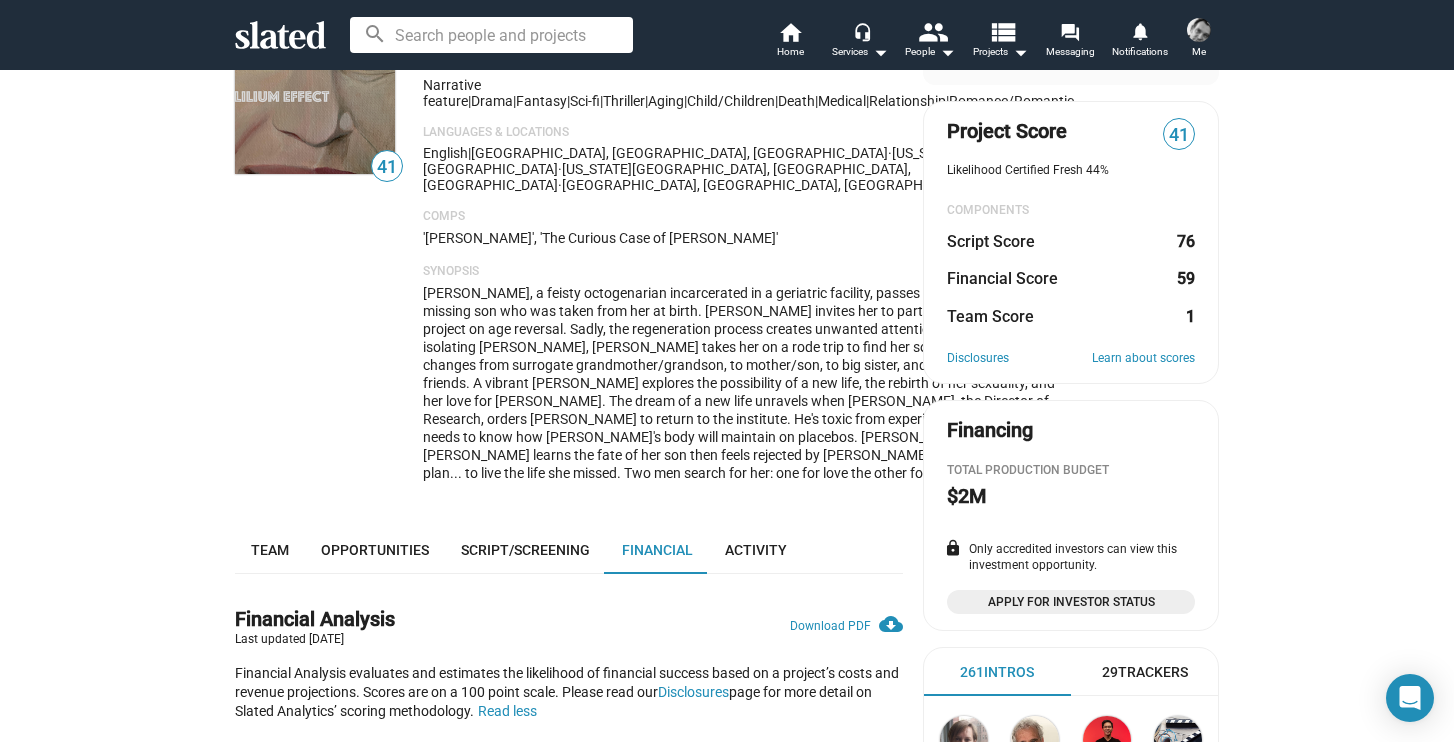 scroll, scrollTop: 0, scrollLeft: 0, axis: both 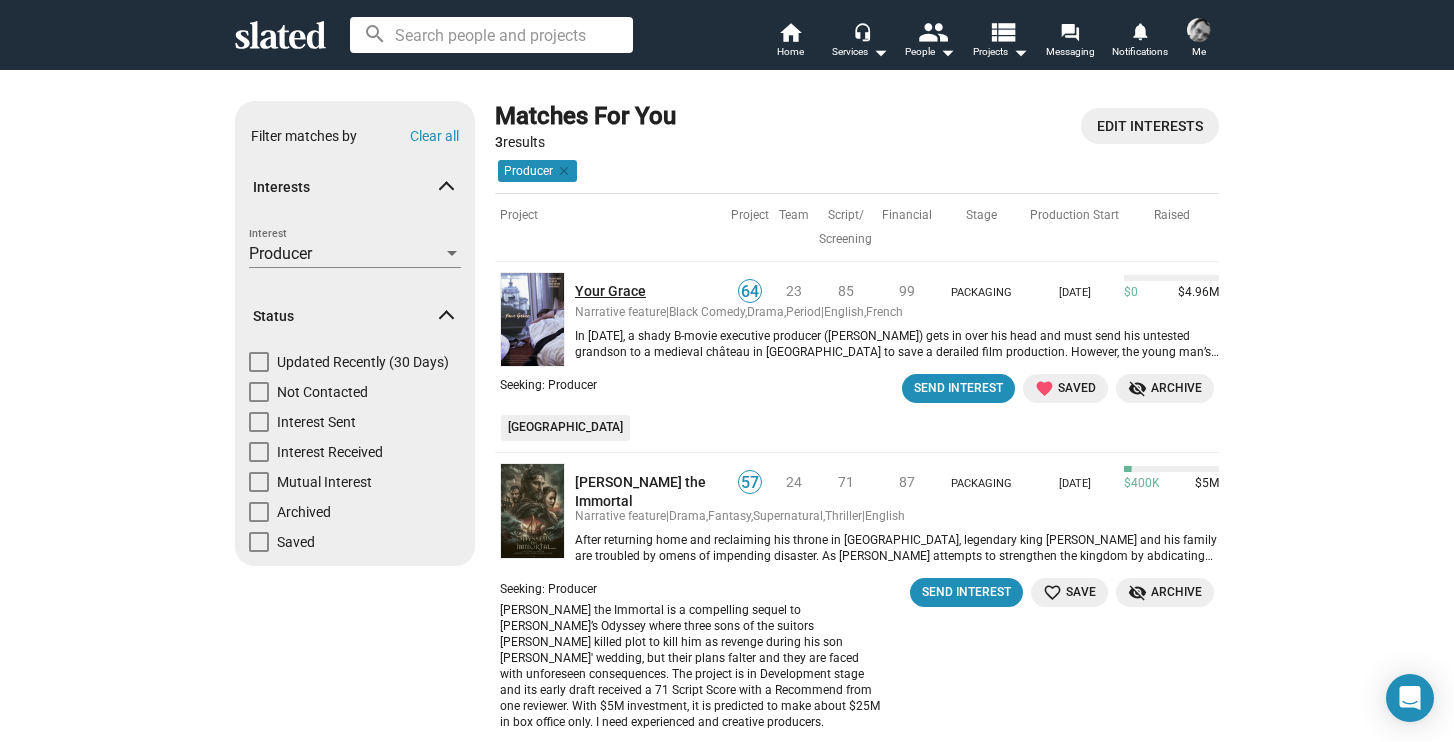 click on "Your Grace" 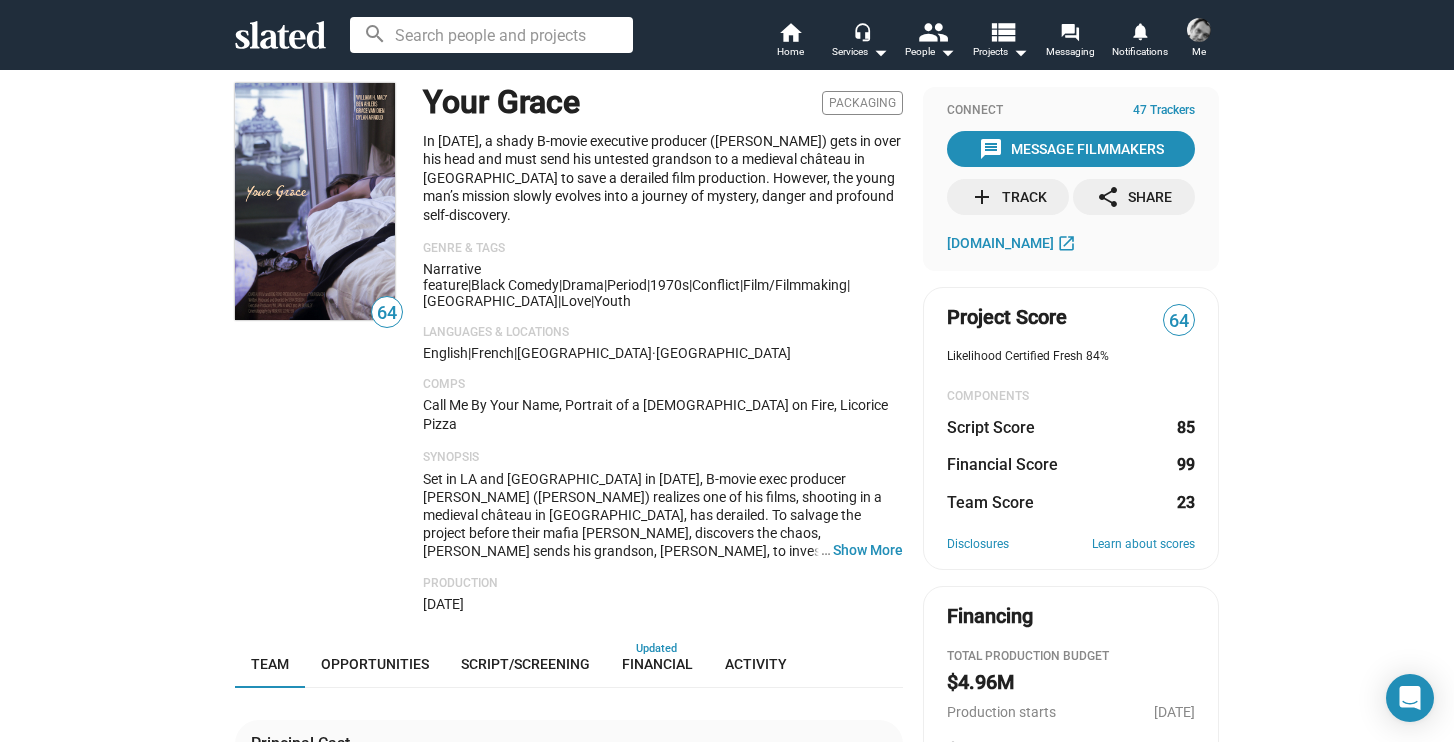 scroll, scrollTop: 0, scrollLeft: 0, axis: both 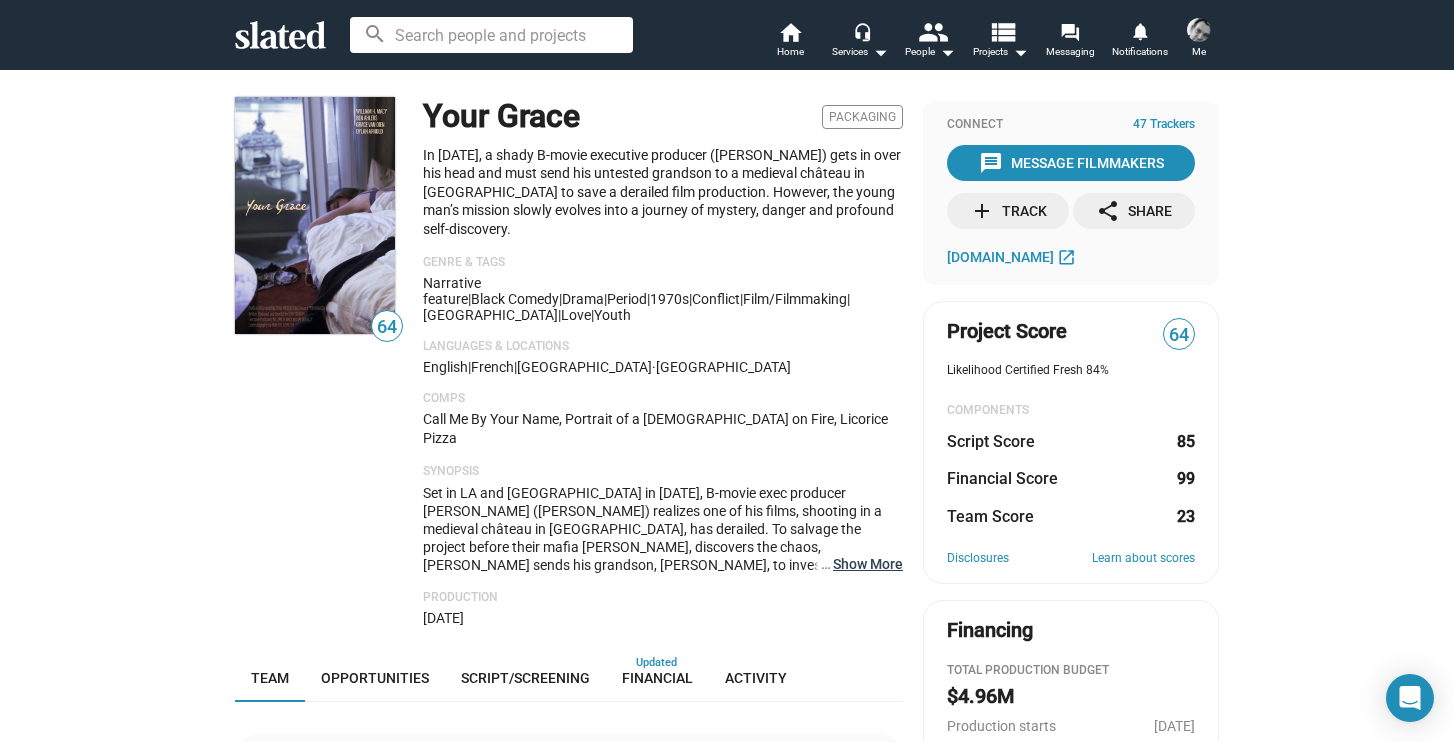 click on "… Show More" 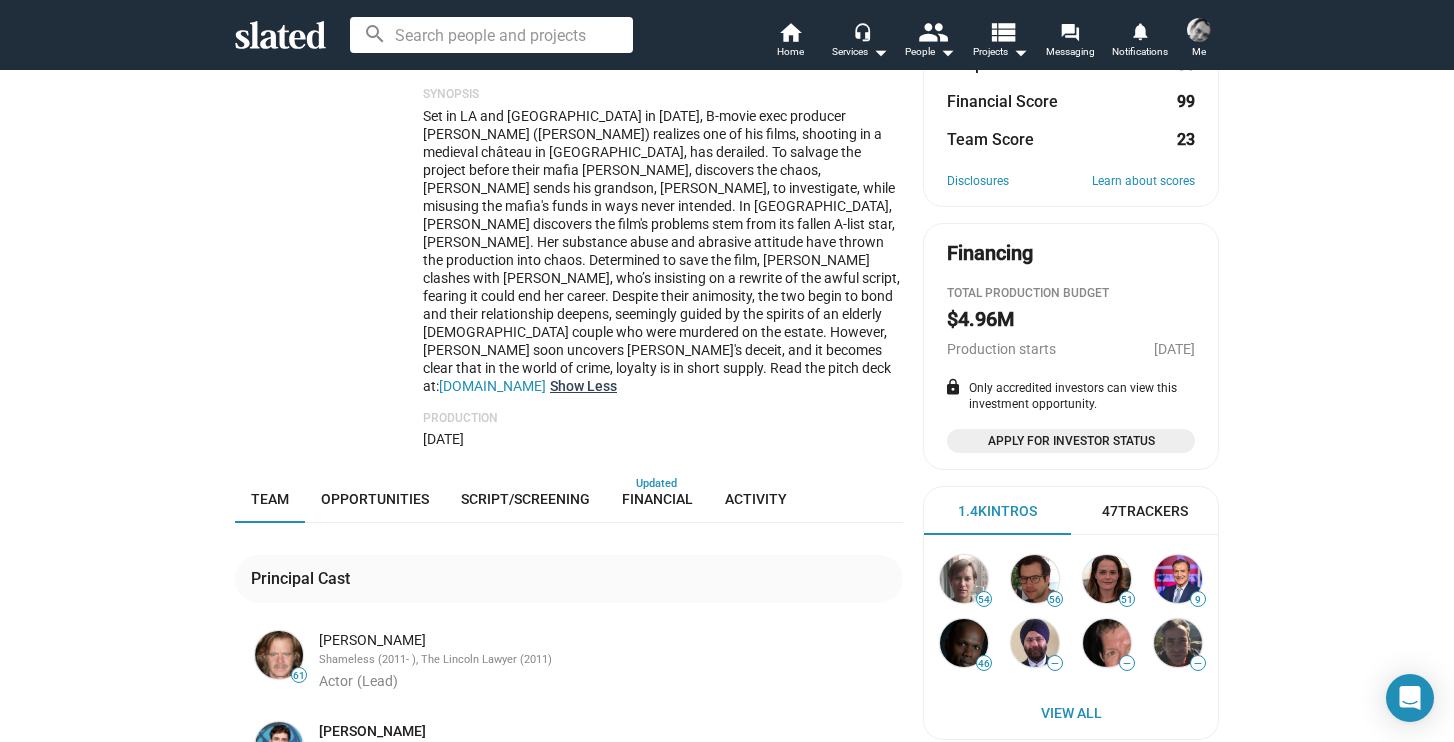 scroll, scrollTop: 373, scrollLeft: 0, axis: vertical 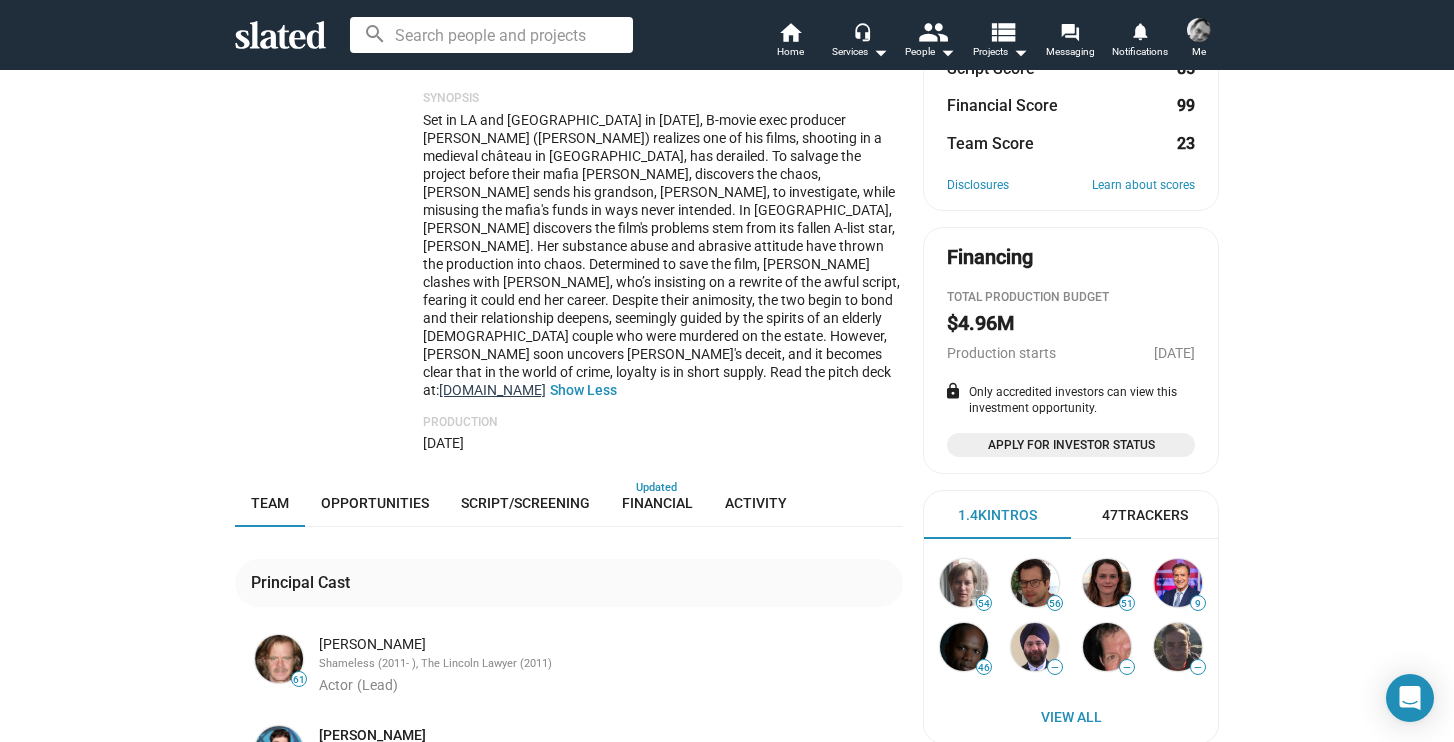 click on "www.ur-grace.com" 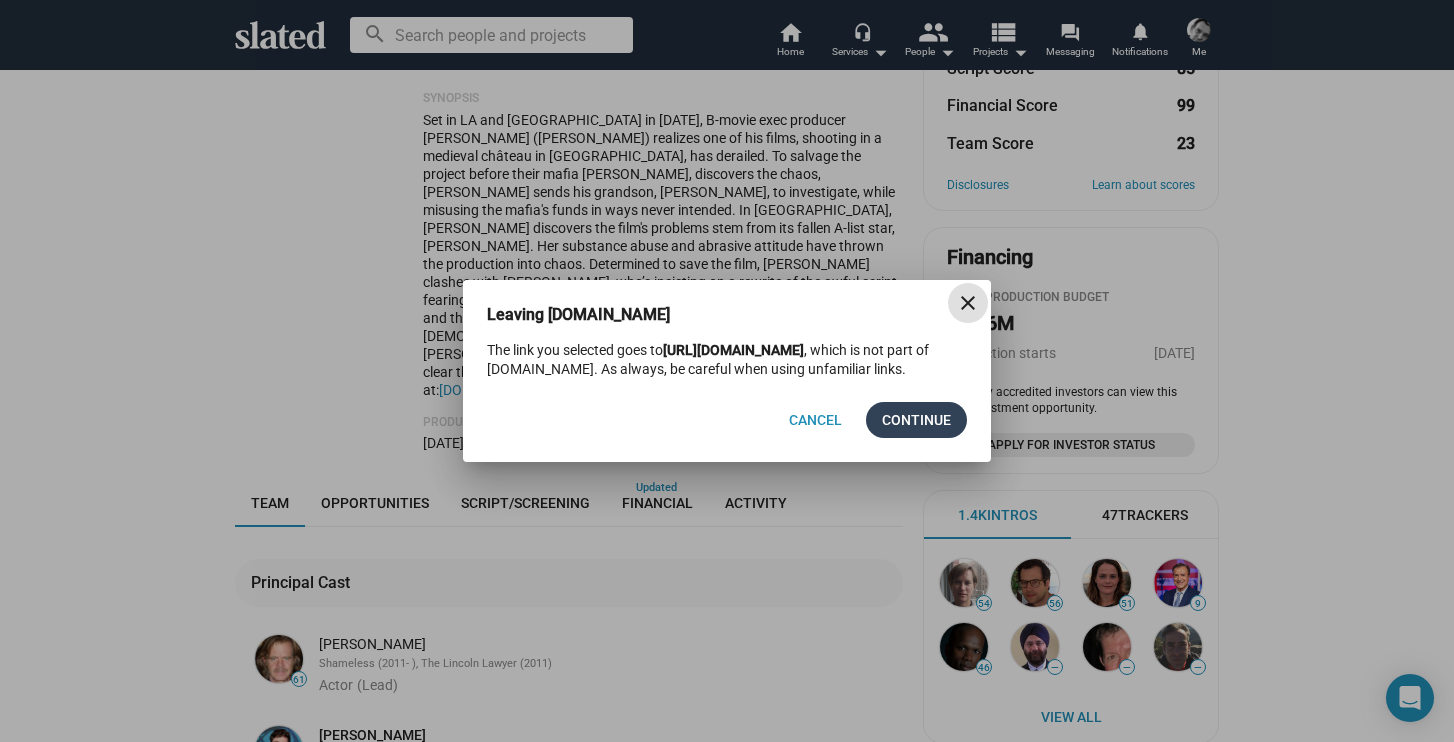 click on "Continue" at bounding box center (916, 420) 